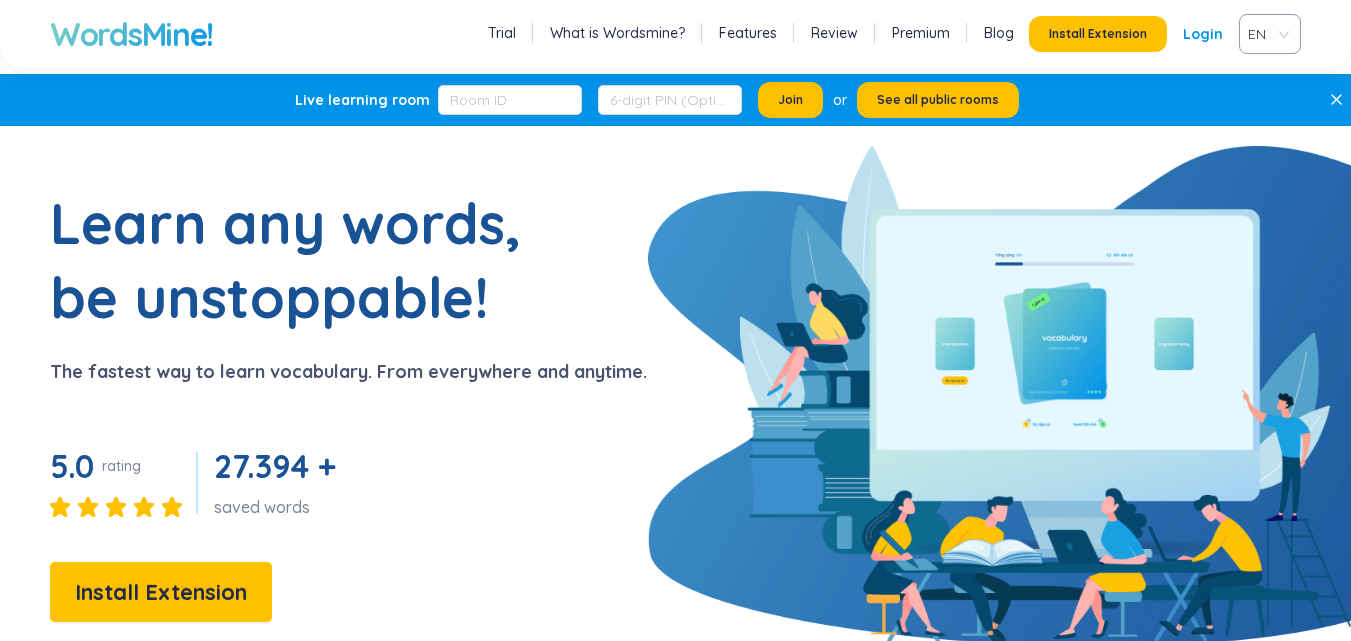 scroll, scrollTop: 400, scrollLeft: 0, axis: vertical 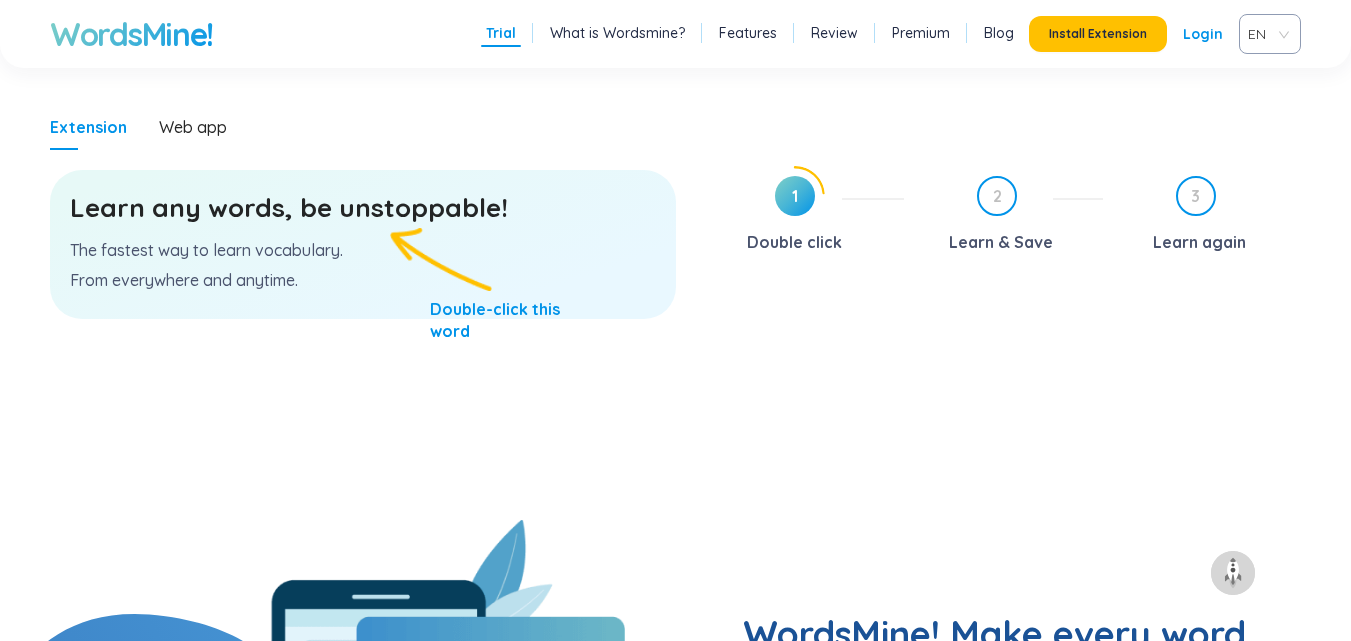 click on "Learn any words, be unstoppable! The fastest way to learn vocabulary. From everywhere and anytime." at bounding box center (363, 244) 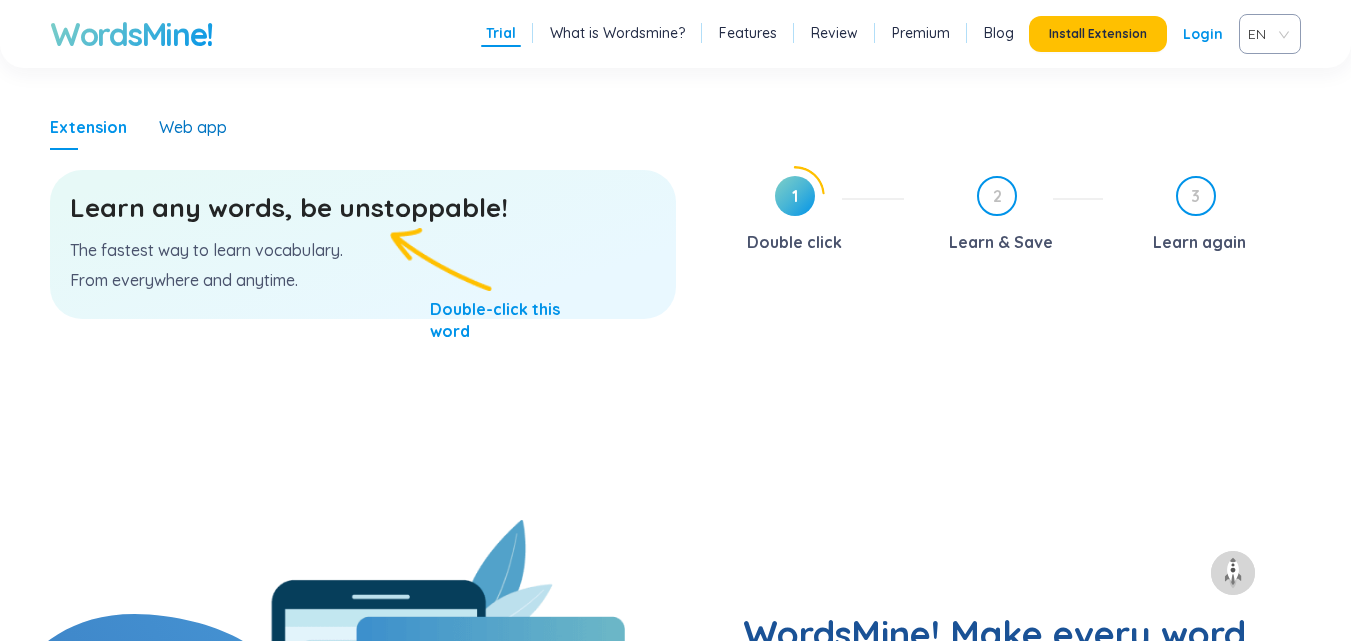 click on "Web app" at bounding box center (193, 127) 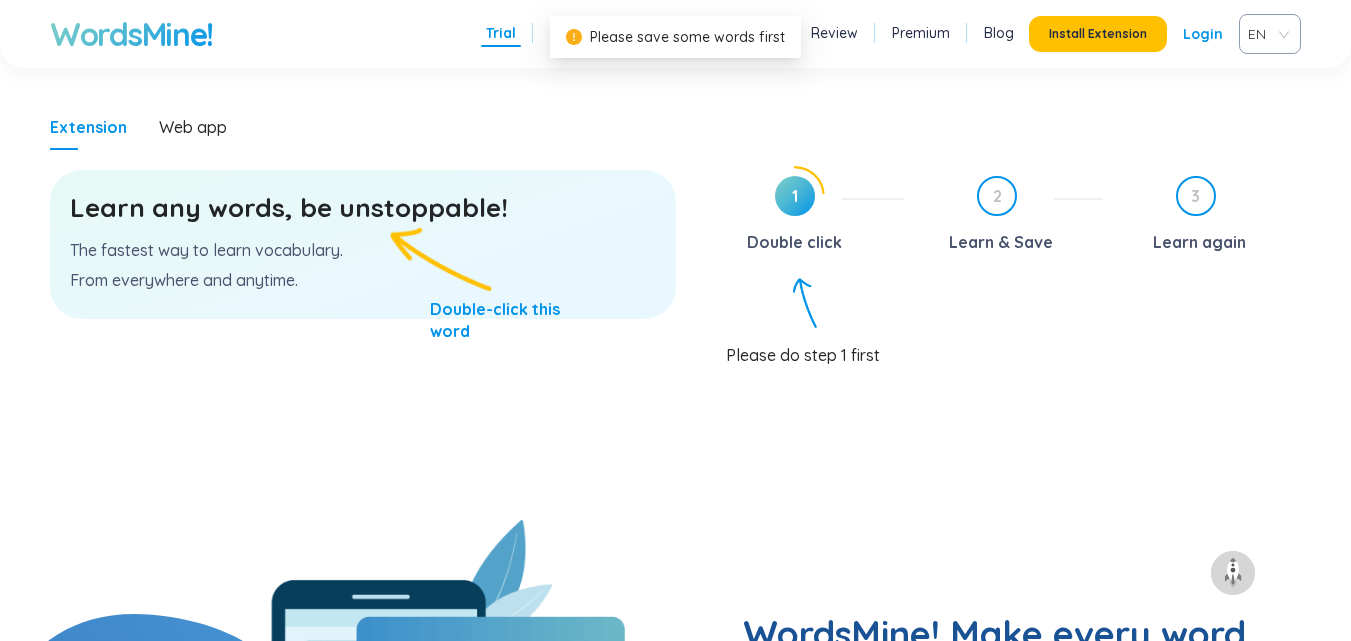 click on "Double click" at bounding box center [794, 242] 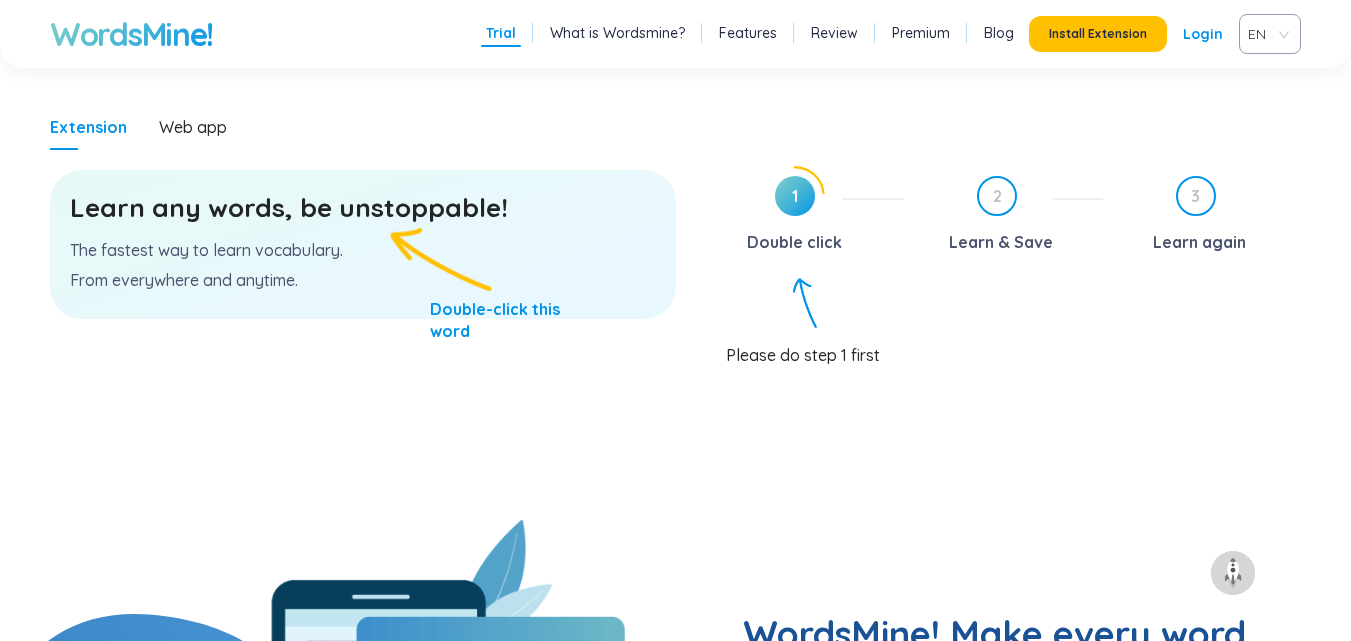 click on "The fastest way to learn vocabulary." at bounding box center (363, 250) 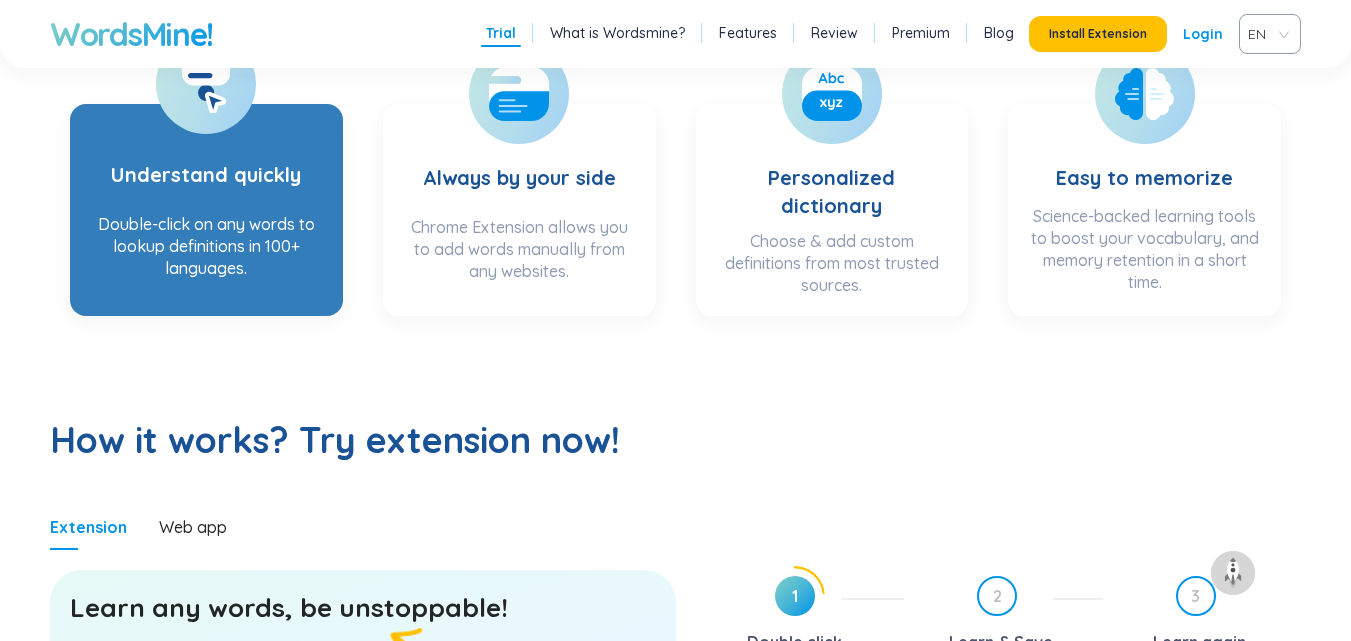 click on "Understand quickly" at bounding box center (206, 162) 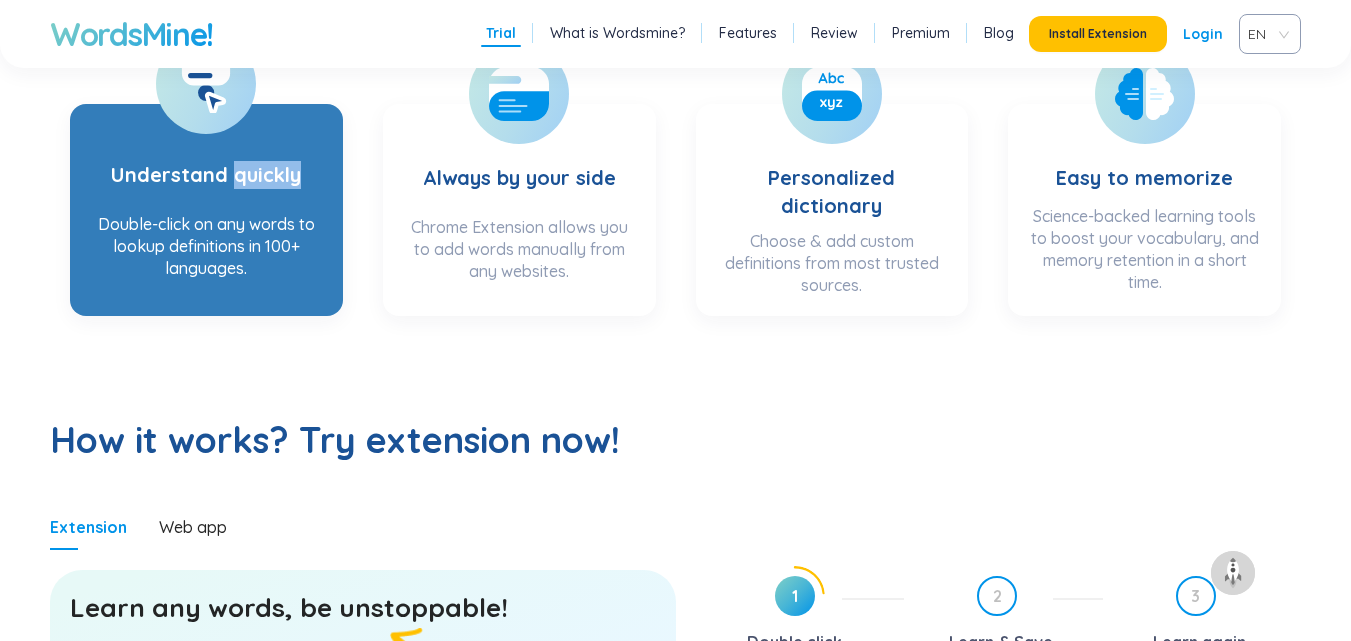 click on "Understand quickly" at bounding box center [206, 162] 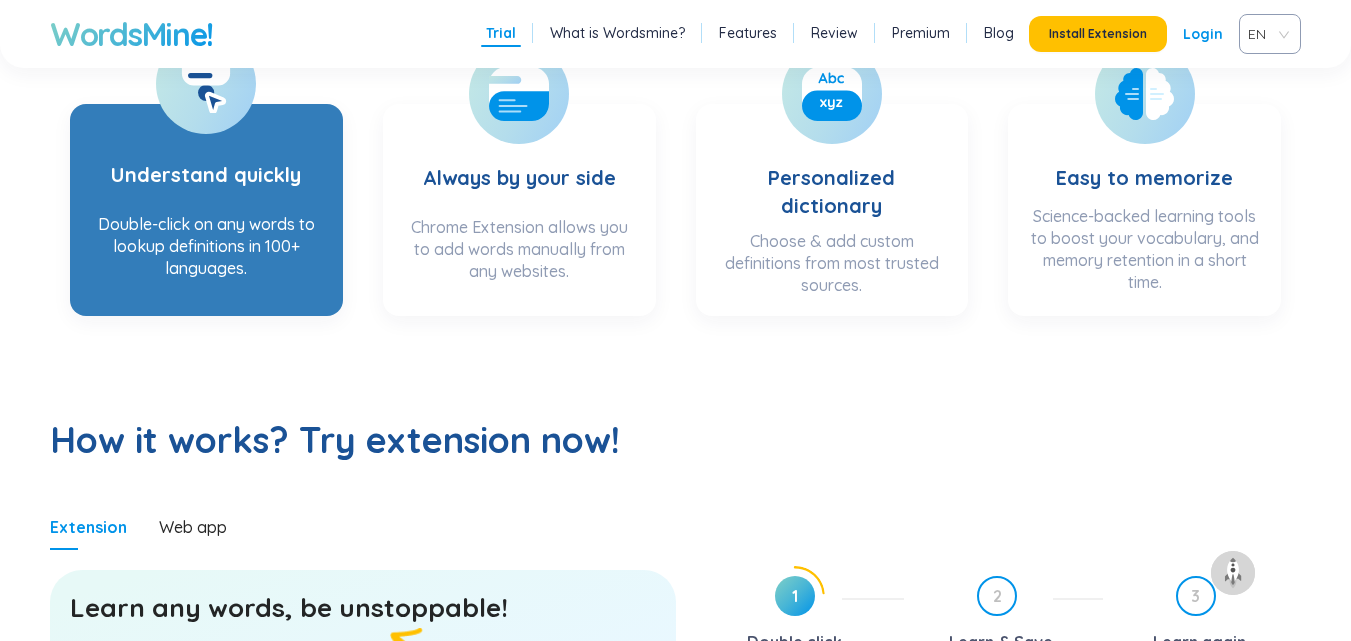click on "Understand quickly Double-click on any words to lookup definitions in 100+ languages." at bounding box center [206, 210] 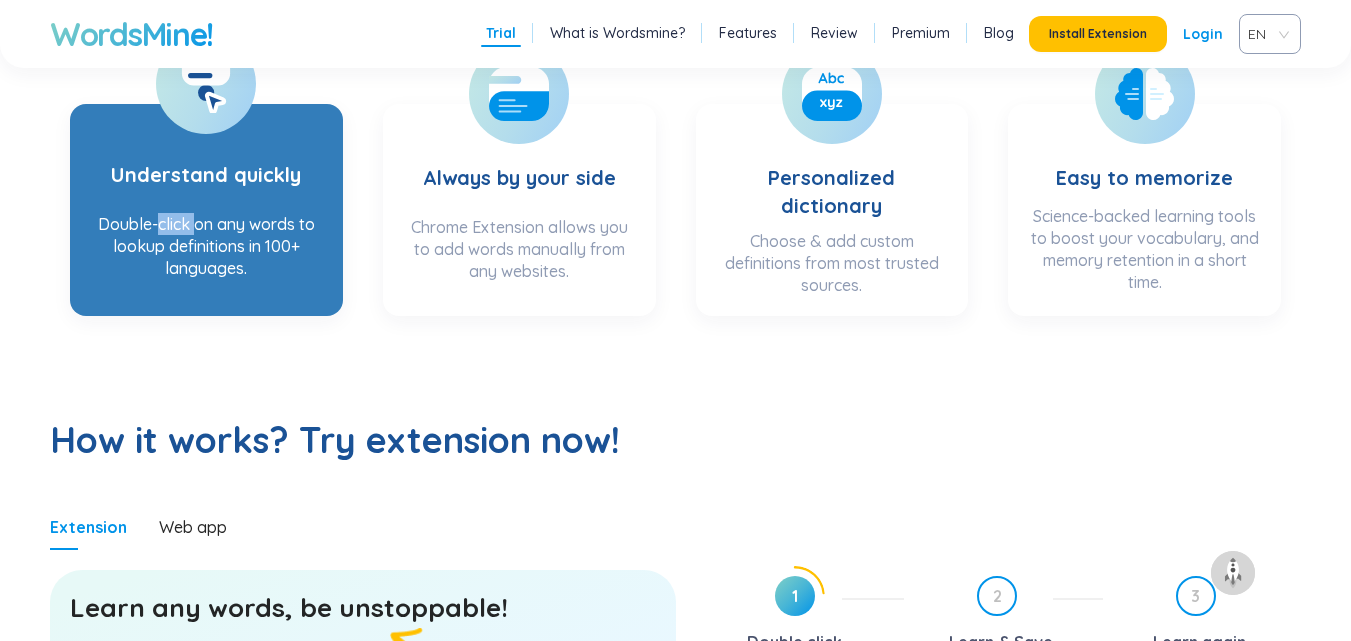 click on "Double-click on any words to lookup definitions in 100+ languages." at bounding box center (206, 253) 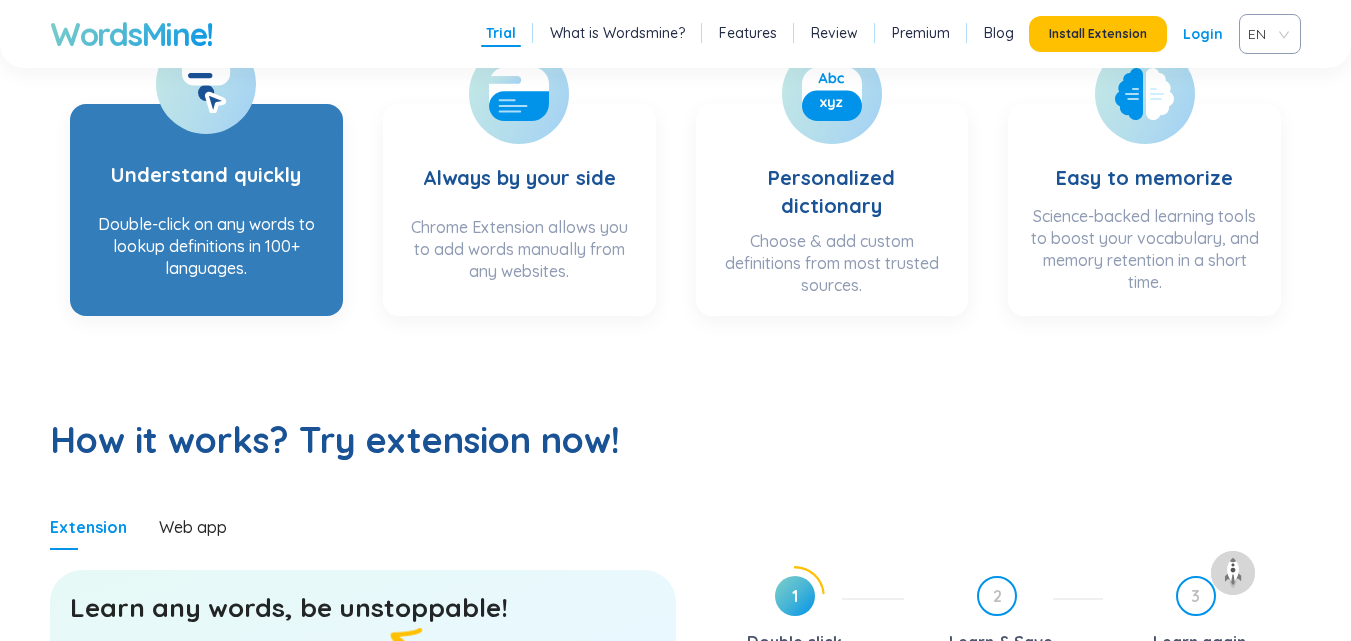 click 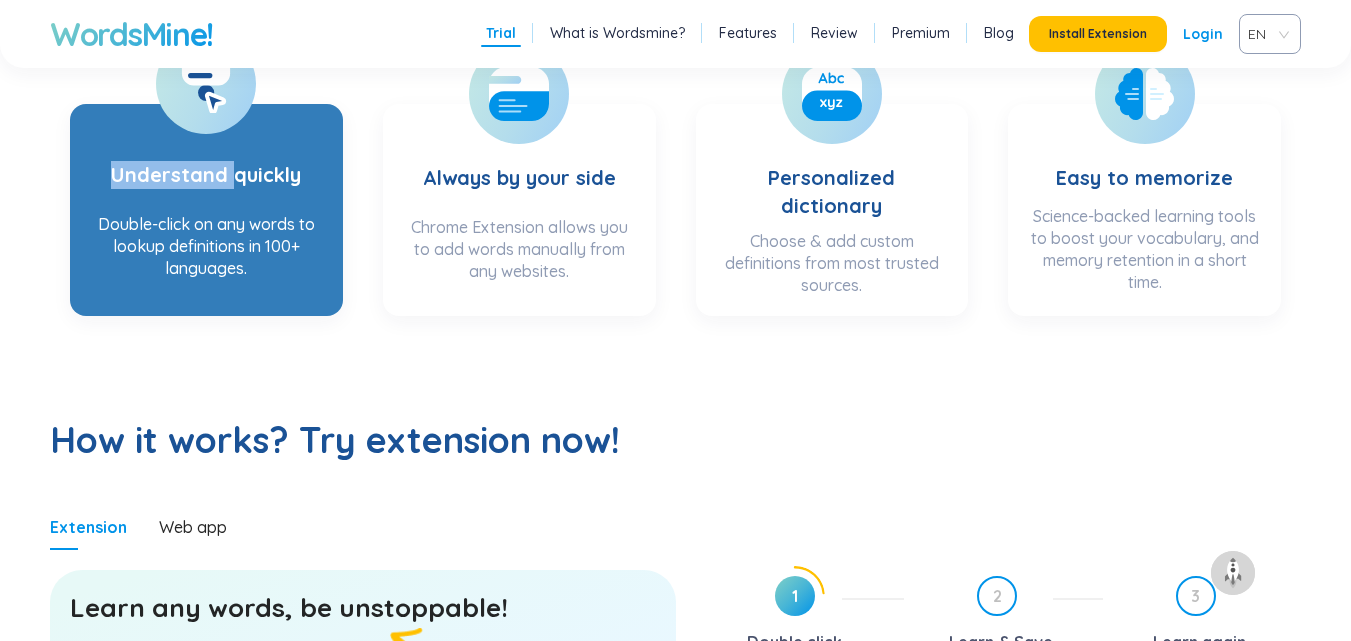 click 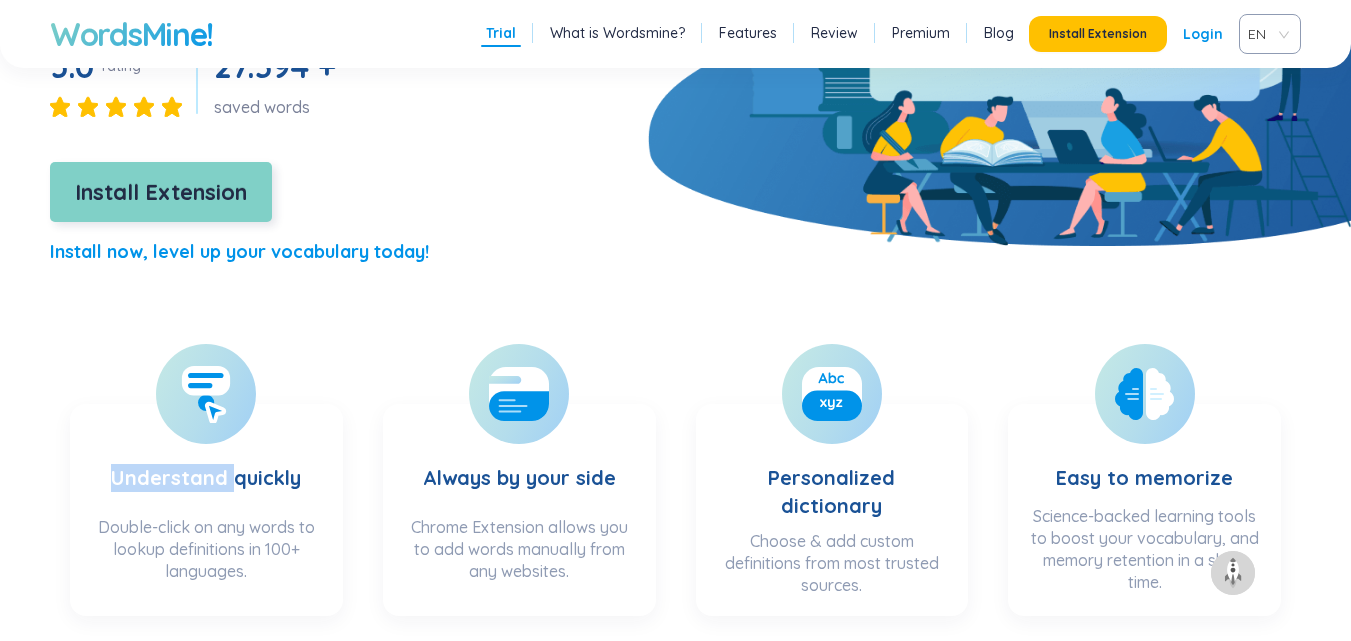 scroll, scrollTop: 1000, scrollLeft: 0, axis: vertical 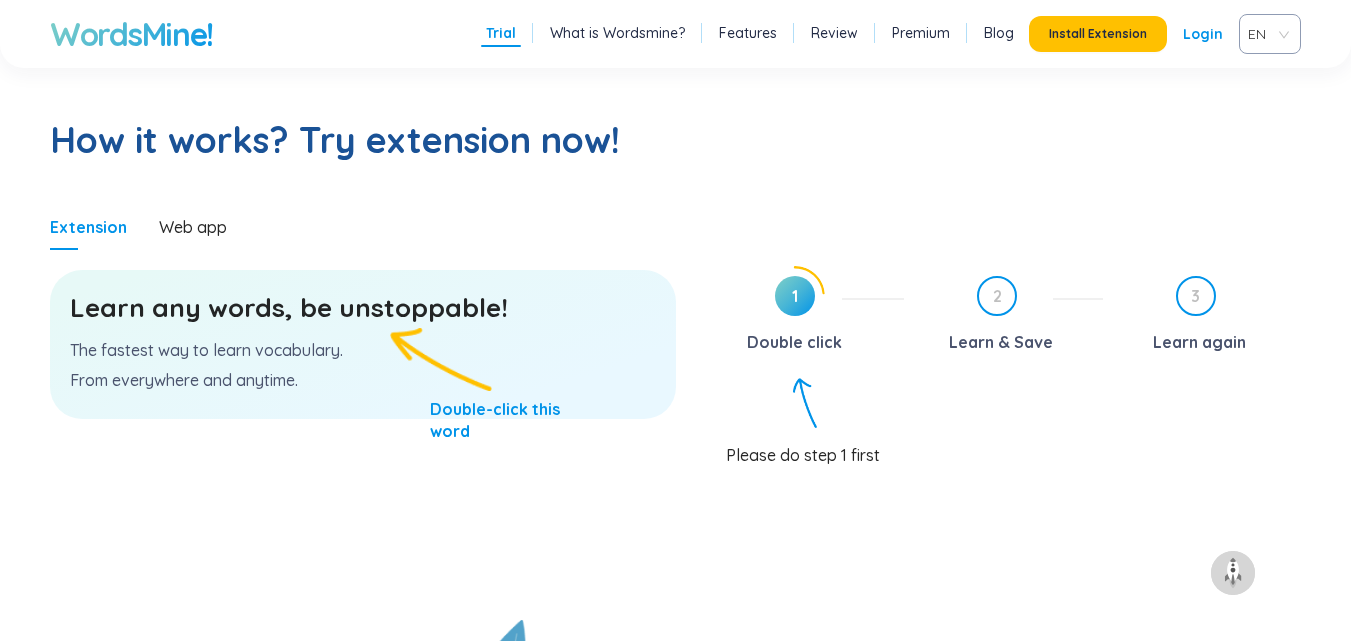 click on "The fastest way to learn vocabulary." at bounding box center [363, 350] 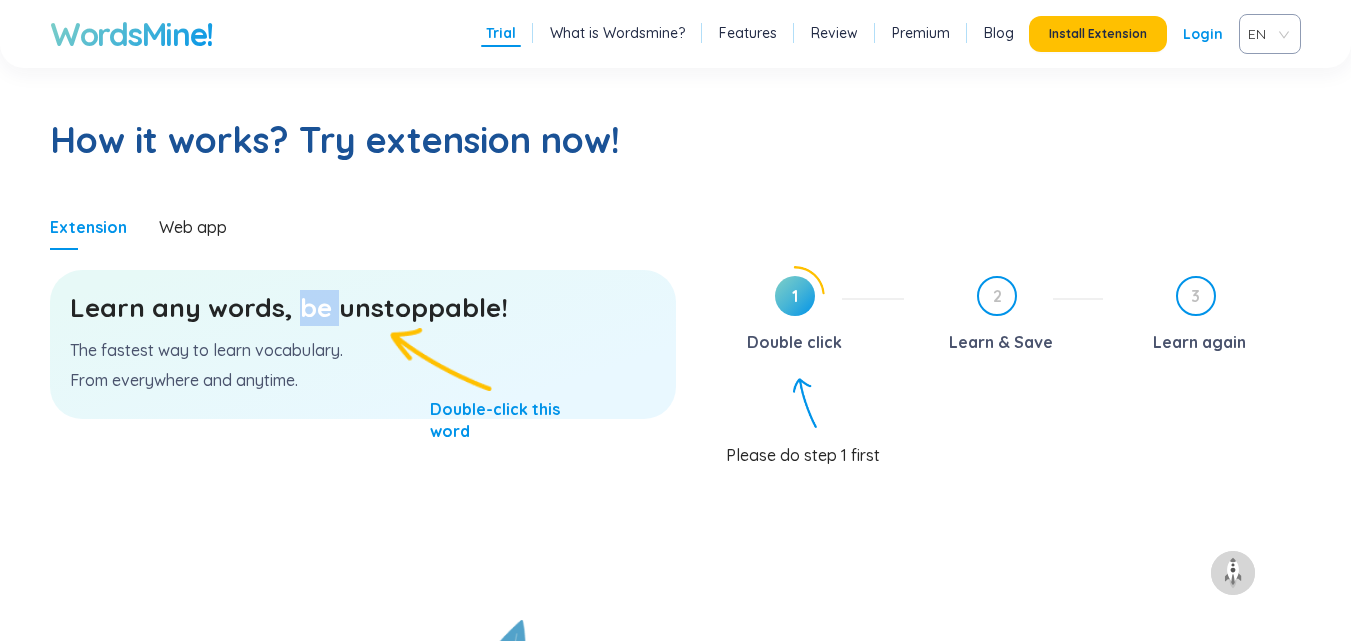 click on "Learn any words, be unstoppable!" at bounding box center [363, 308] 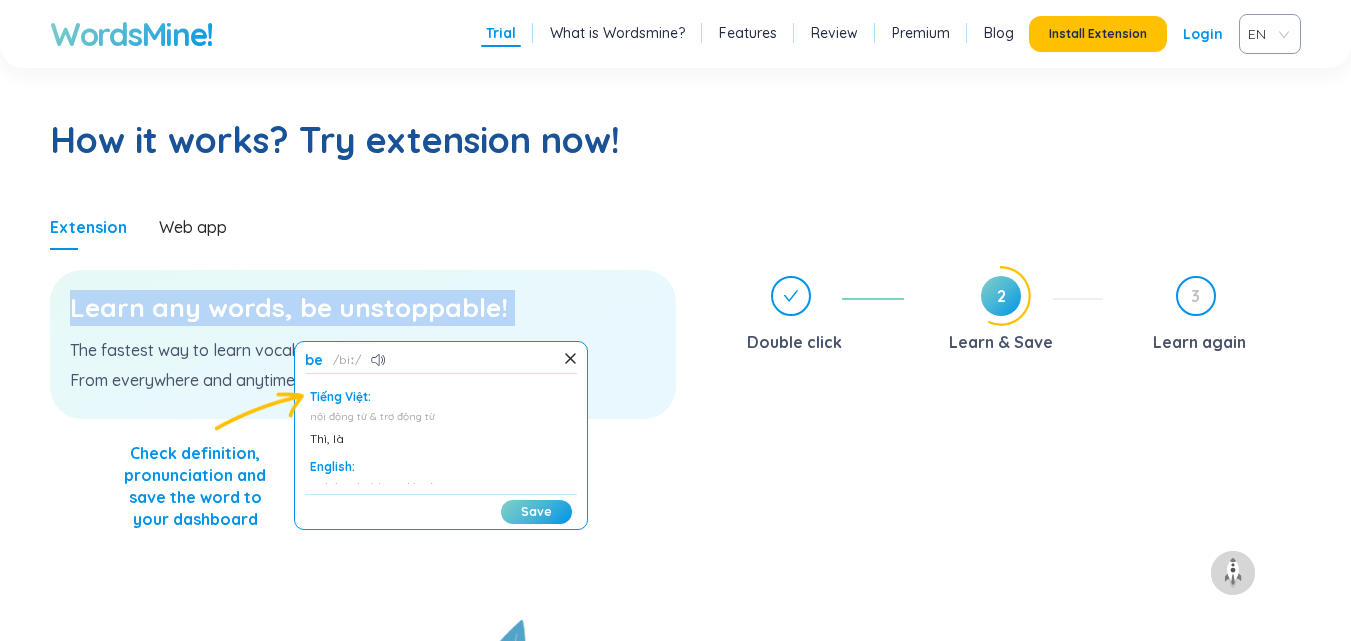 click on "Learn any words, be unstoppable!" at bounding box center (363, 308) 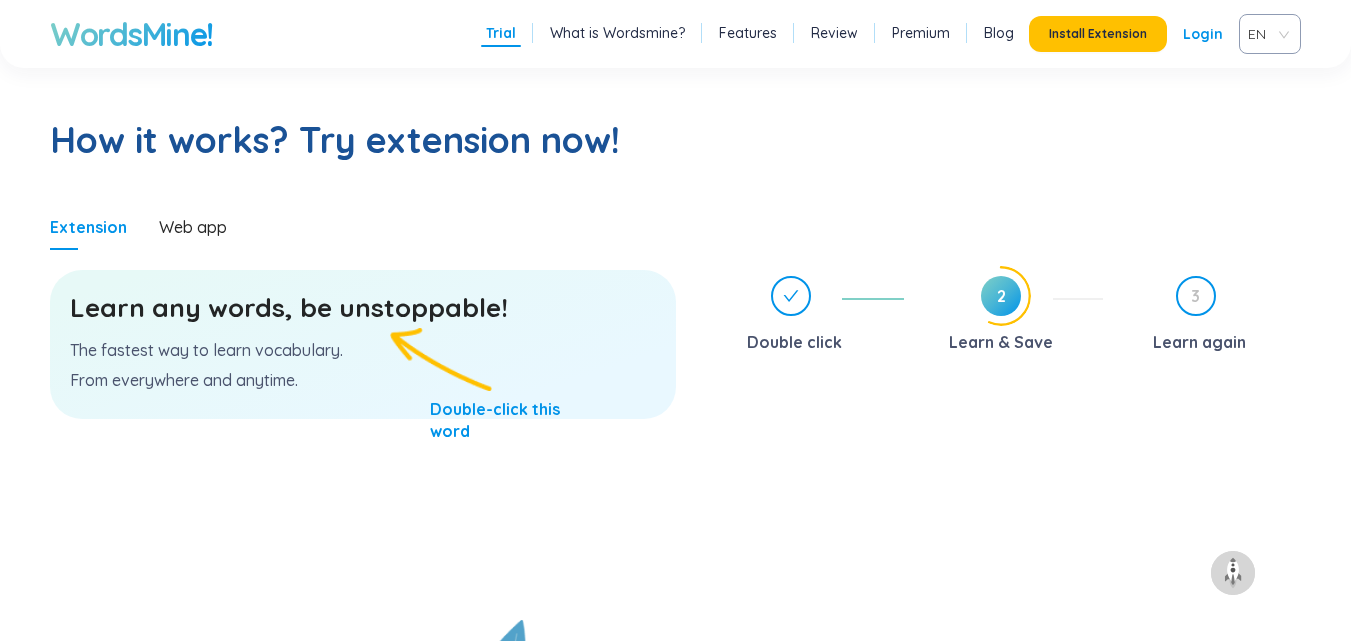 click on "The fastest way to learn vocabulary." at bounding box center [363, 350] 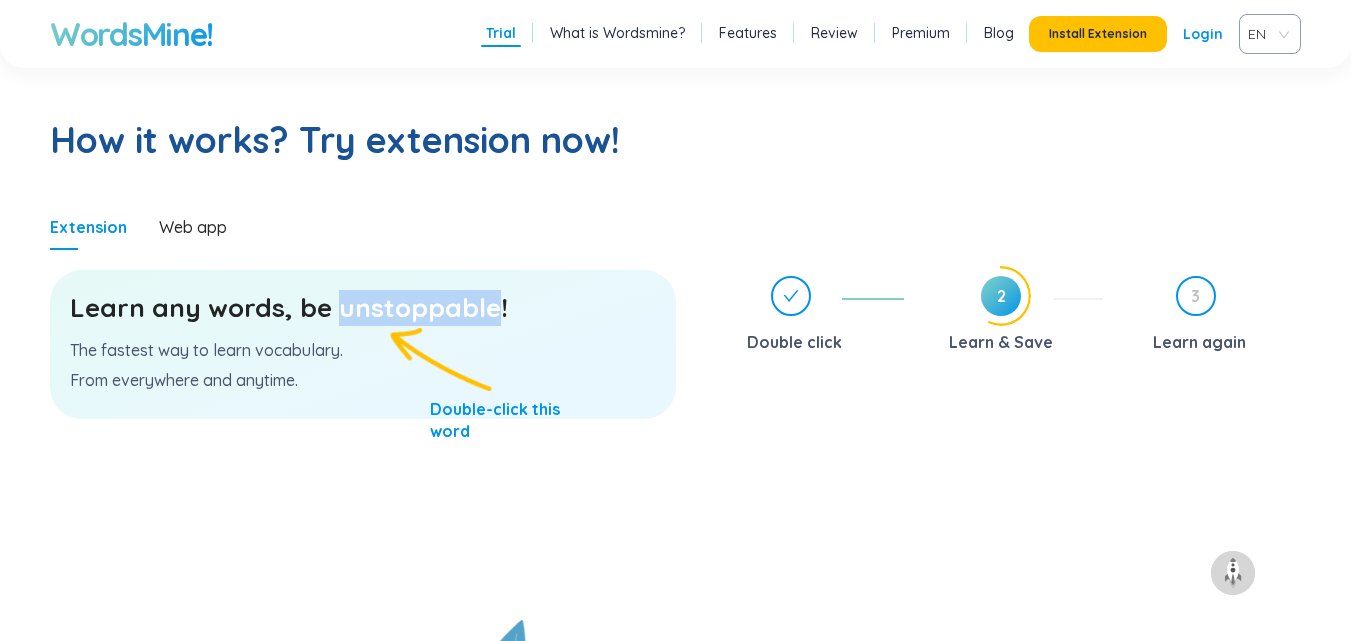 click on "Learn any words, be unstoppable!" at bounding box center [363, 308] 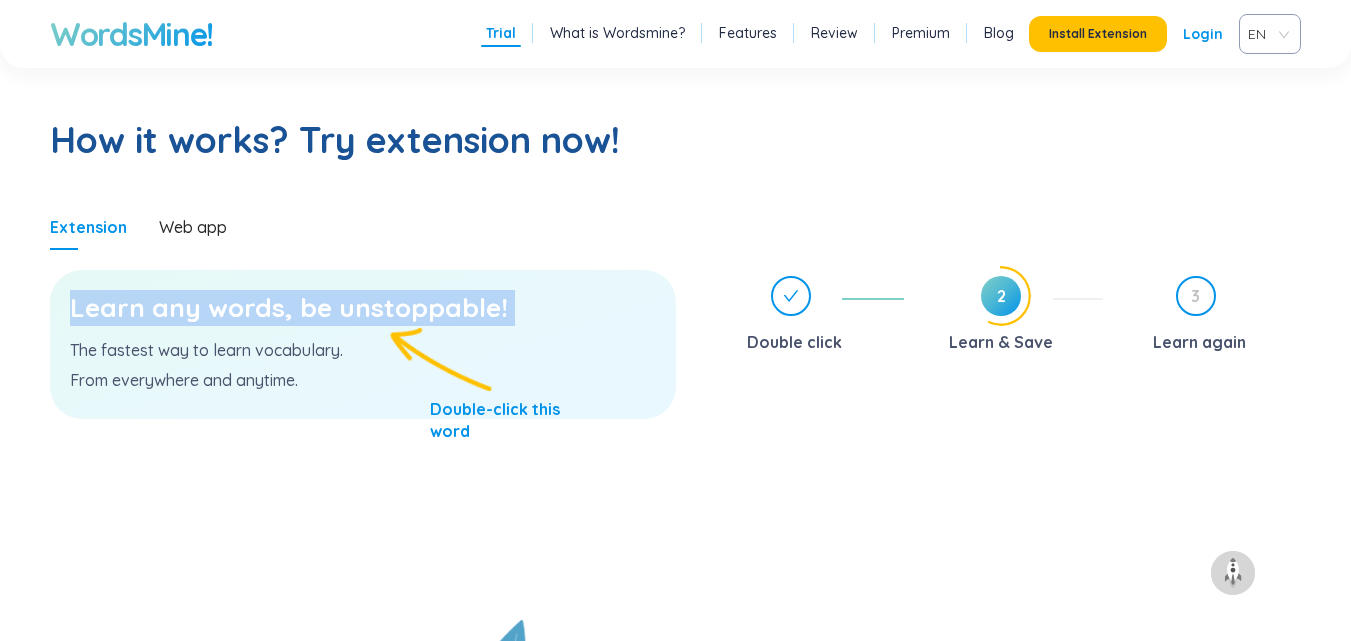 click on "Learn any words, be unstoppable!" at bounding box center (363, 308) 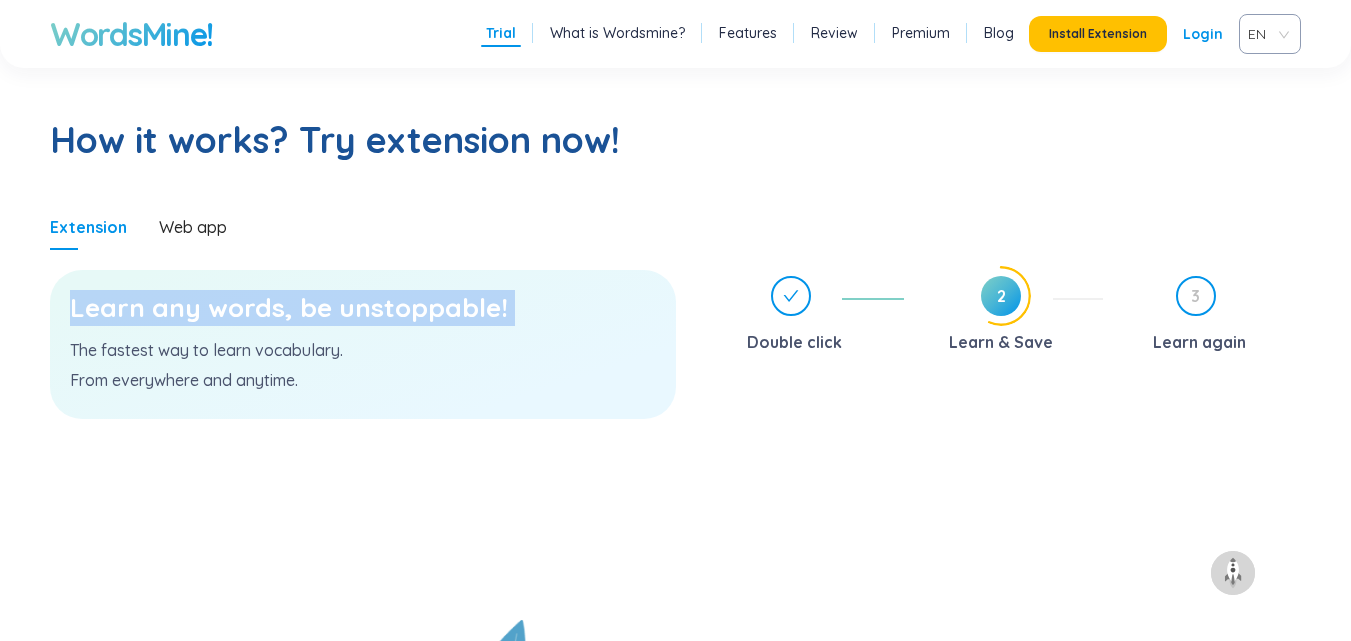 click on "Learn any words, be unstoppable!" at bounding box center (363, 308) 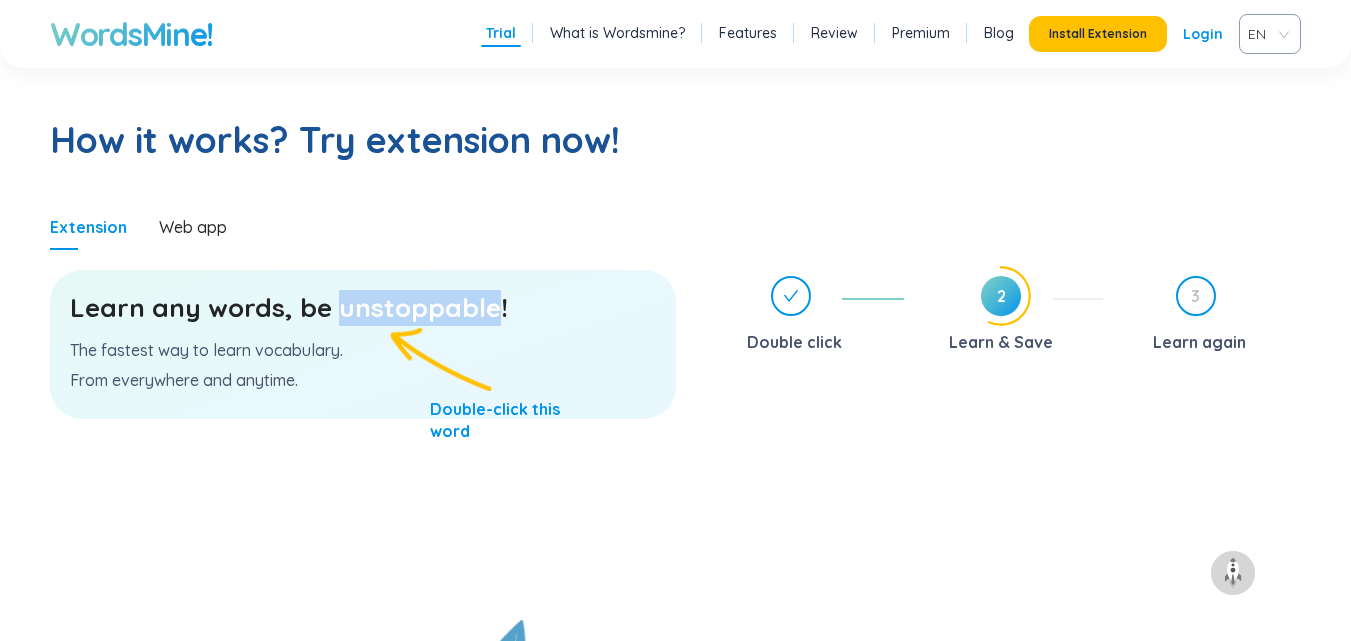 click on "Learn any words, be unstoppable!" at bounding box center (363, 308) 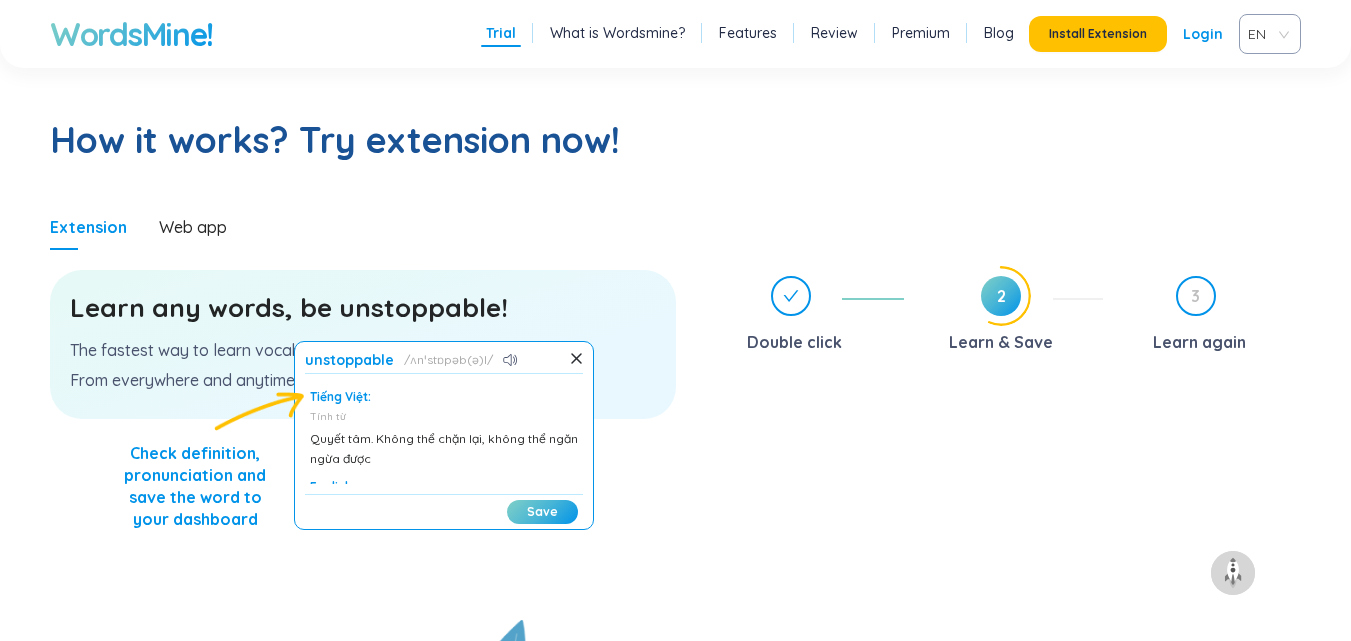 click on "Tiếng Việt:" at bounding box center [444, 397] 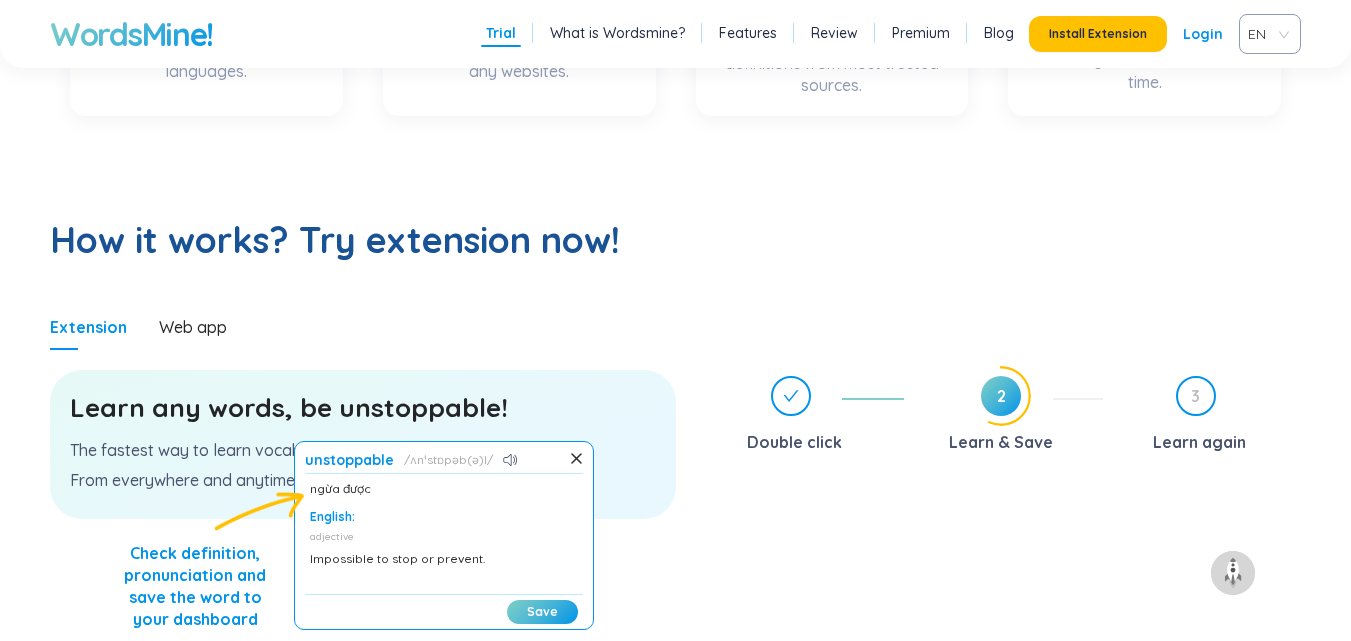 scroll, scrollTop: 1000, scrollLeft: 0, axis: vertical 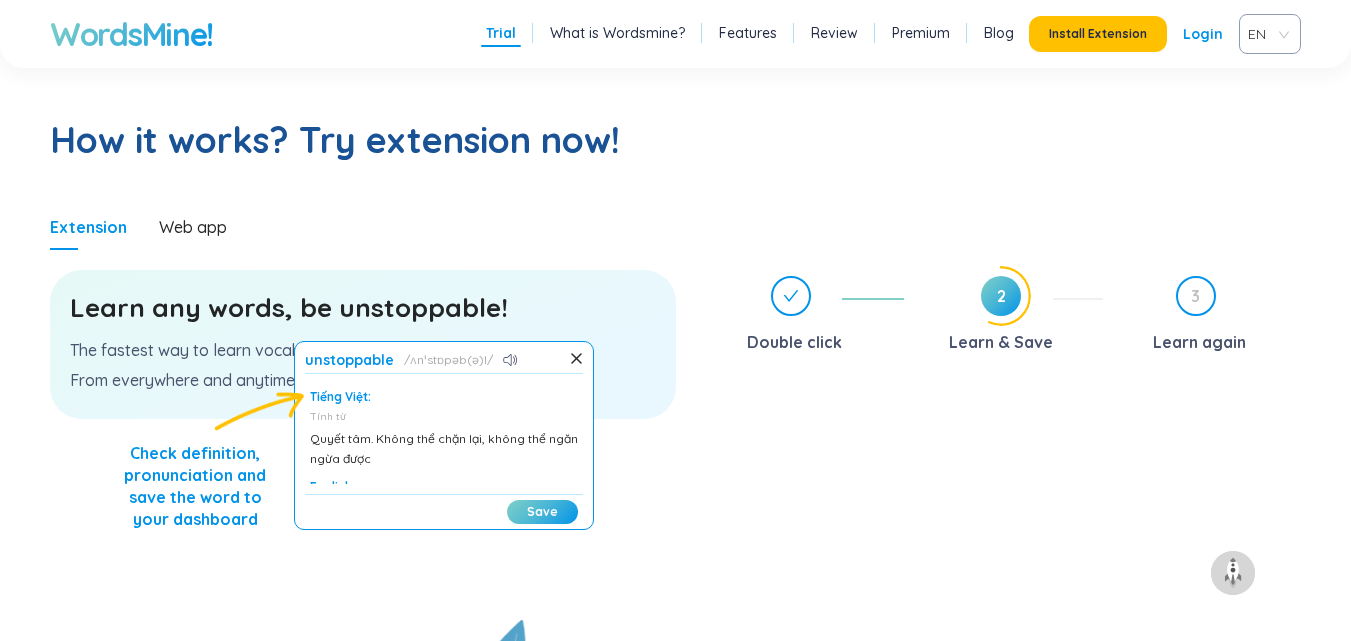 click on "unstoppable ʌnˈstɒpəb(ə)l Tiếng Việt: Tính từ Quyết tâm. Không thể chặn lại, không thể ngăn ngừa được English: adjective Impossible to stop or prevent. Save" at bounding box center [444, 435] 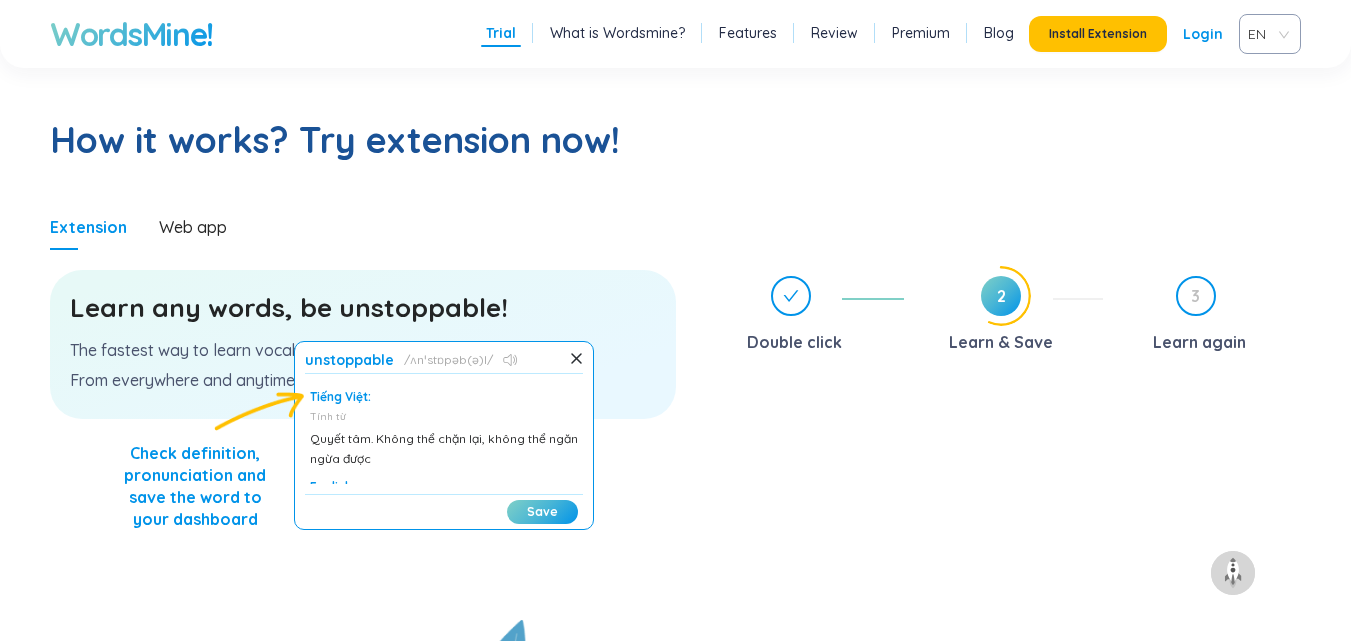 click 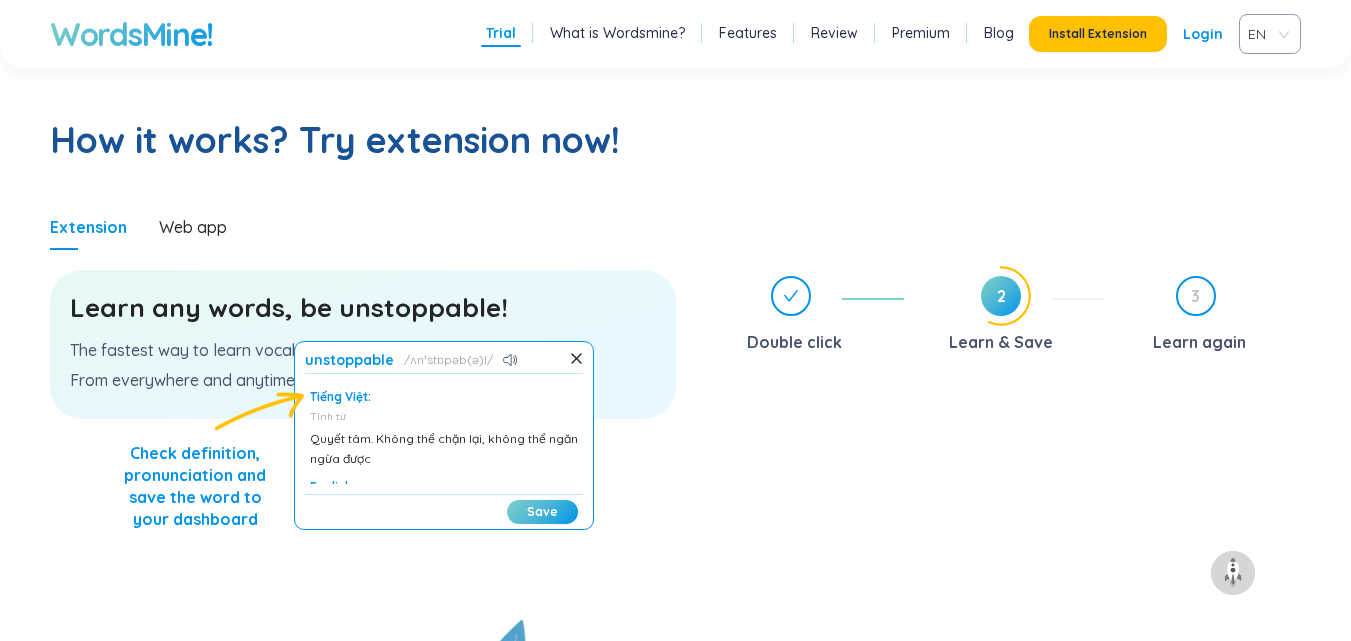 scroll, scrollTop: 70, scrollLeft: 0, axis: vertical 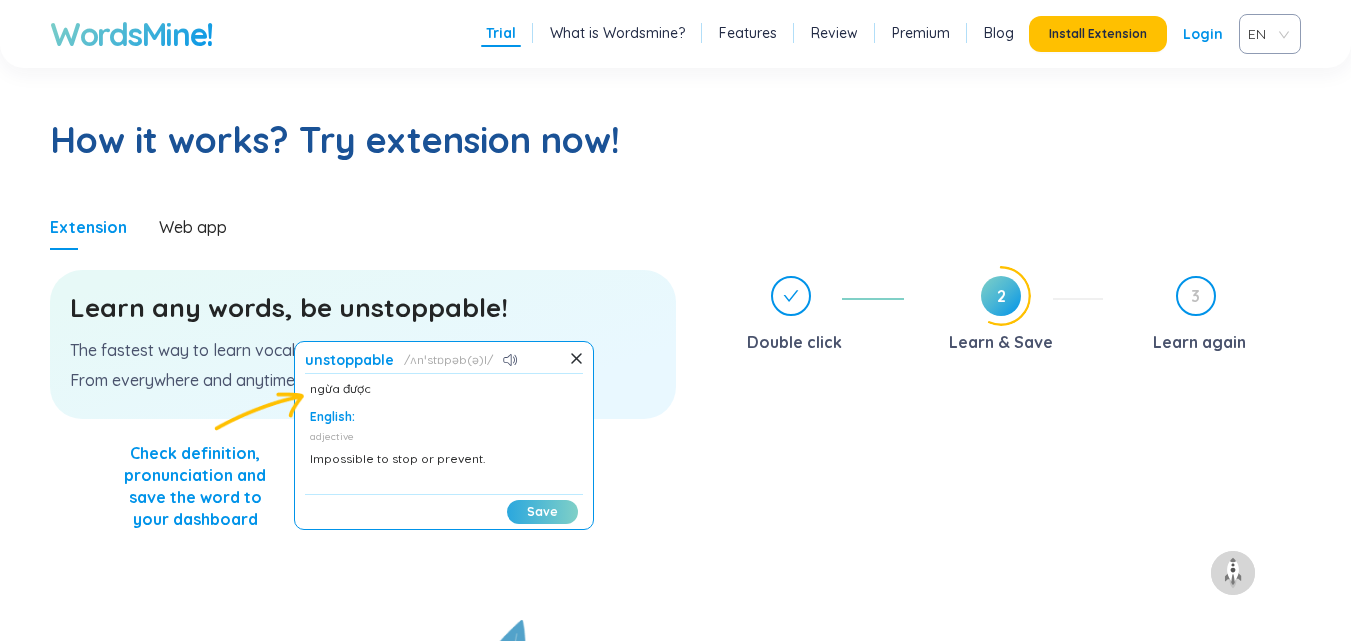 click on "Save" at bounding box center (542, 512) 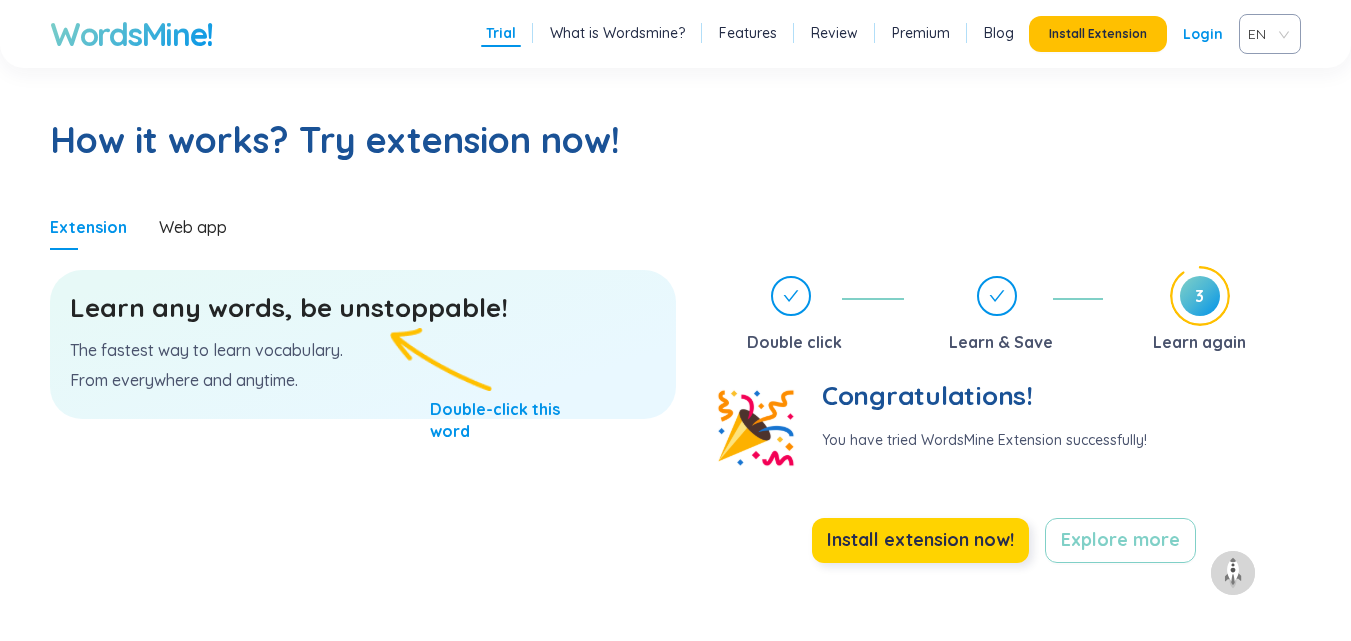 click on "Install extension now!" at bounding box center [919, 540] 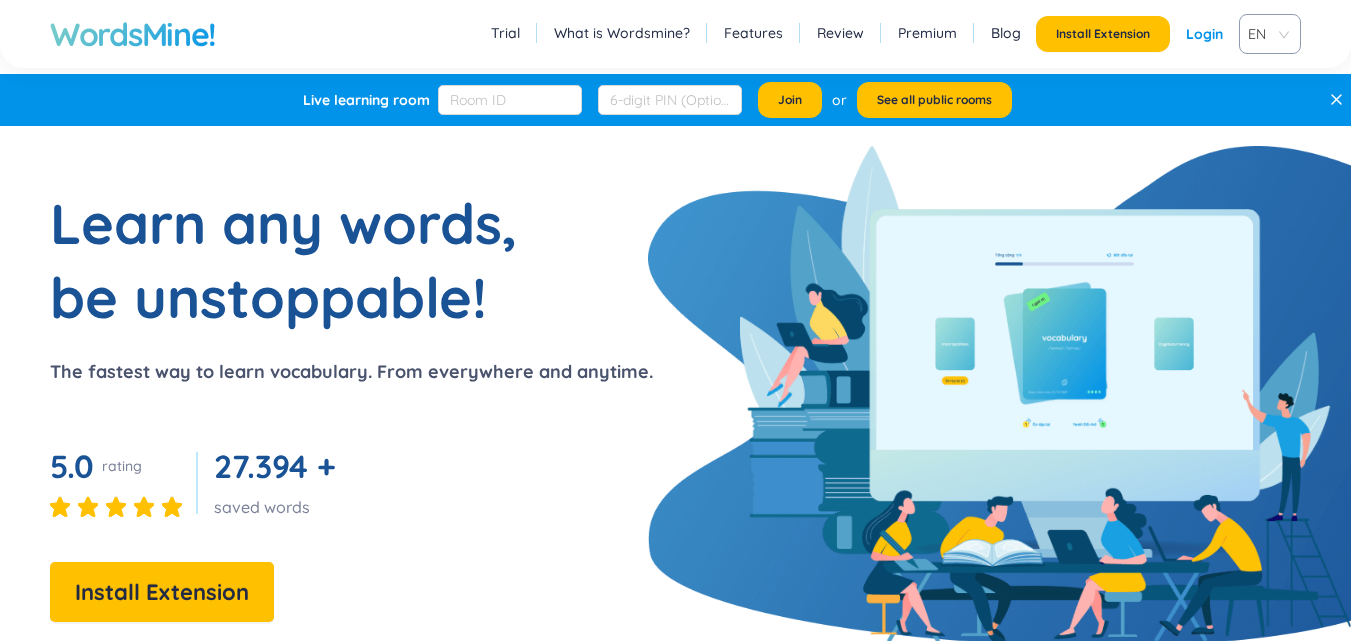 scroll, scrollTop: 0, scrollLeft: 0, axis: both 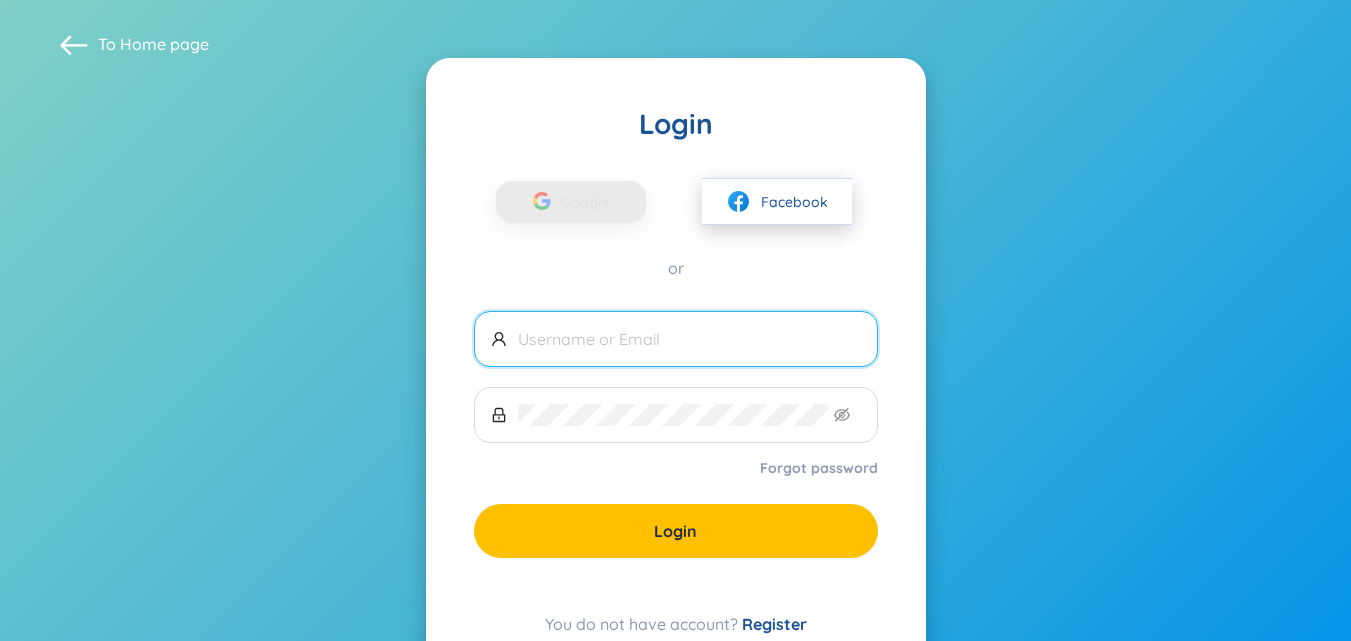 click on "Facebook" at bounding box center [777, 201] 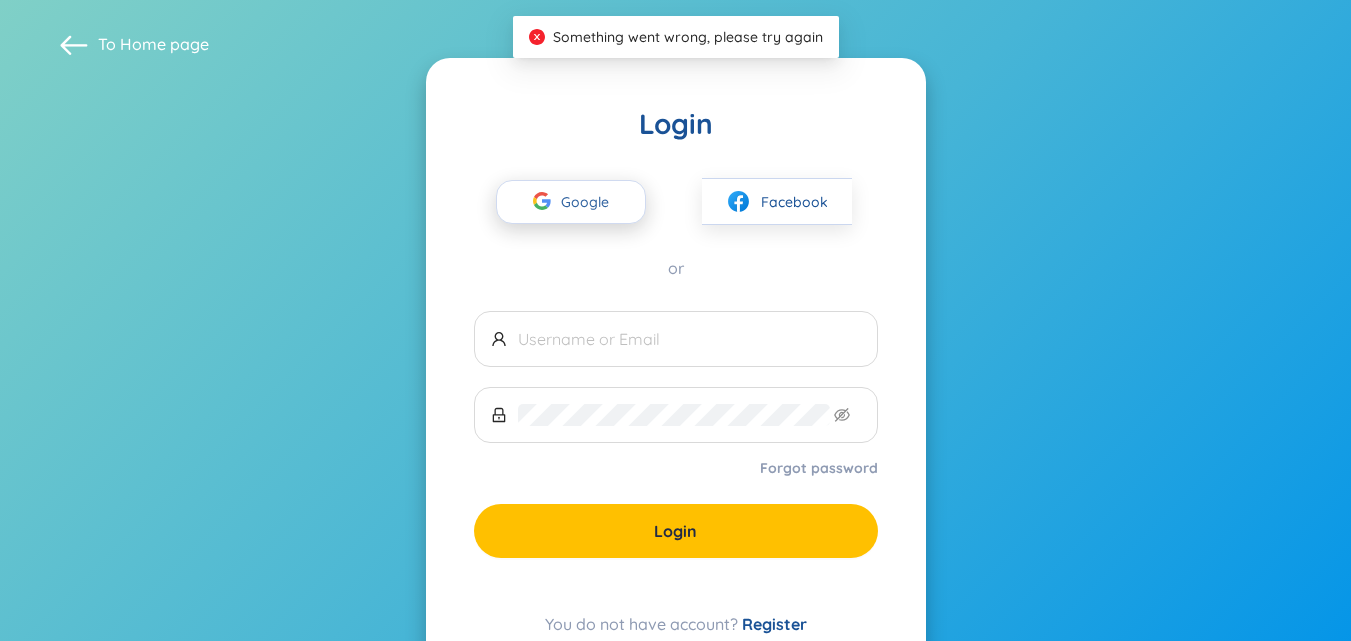 click at bounding box center [542, 204] 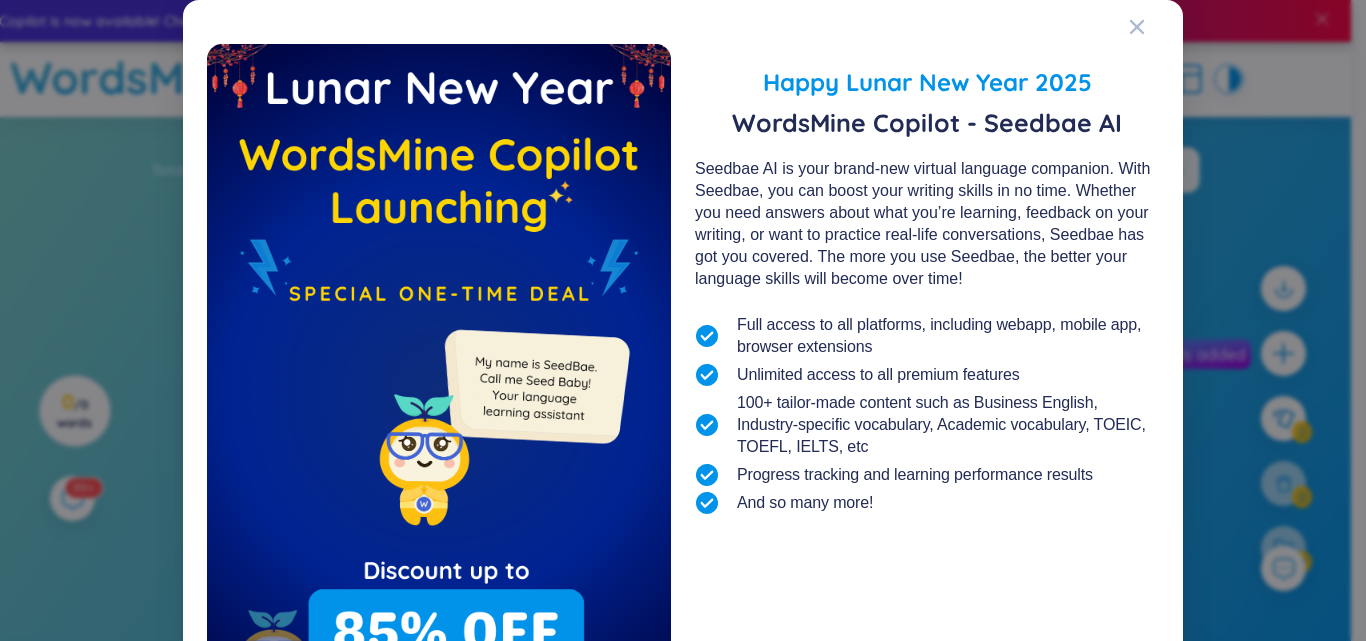 scroll, scrollTop: 0, scrollLeft: 0, axis: both 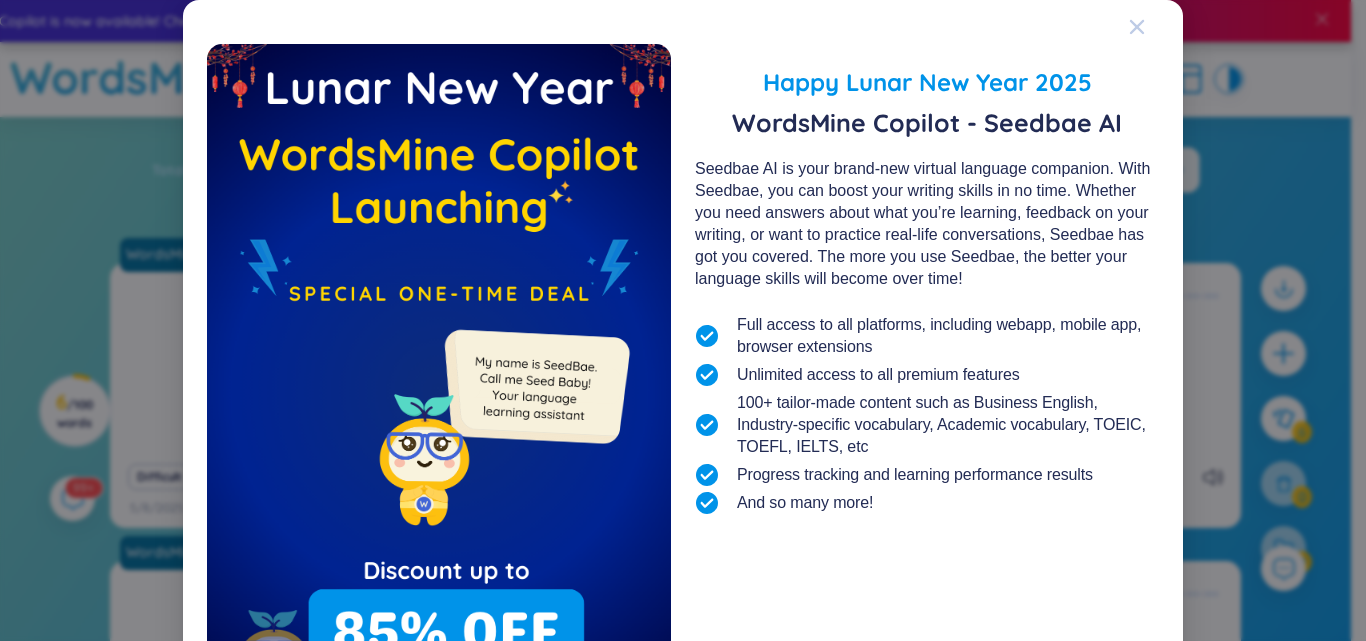 click 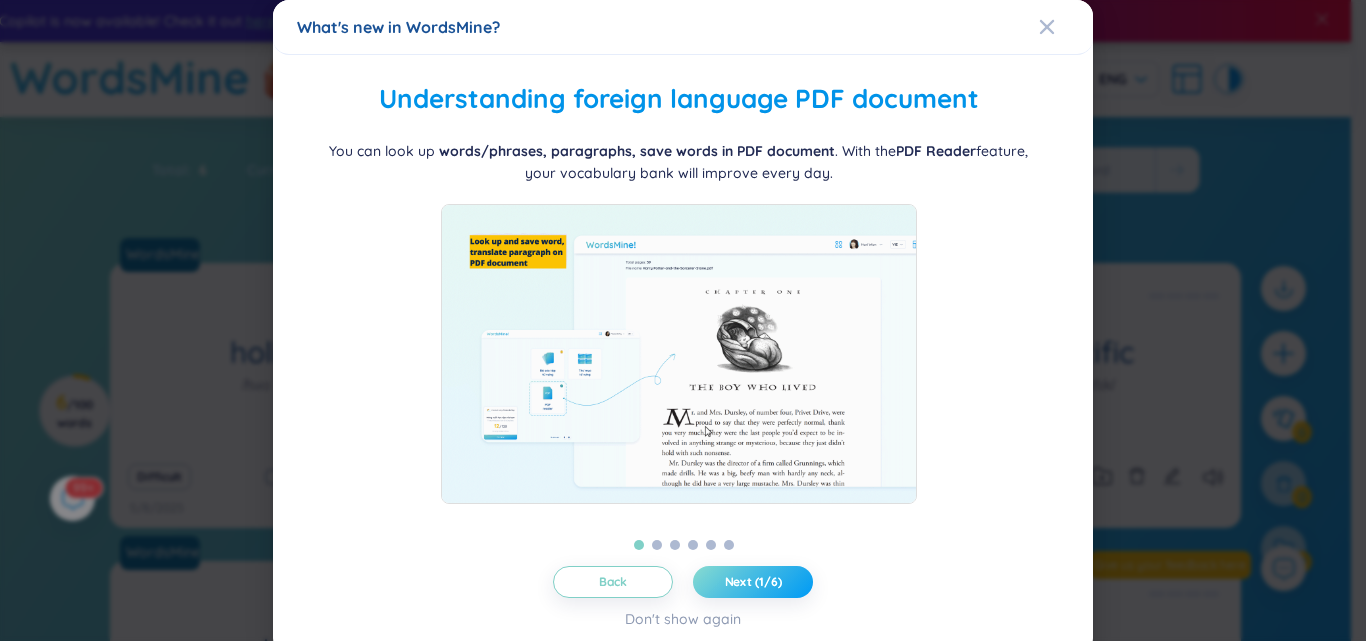 click on "Next (1/6)" at bounding box center (753, 582) 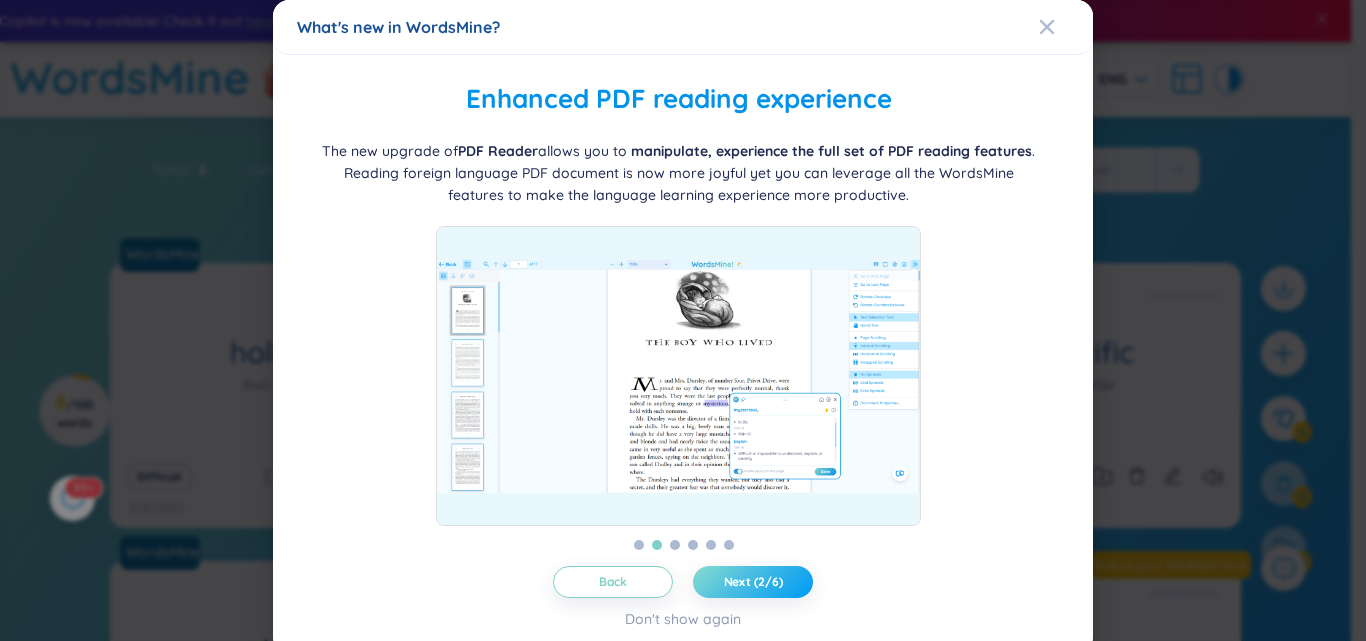 click on "Next (2/6)" at bounding box center (753, 582) 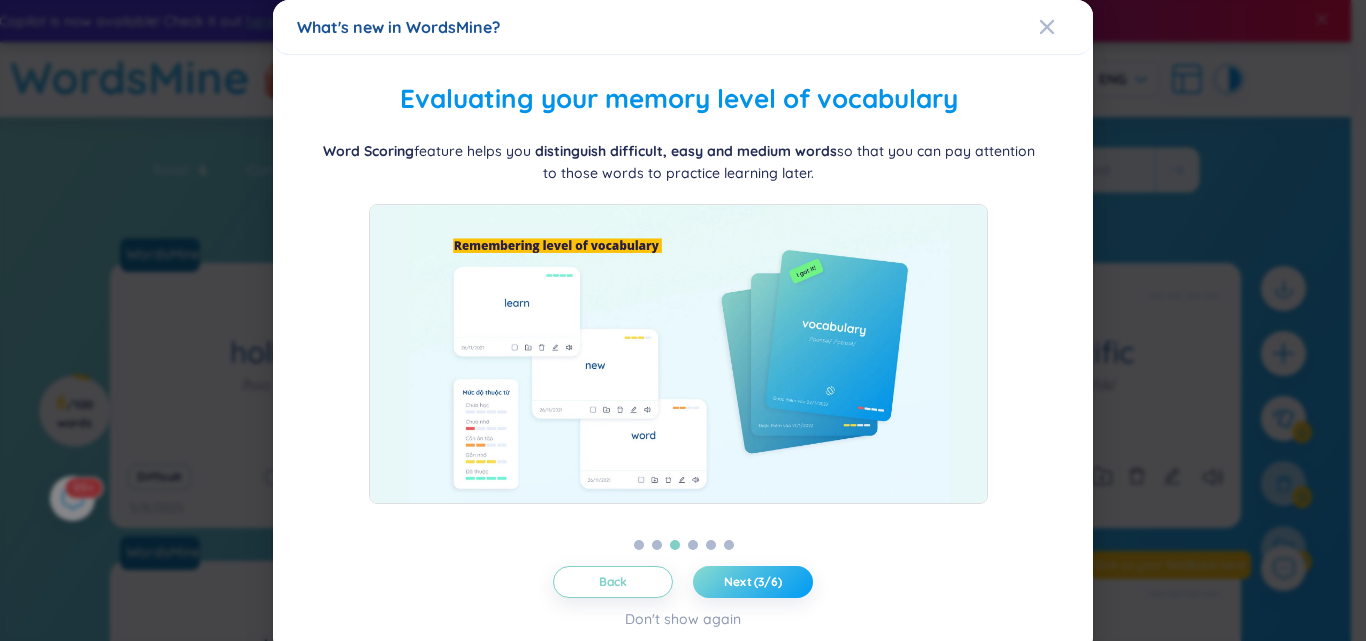click on "Next (3/6)" at bounding box center (753, 582) 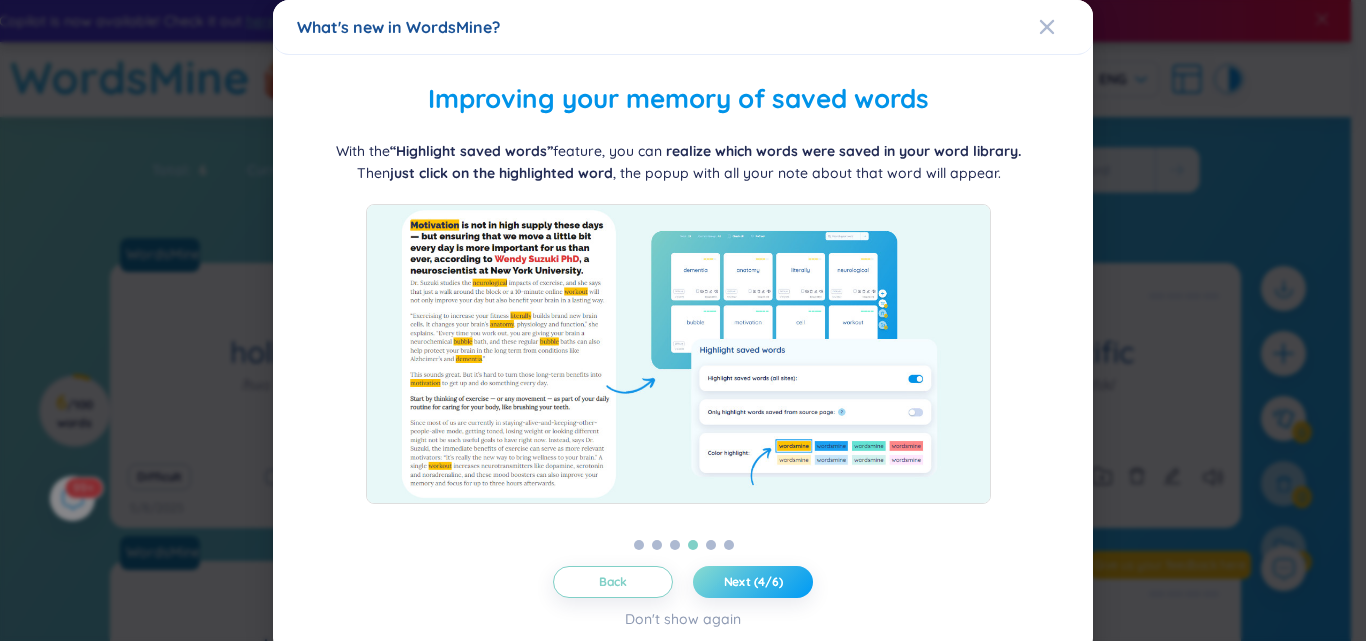 click on "Next (4/6)" at bounding box center [753, 582] 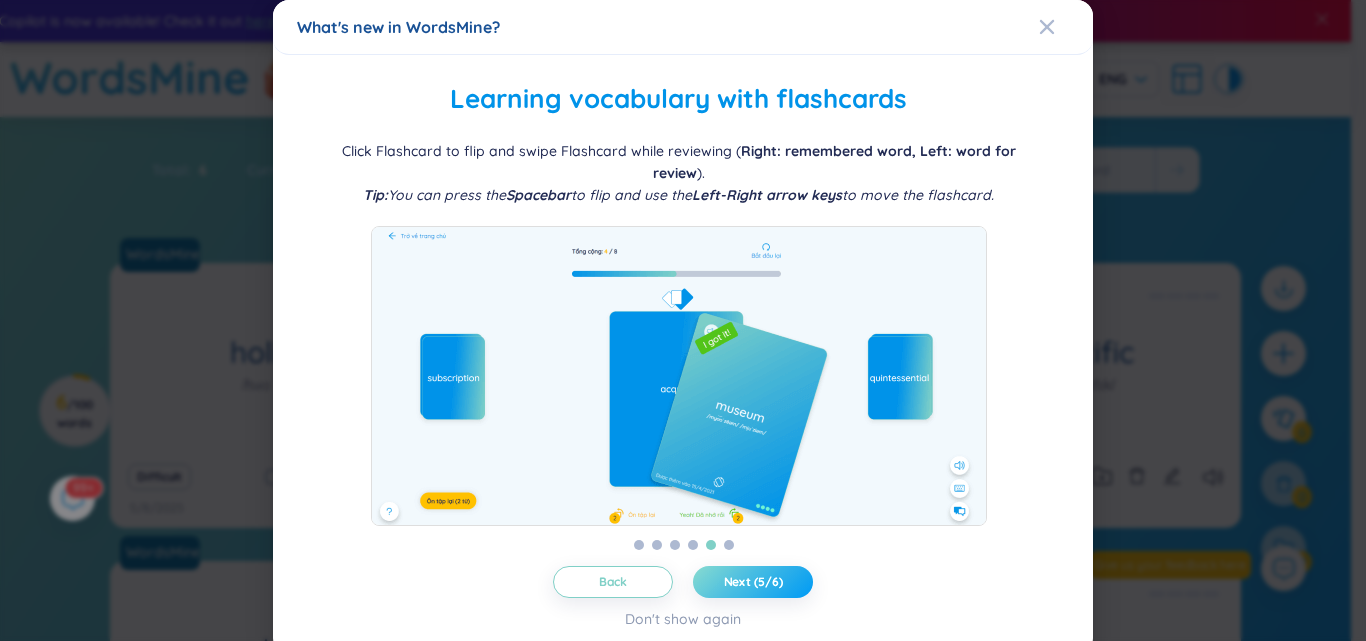 click on "Next (5/6)" at bounding box center (753, 582) 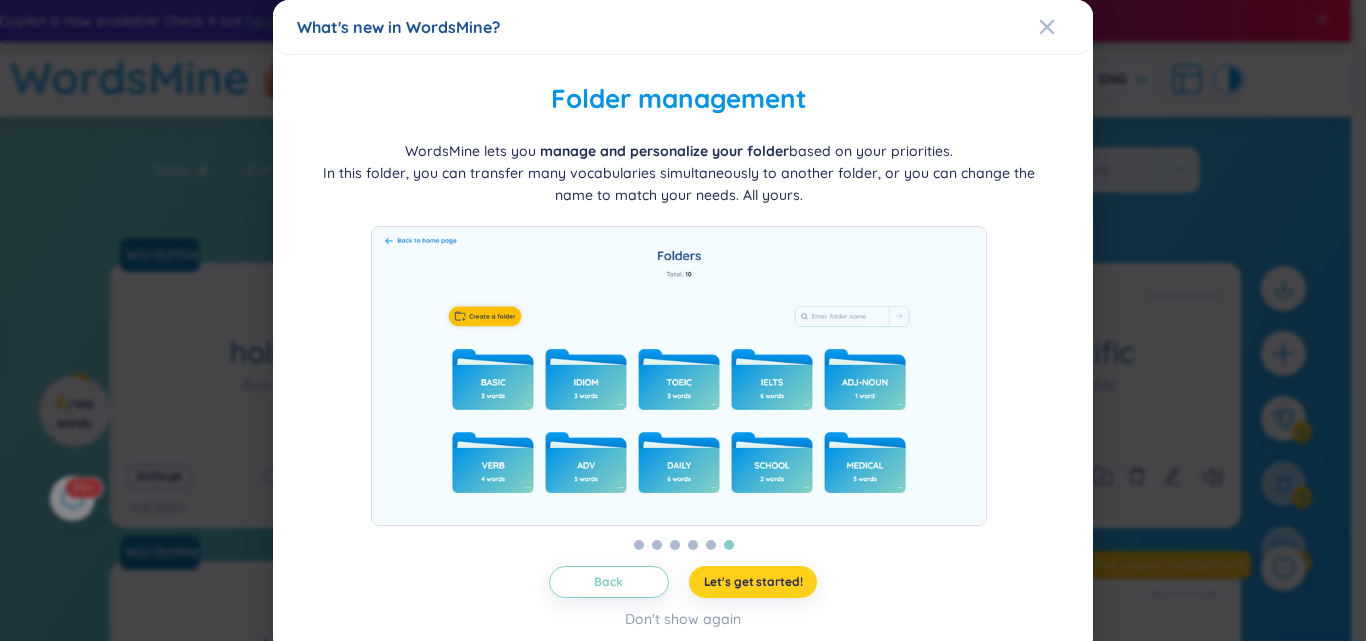 click on "Let's get started!" at bounding box center (753, 582) 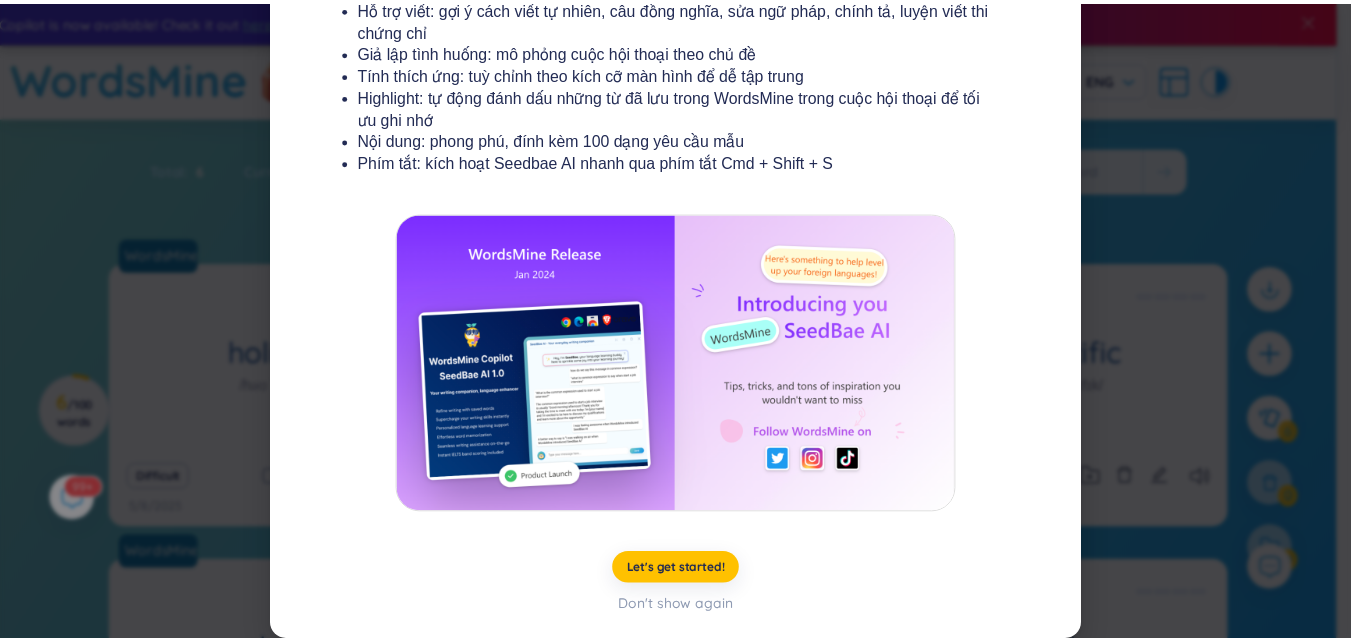 scroll, scrollTop: 0, scrollLeft: 0, axis: both 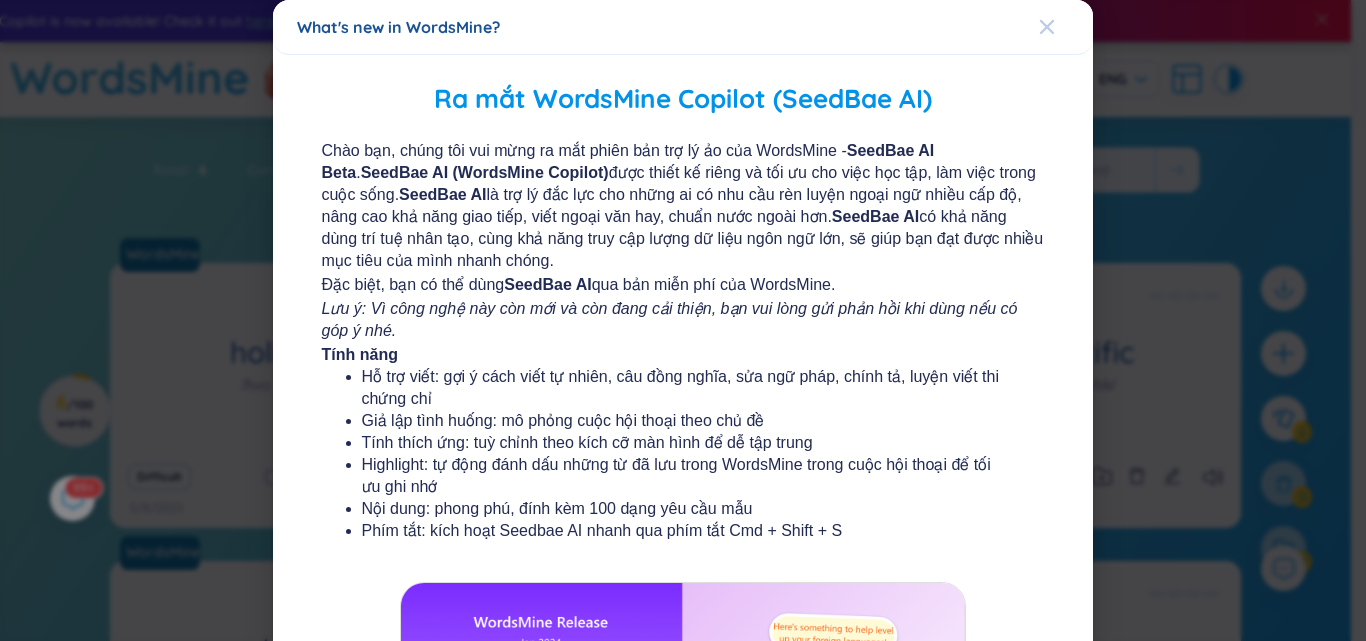 click 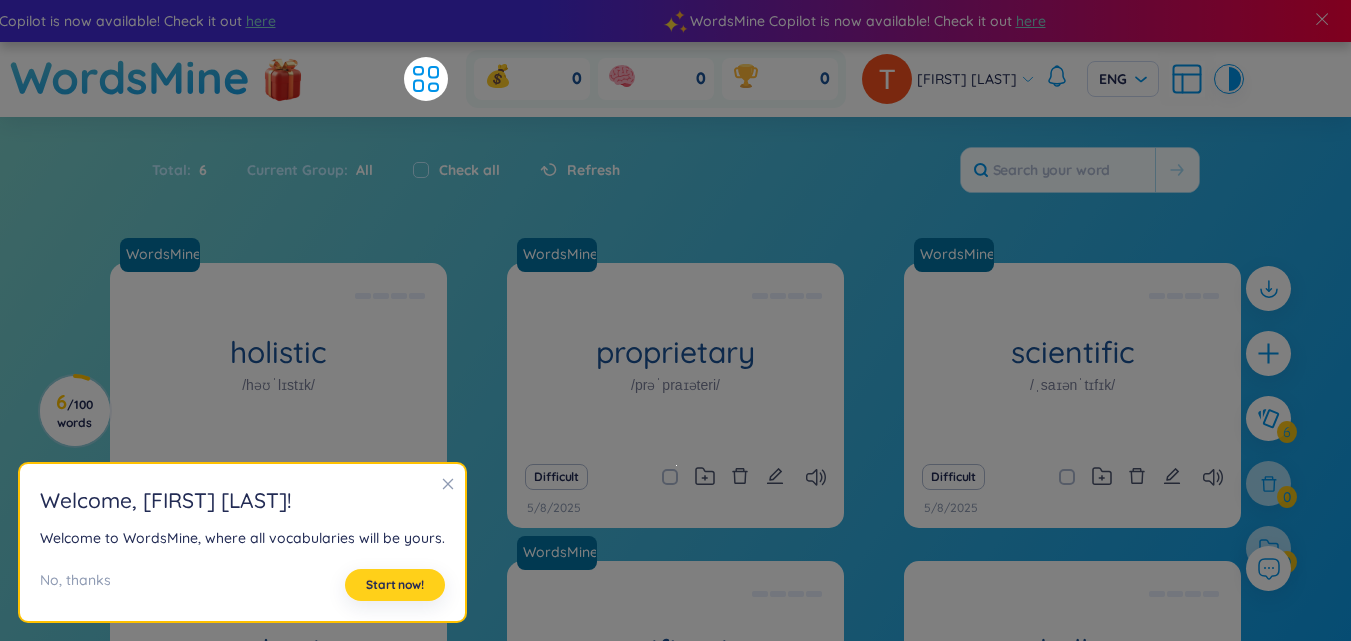 click on "Start now!" at bounding box center [395, 585] 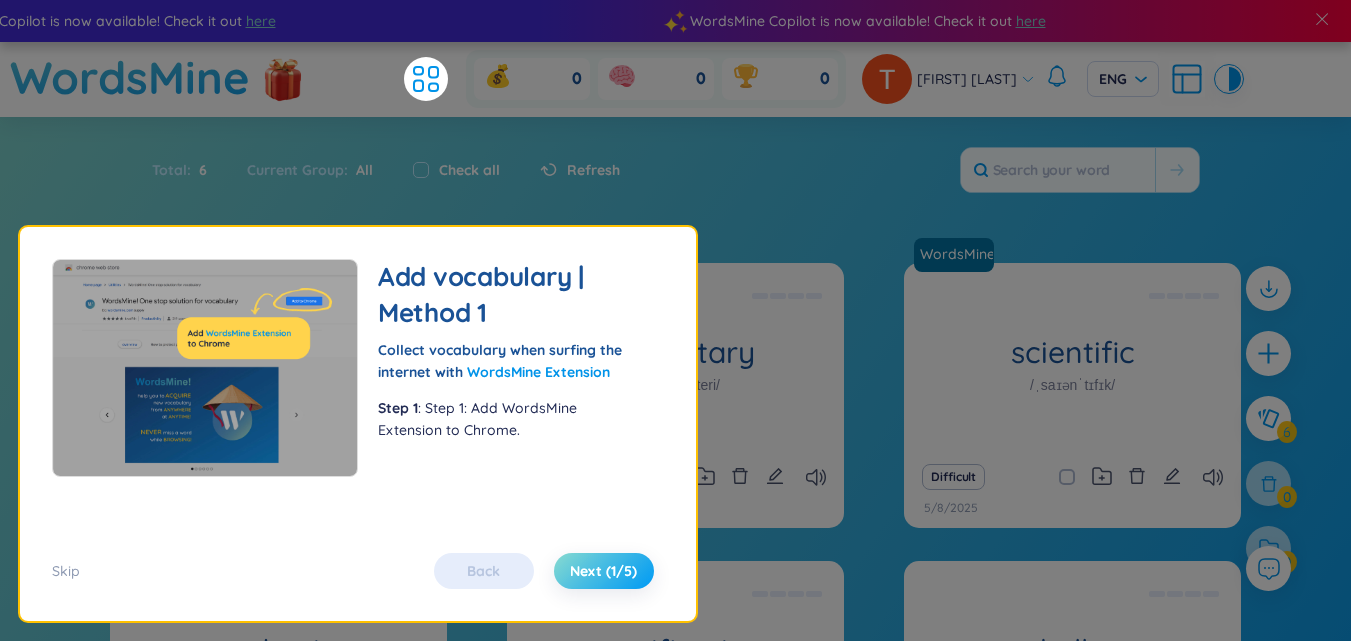 click on "Next (1/5)" at bounding box center [603, 571] 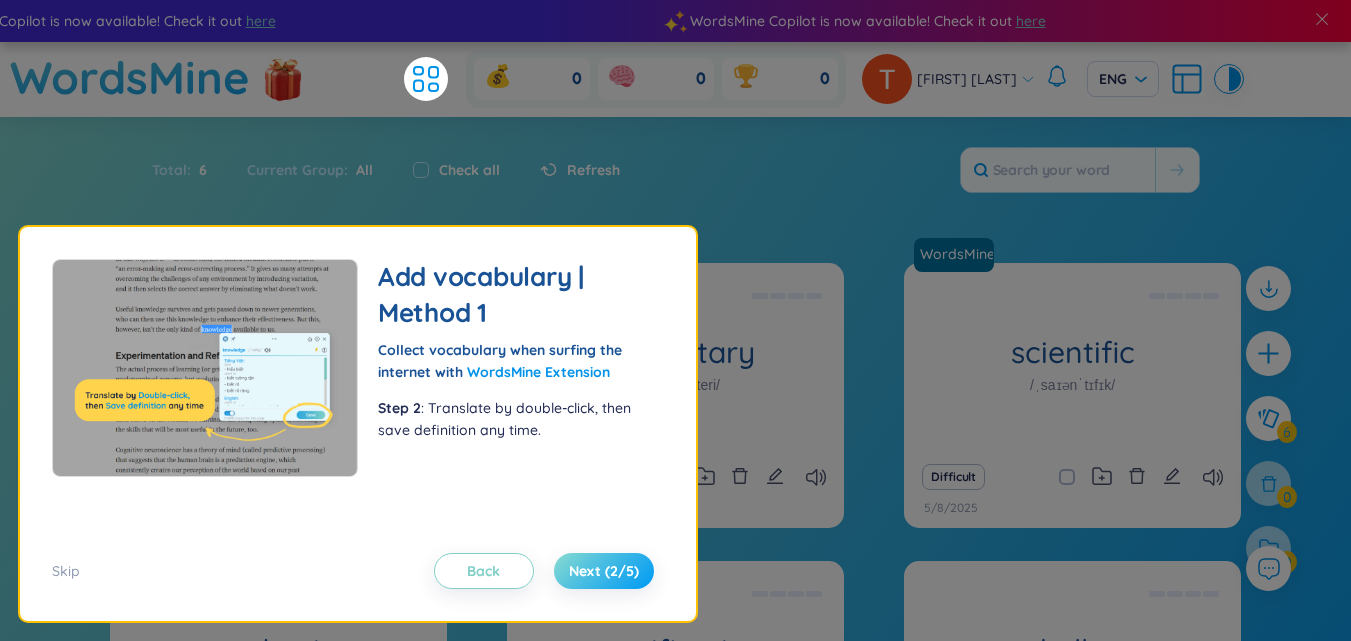 click on "Next (2/5)" at bounding box center [604, 571] 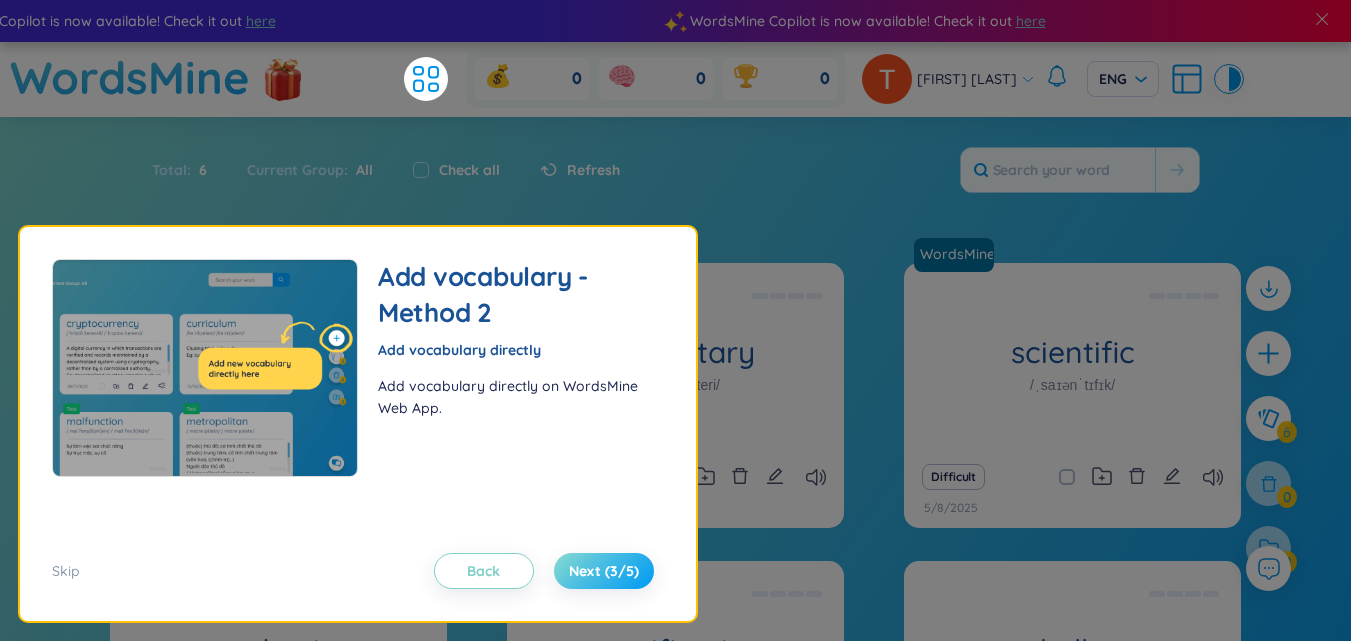 click on "Next (3/5)" at bounding box center (604, 571) 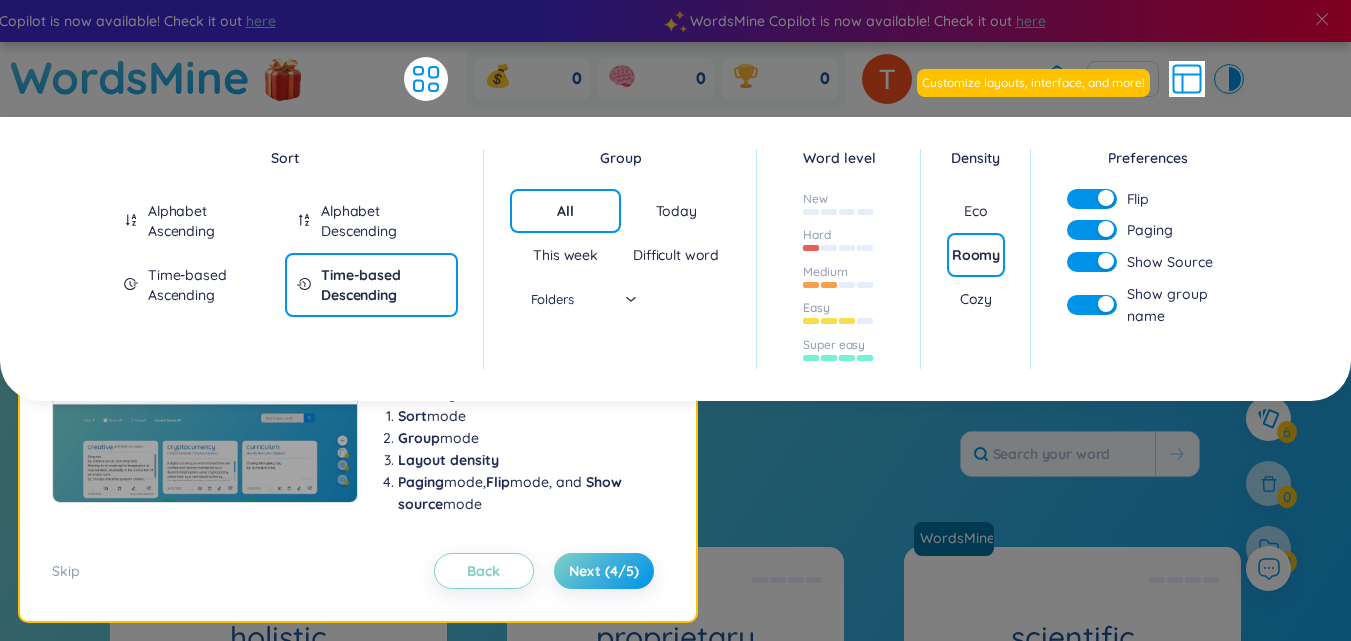 click on "Alphabet Ascending" at bounding box center [210, 221] 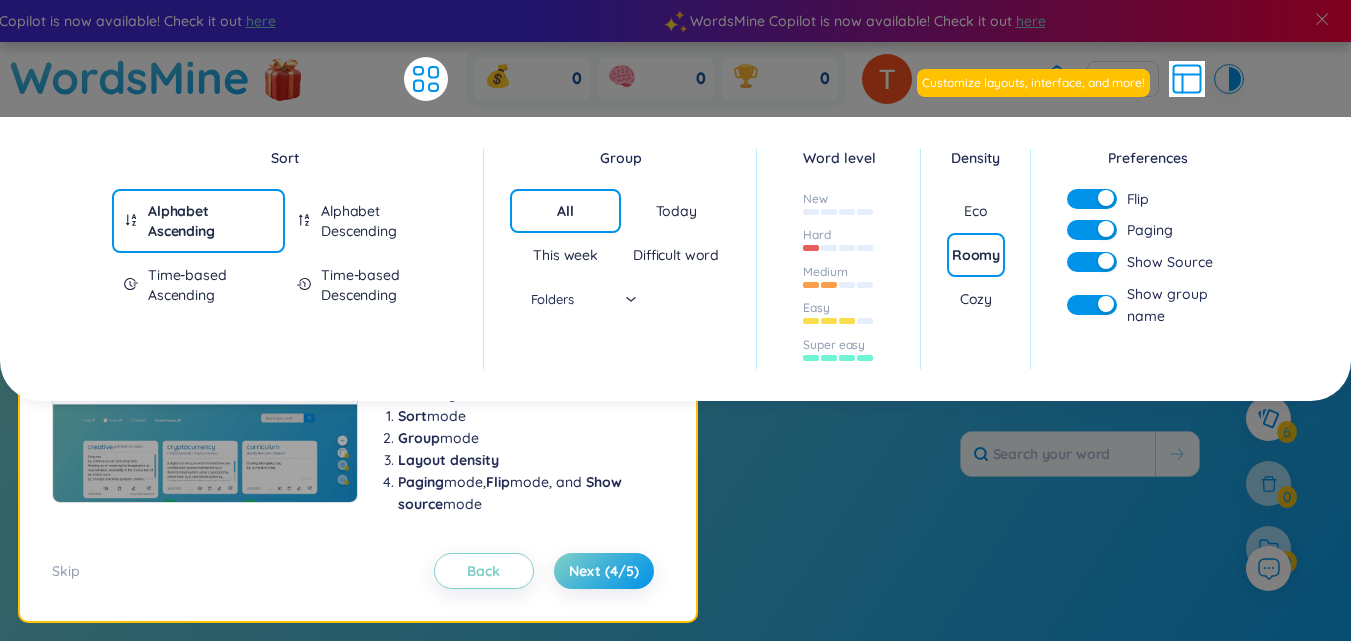 click on "Alphabet Descending" at bounding box center [383, 221] 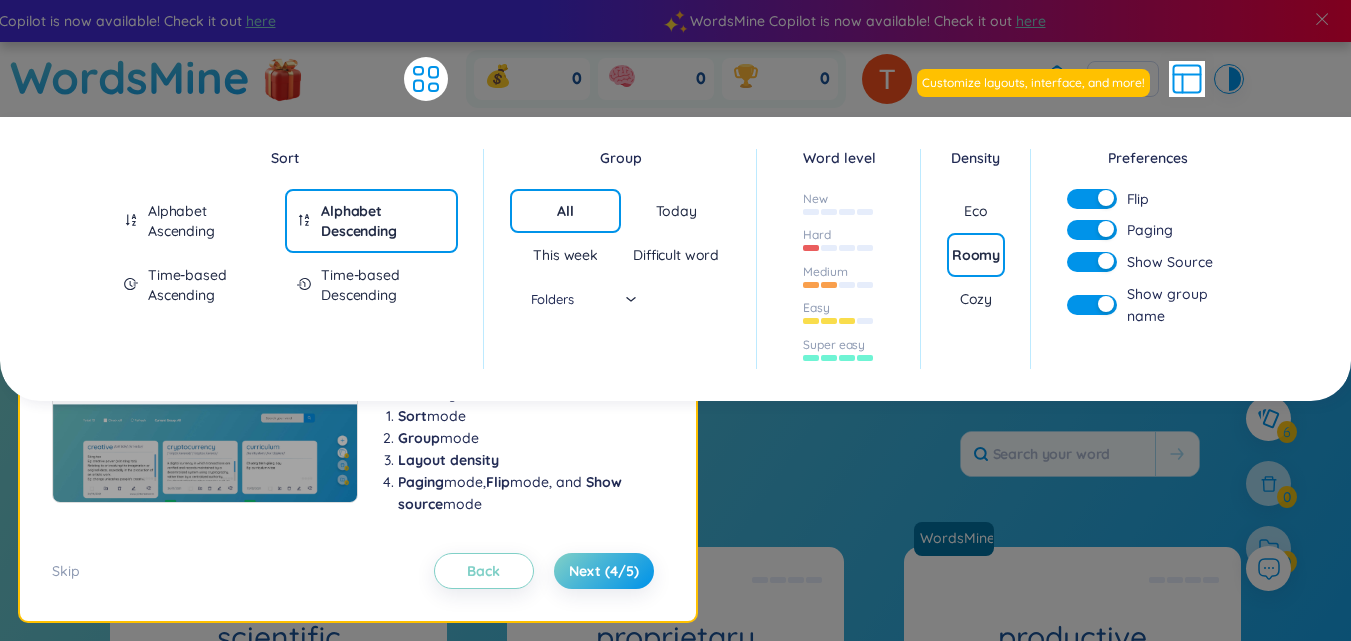 click on "Time-based Descending" at bounding box center [383, 285] 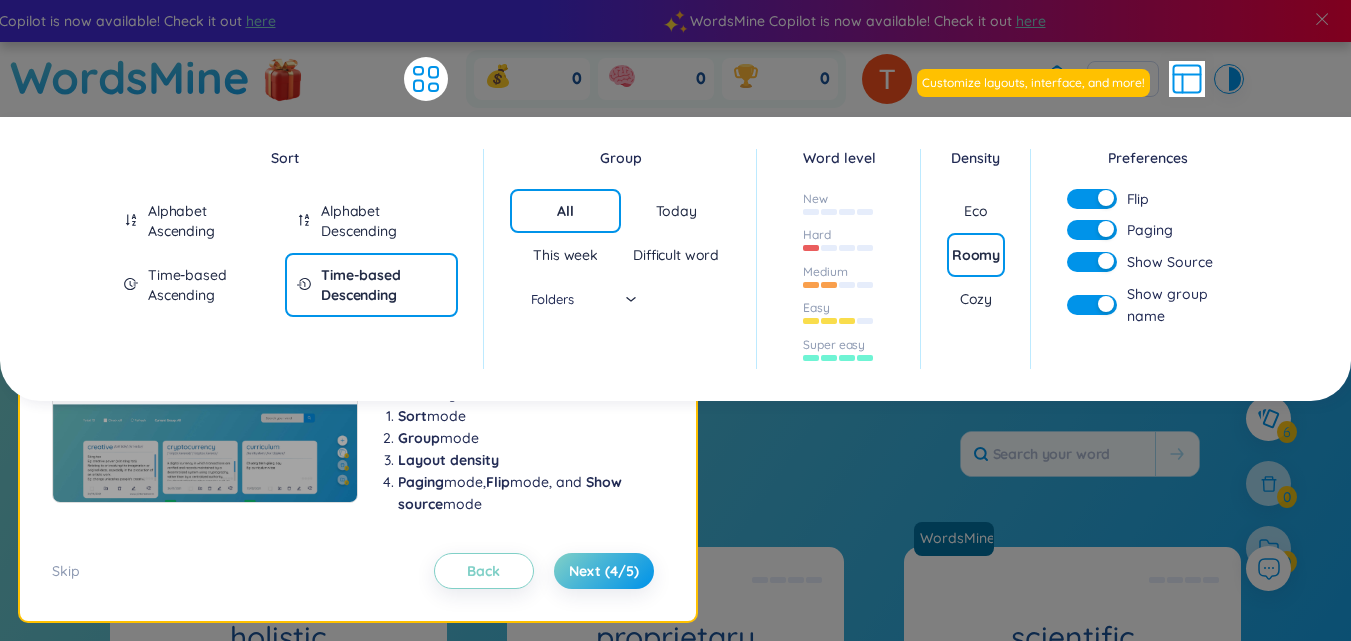 click on "Alphabet Ascending" at bounding box center [210, 221] 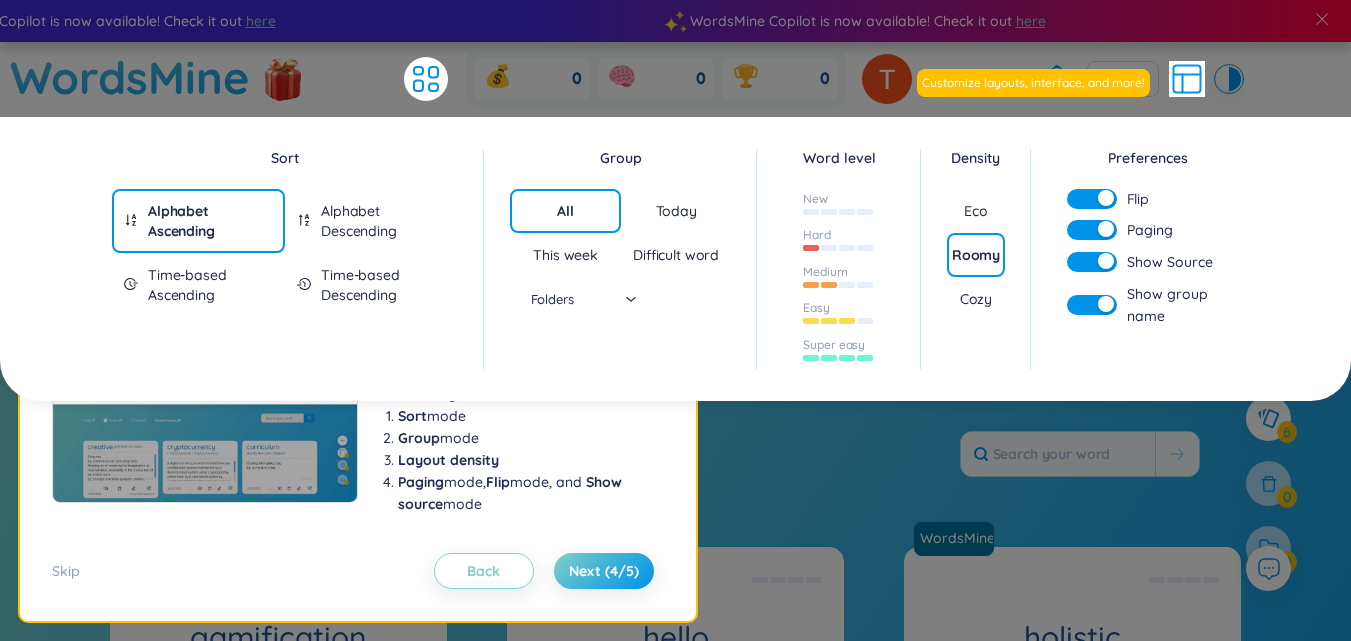click on "Alphabet Descending" at bounding box center (383, 221) 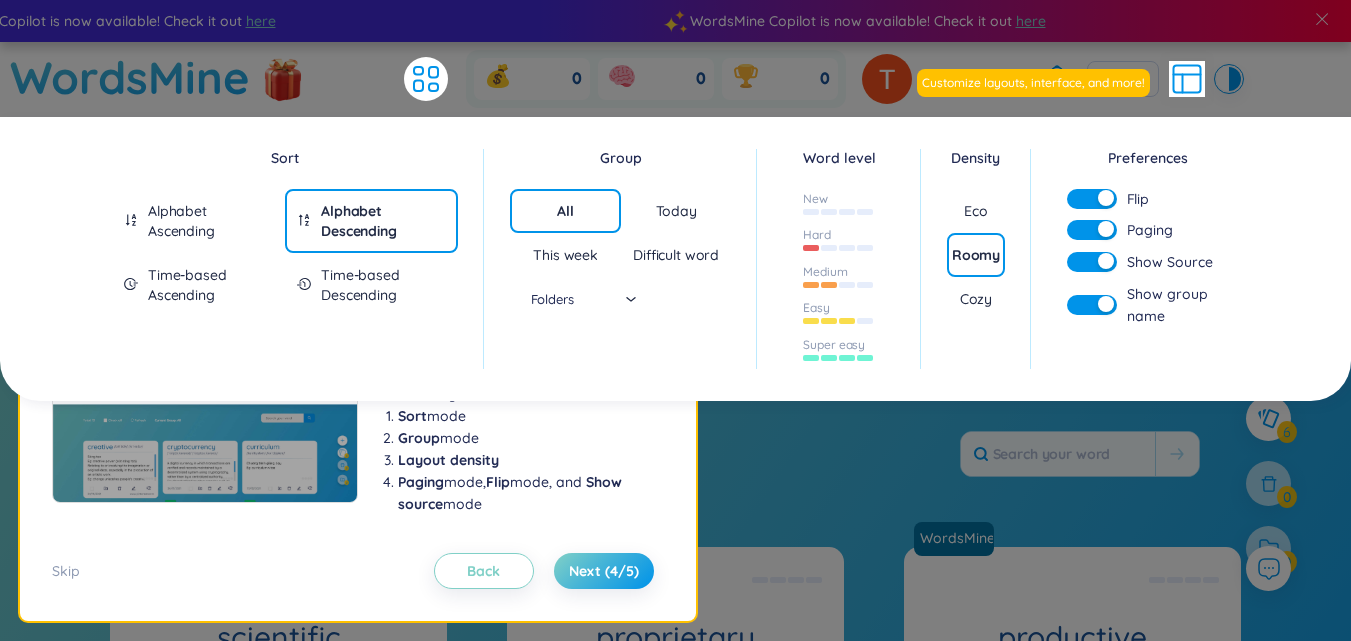 click on "Time-based Ascending" at bounding box center (210, 285) 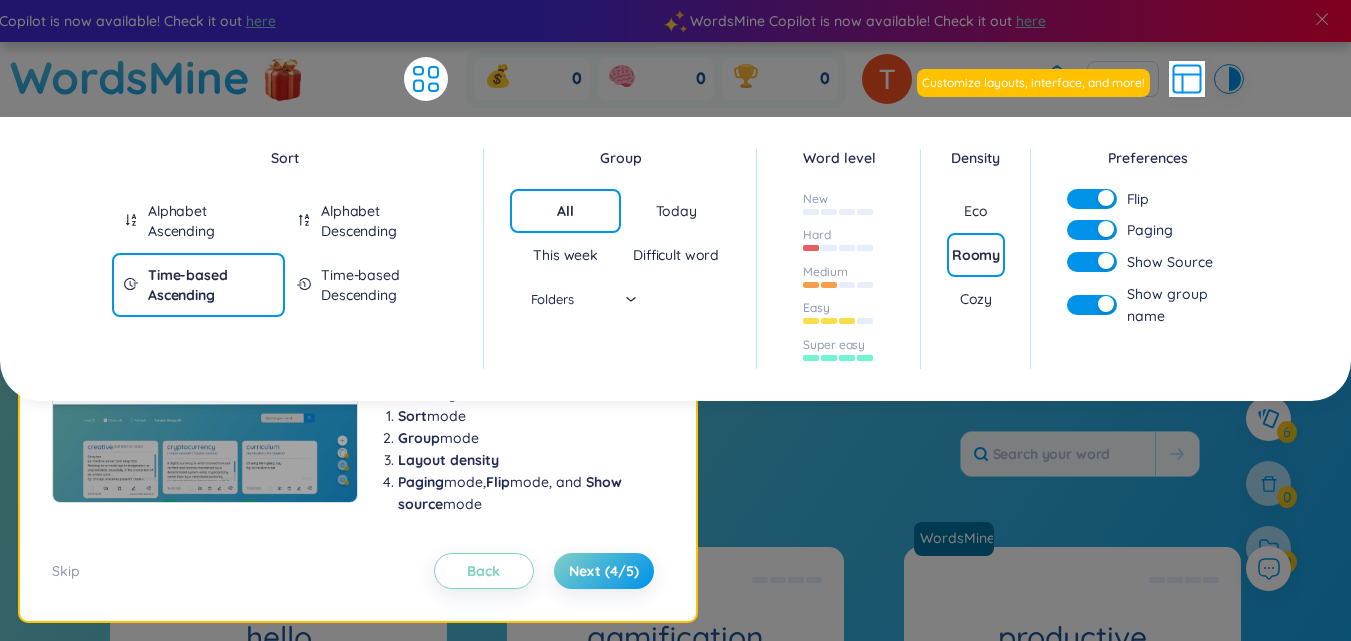 click on "Time-based Descending" at bounding box center (383, 285) 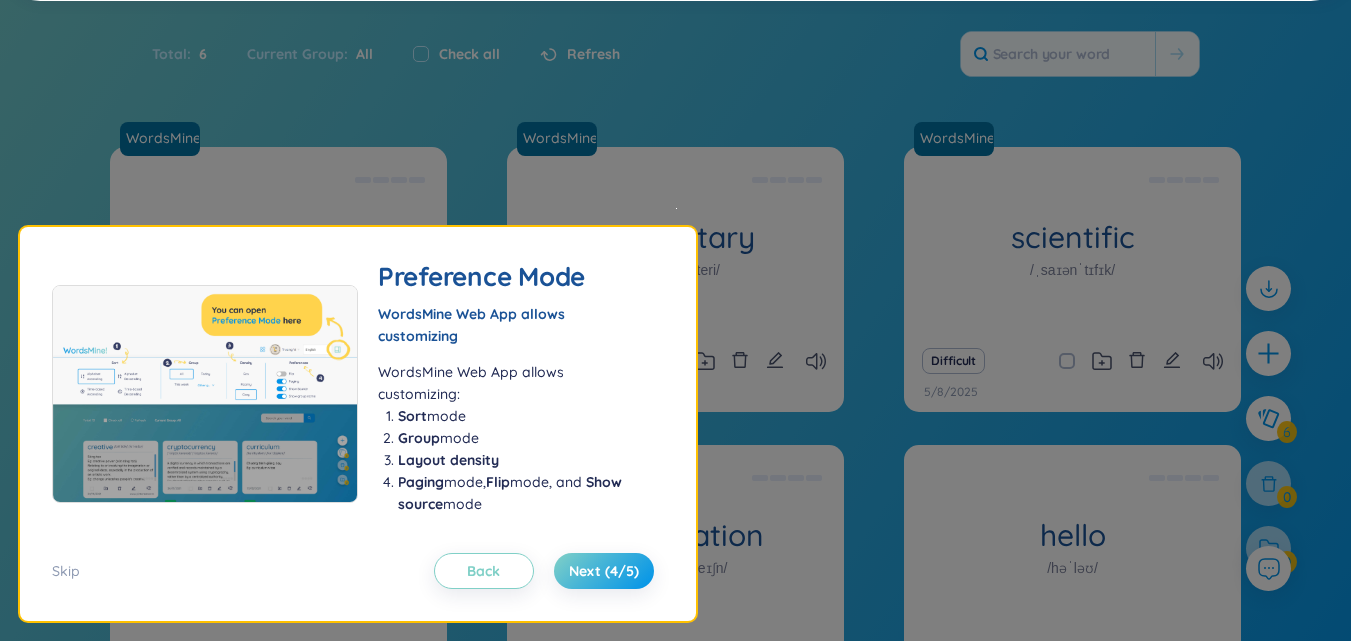 scroll, scrollTop: 0, scrollLeft: 0, axis: both 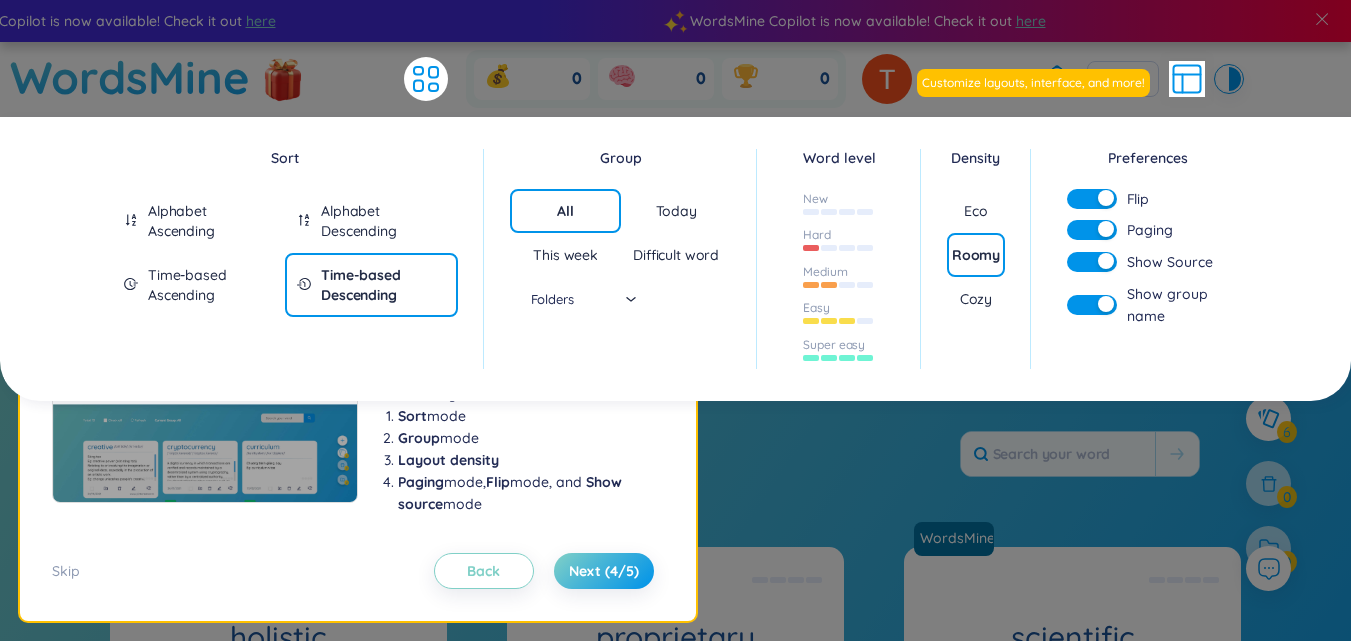 click on "Time-based Ascending" at bounding box center [210, 285] 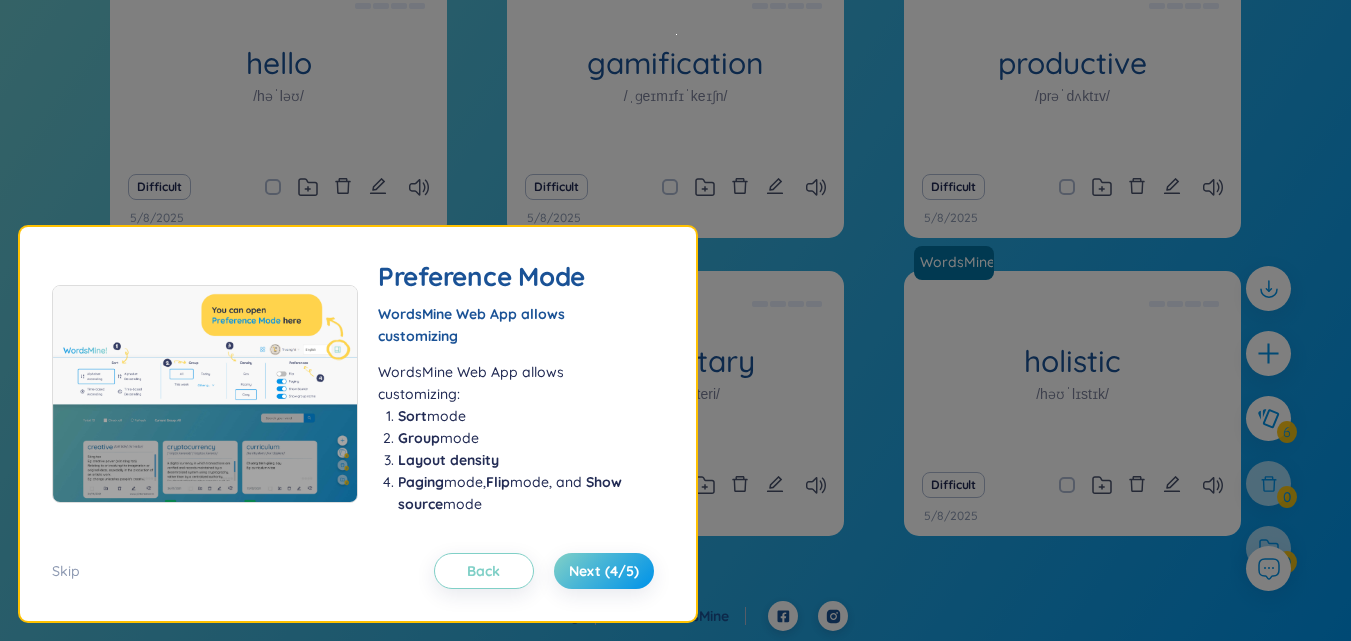 scroll, scrollTop: 0, scrollLeft: 0, axis: both 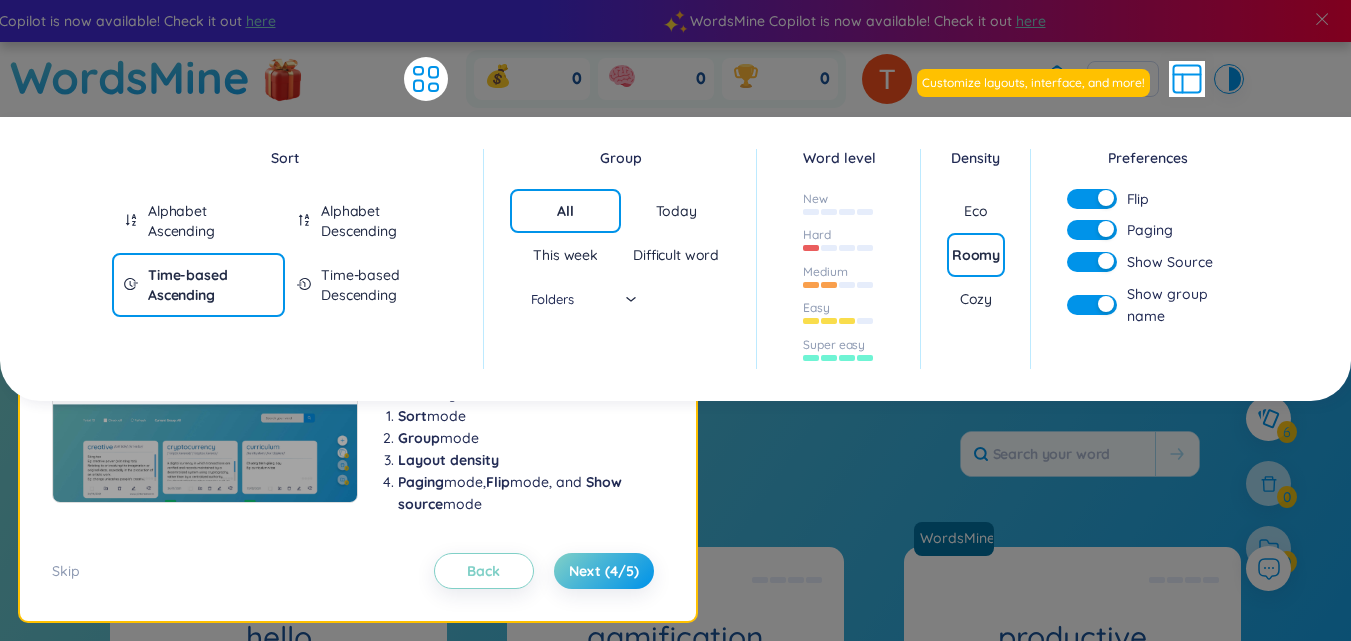 click on "Alphabet Ascending" at bounding box center [210, 221] 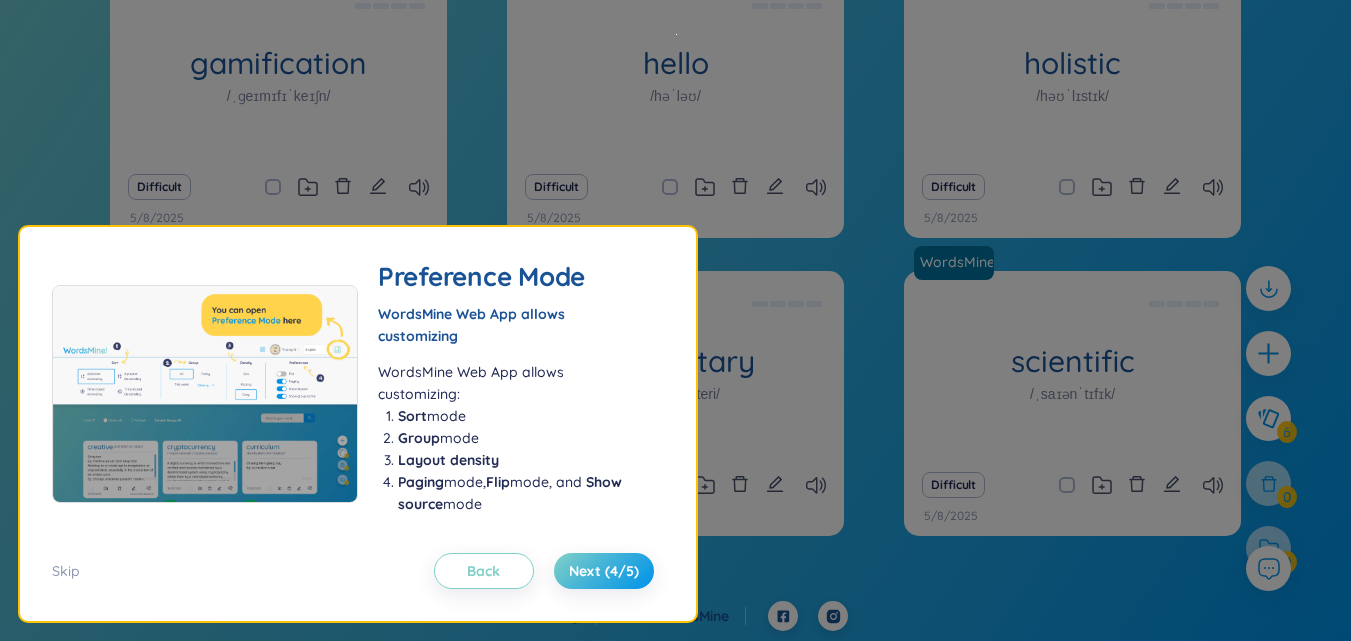 scroll, scrollTop: 74, scrollLeft: 0, axis: vertical 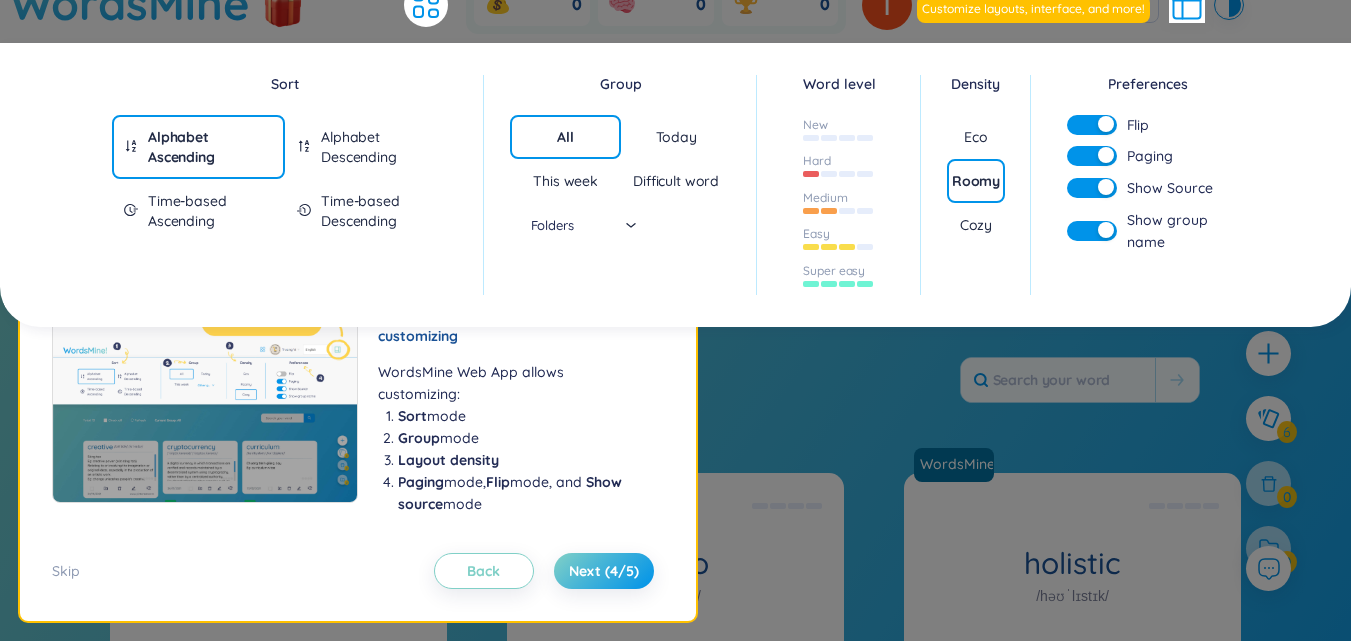 click on "Alphabet Descending" at bounding box center [383, 147] 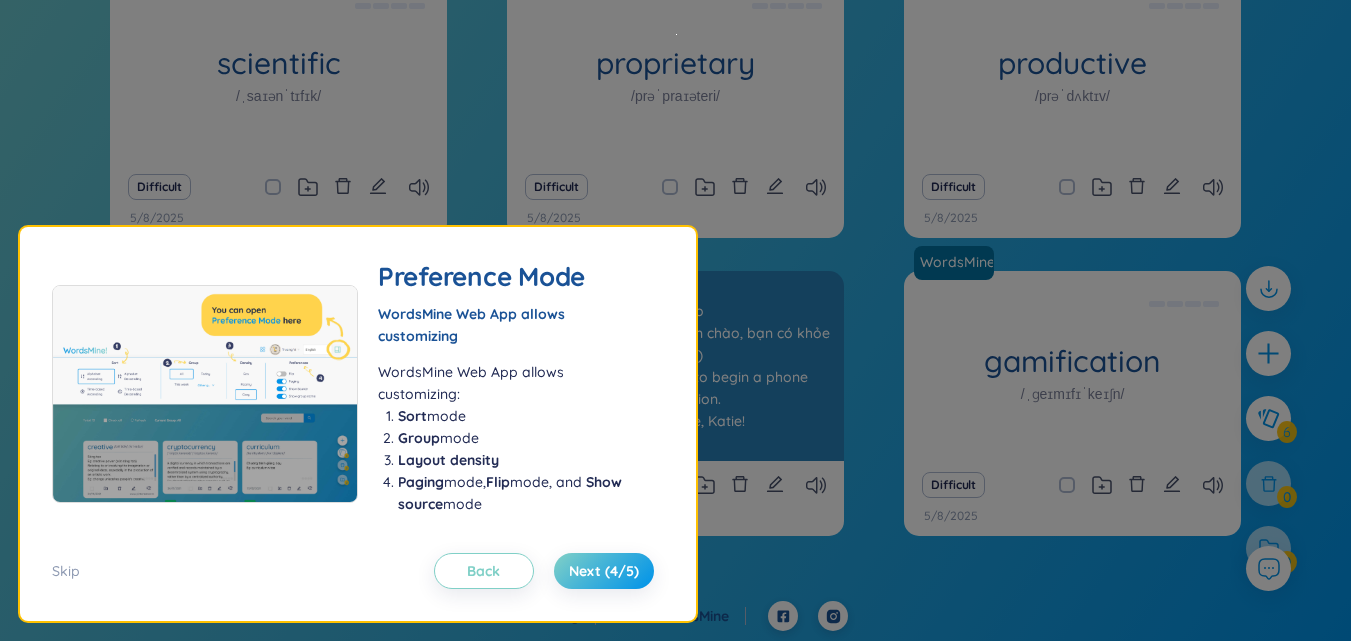 scroll, scrollTop: 74, scrollLeft: 0, axis: vertical 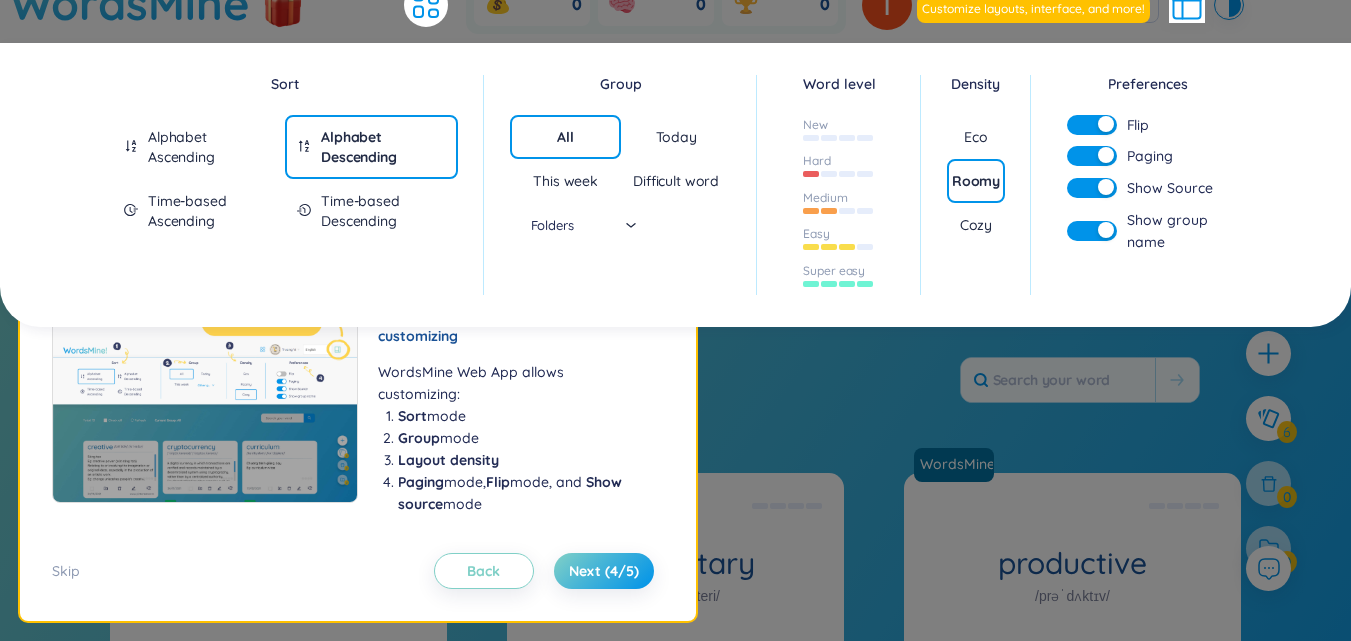 click on "Cozy" at bounding box center [976, 225] 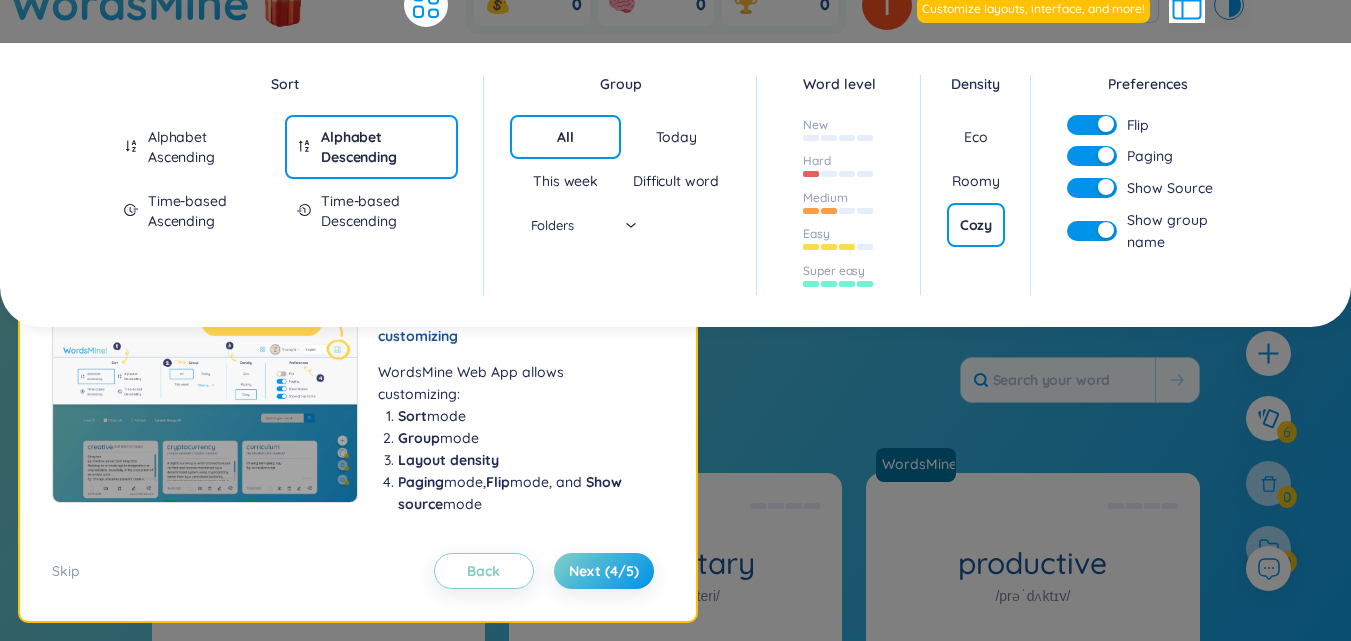 click on "Eco" at bounding box center [975, 137] 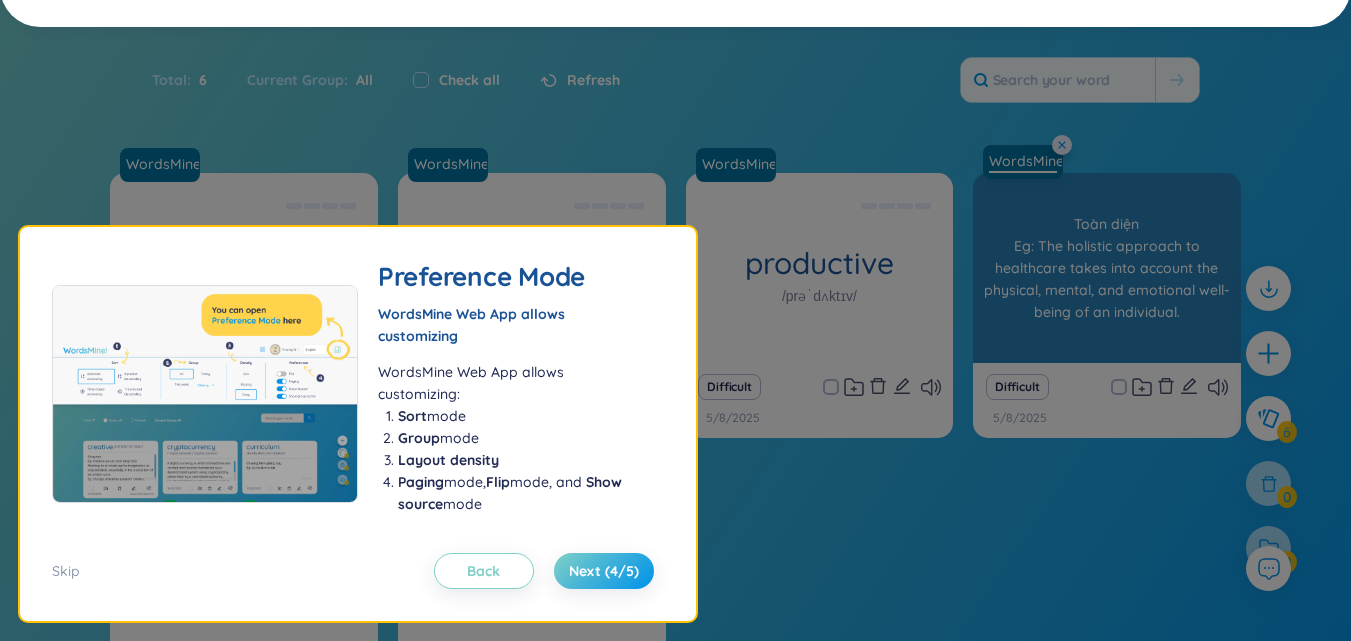scroll, scrollTop: 0, scrollLeft: 0, axis: both 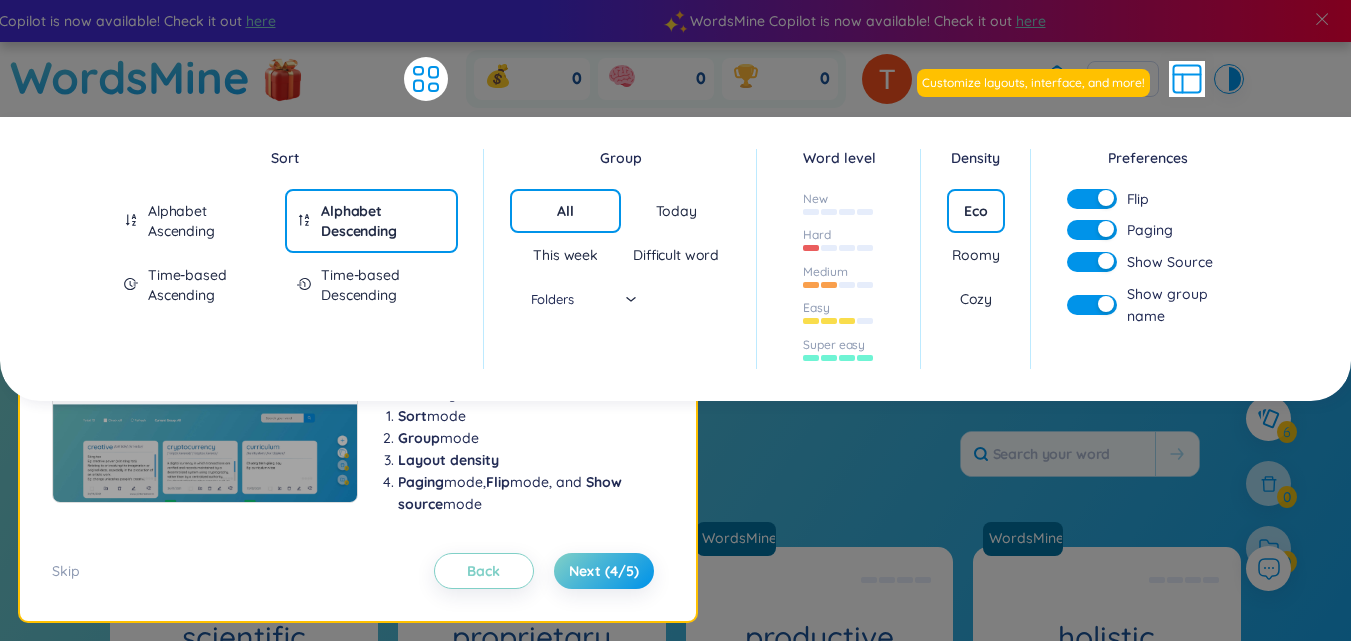 click on "Roomy" at bounding box center (975, 255) 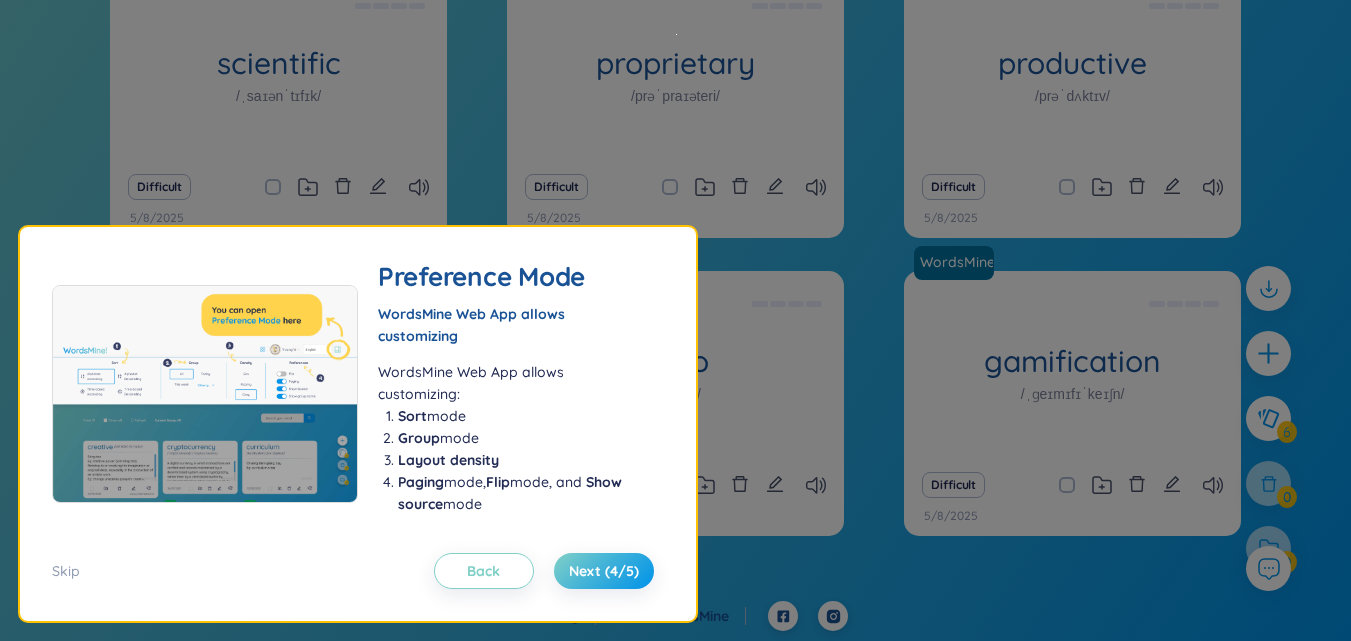 scroll, scrollTop: 0, scrollLeft: 0, axis: both 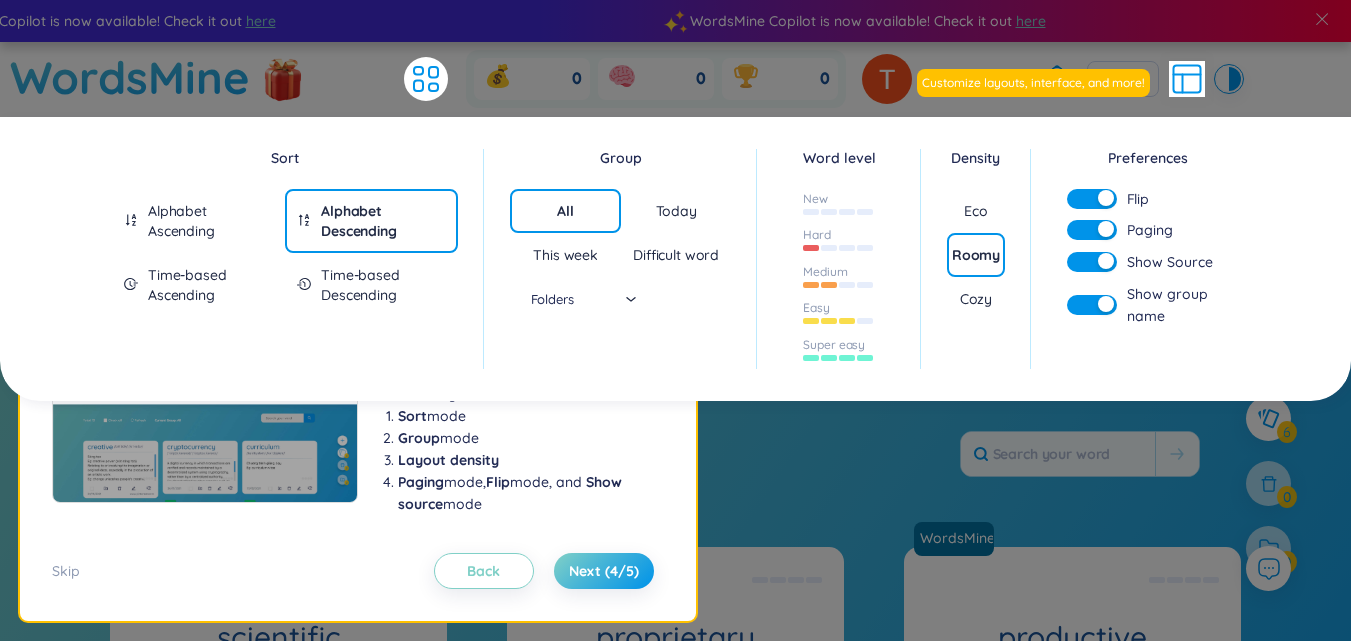 click on "Cozy" at bounding box center (976, 299) 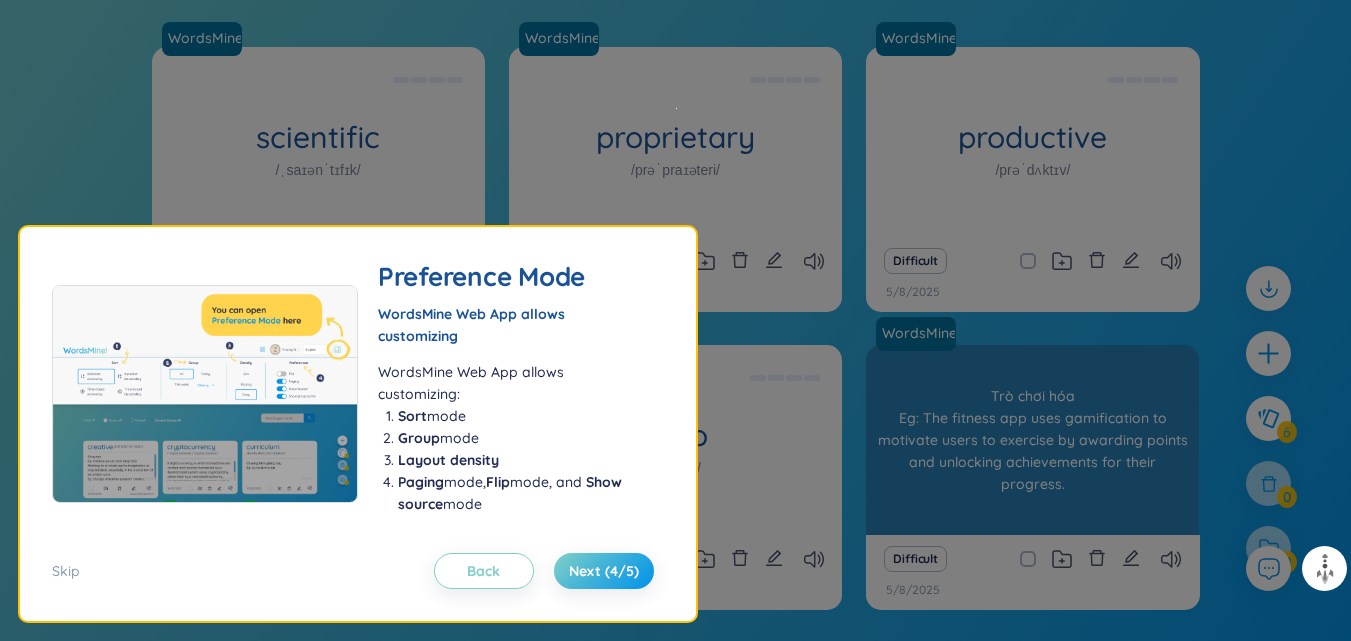 scroll, scrollTop: 574, scrollLeft: 0, axis: vertical 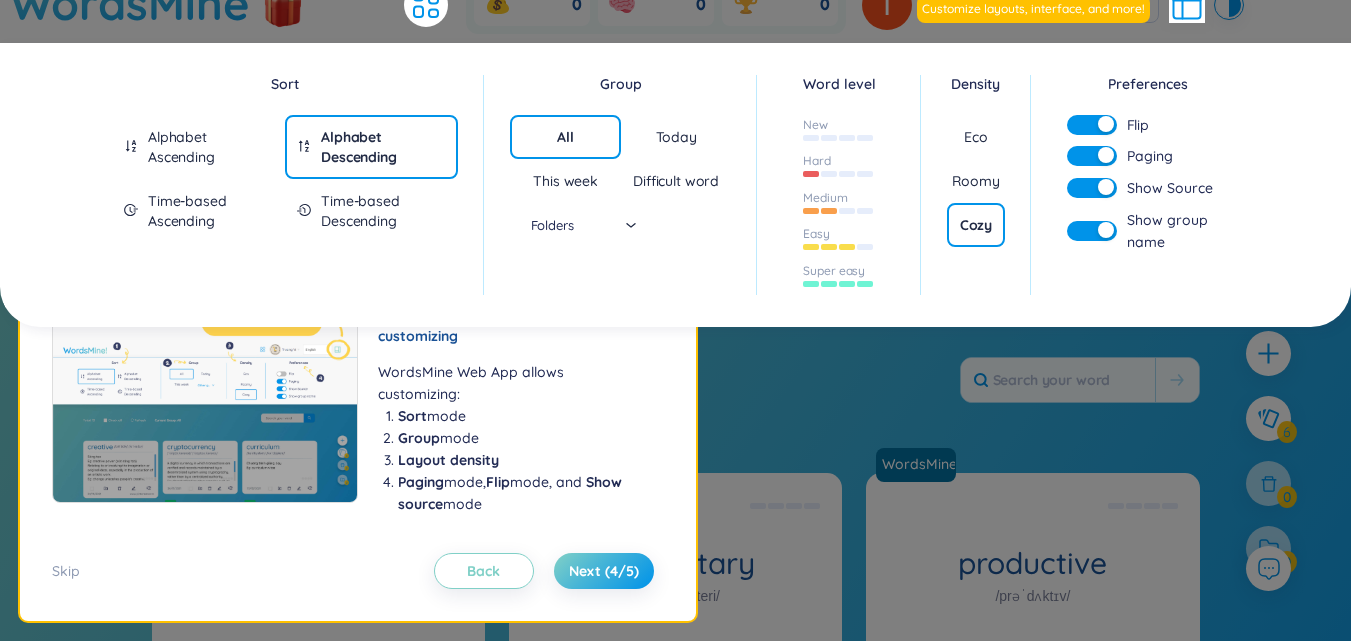 click on "Roomy" at bounding box center [975, 181] 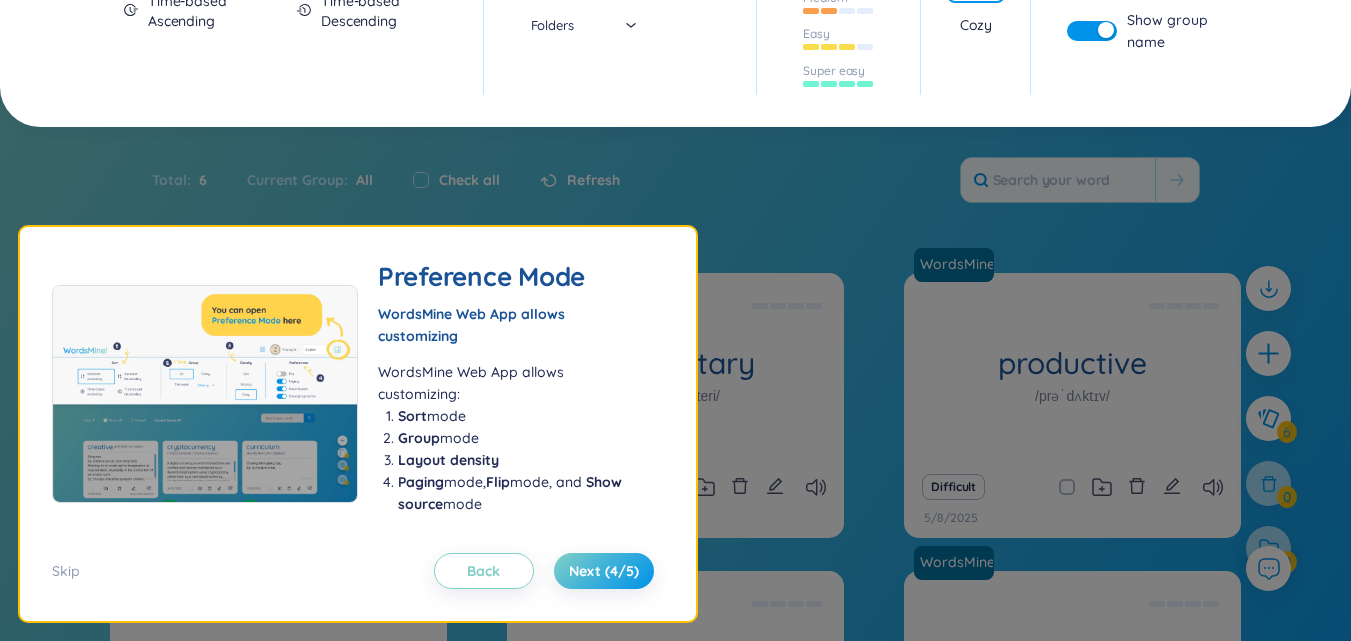 scroll, scrollTop: 0, scrollLeft: 0, axis: both 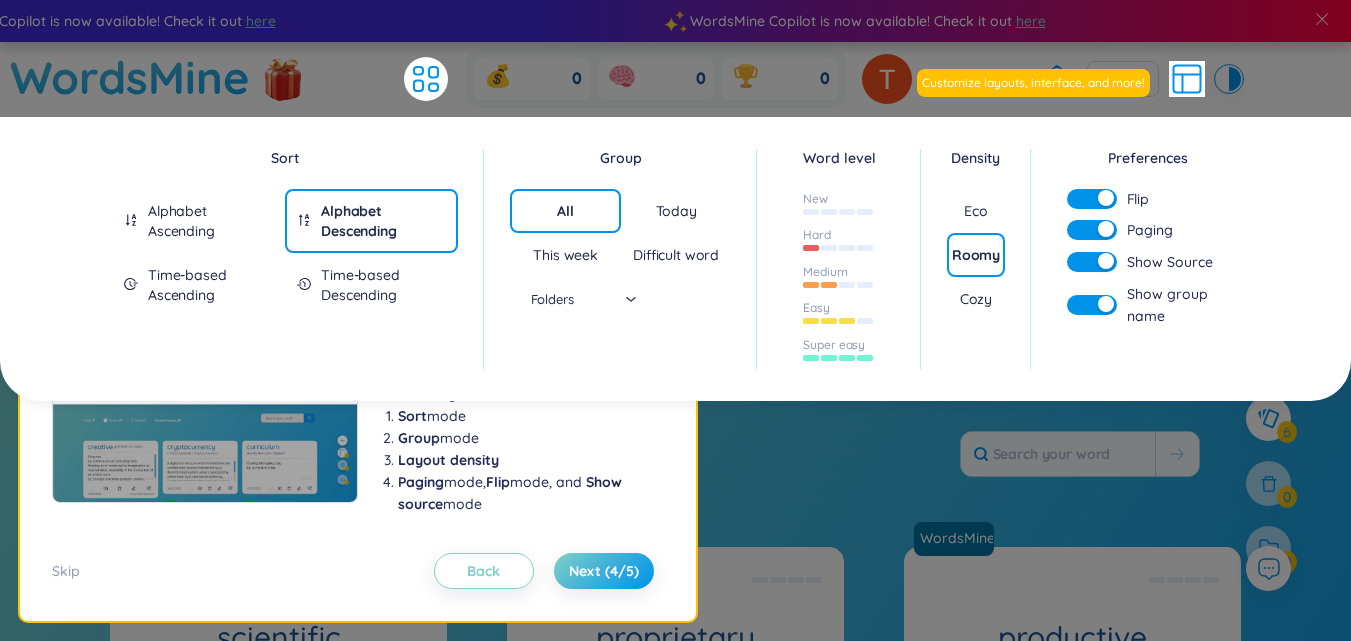 click on "Eco" at bounding box center (976, 211) 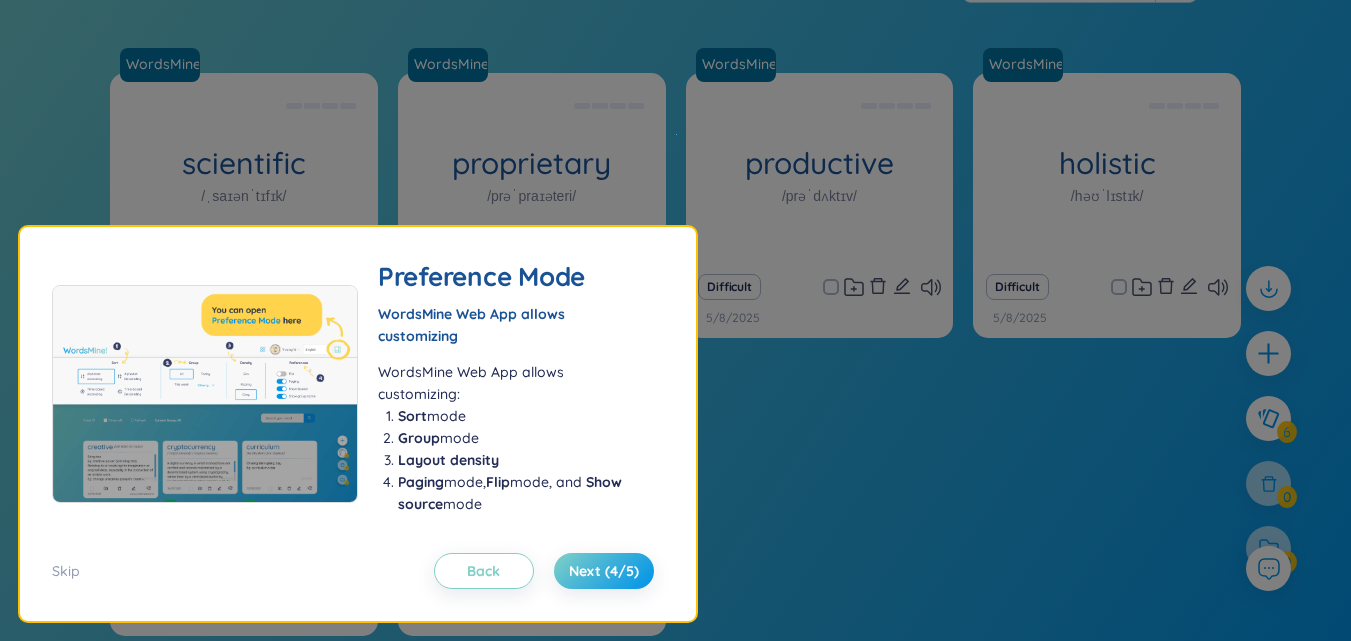 scroll, scrollTop: 74, scrollLeft: 0, axis: vertical 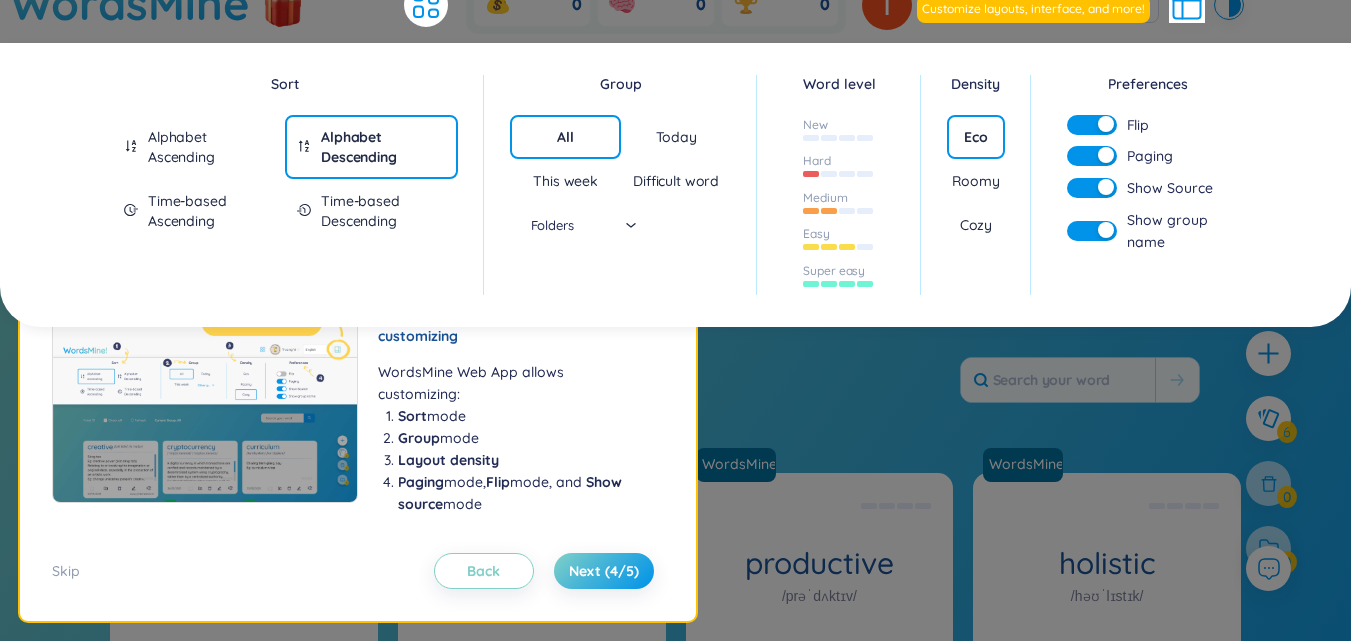 click on "Cozy" at bounding box center [975, 225] 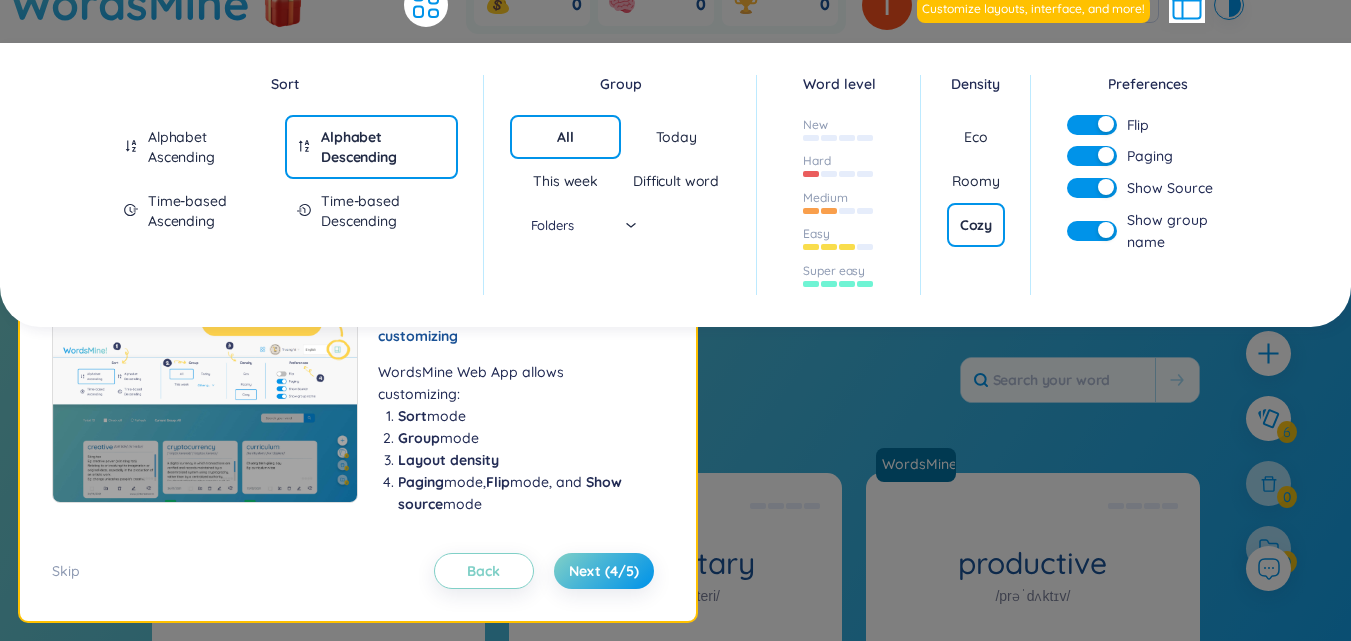 click on "Roomy" at bounding box center [975, 181] 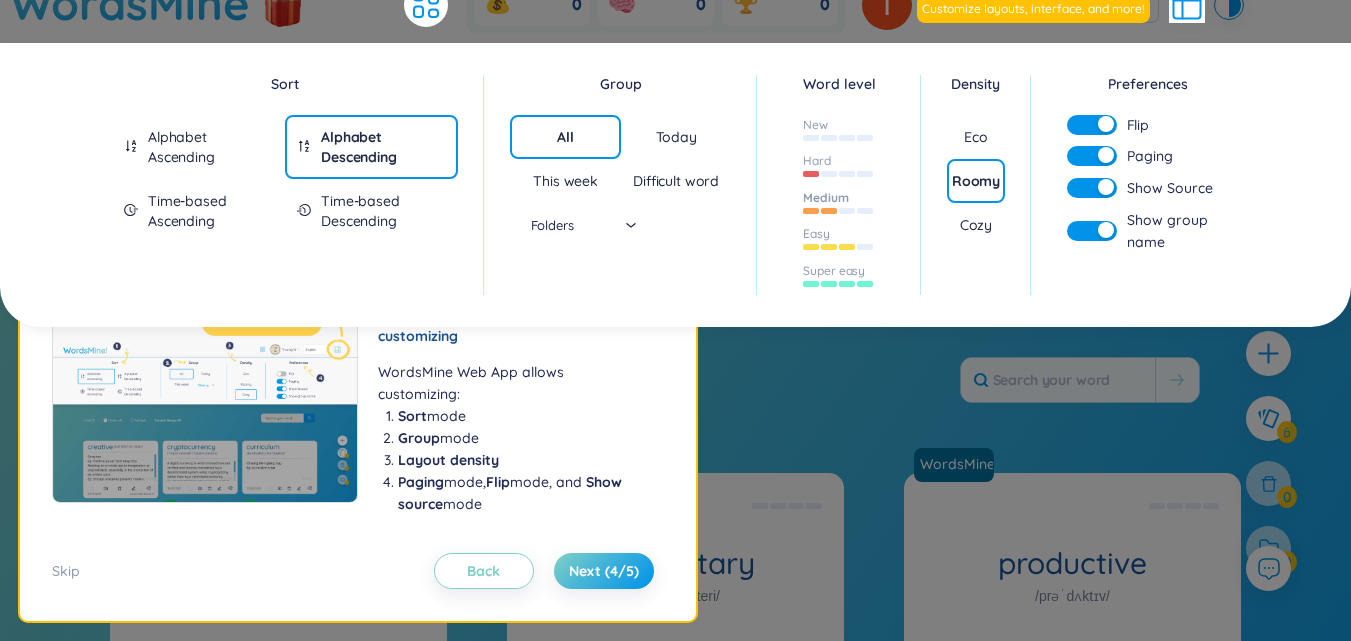 click on "Medium" at bounding box center [839, 206] 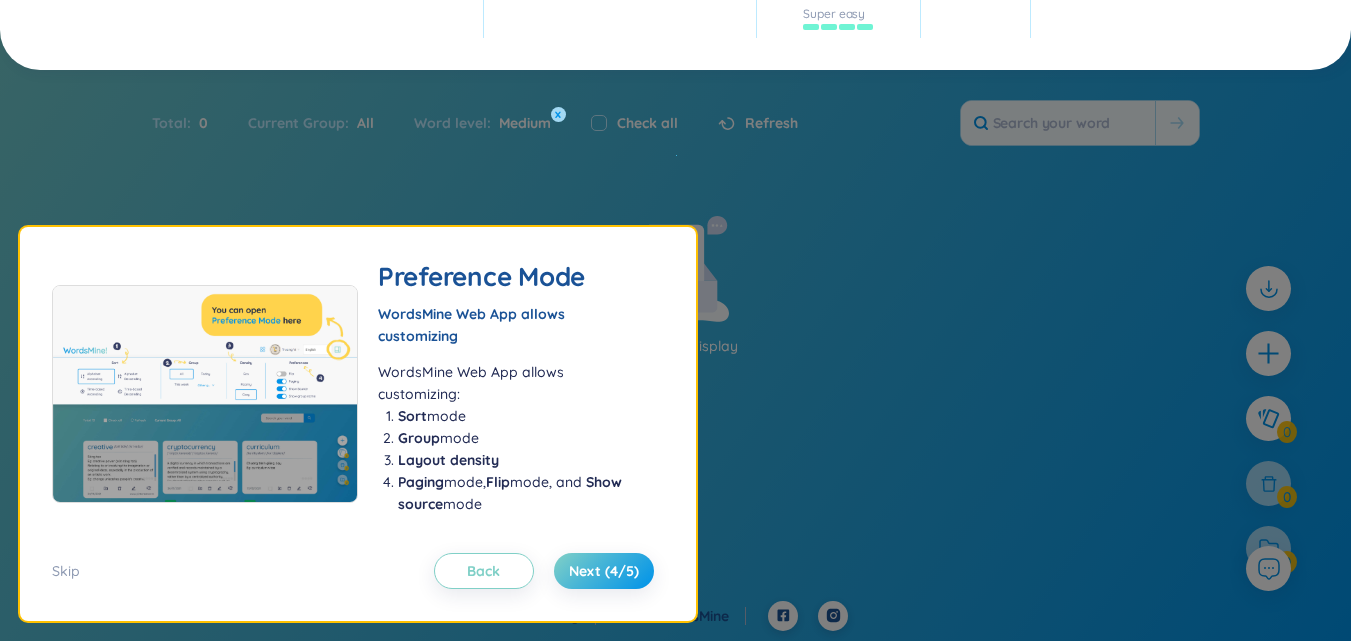 scroll, scrollTop: 0, scrollLeft: 0, axis: both 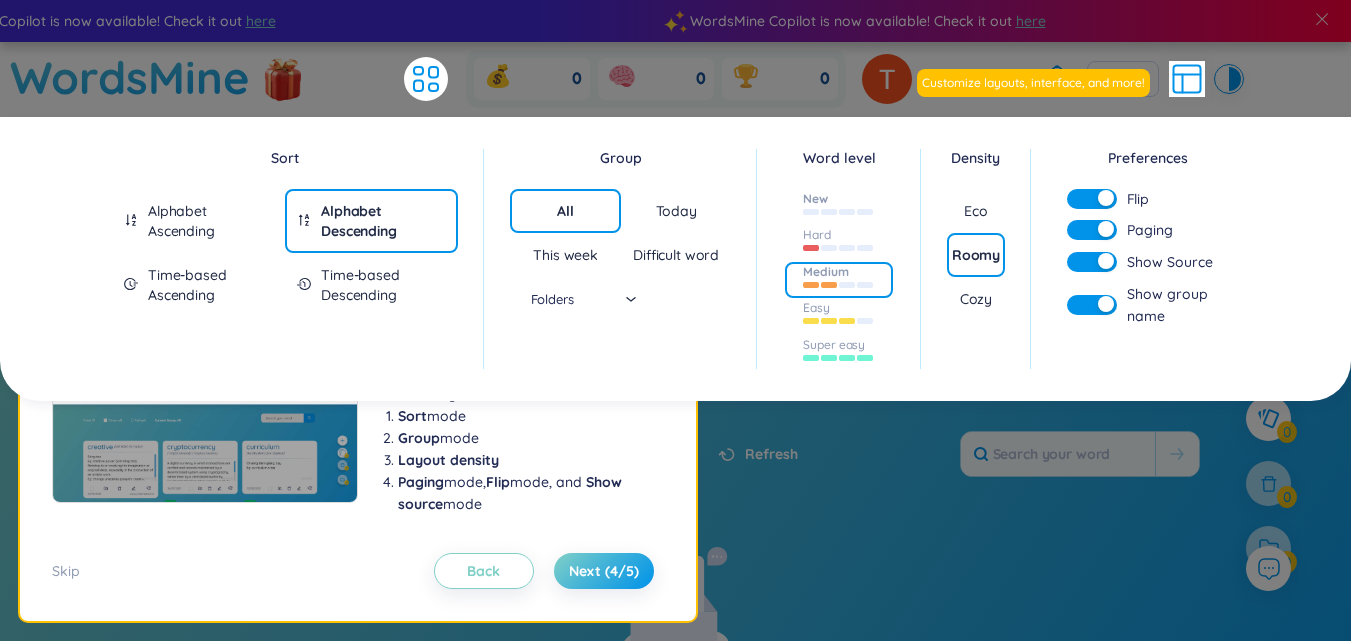 click at bounding box center (839, 210) 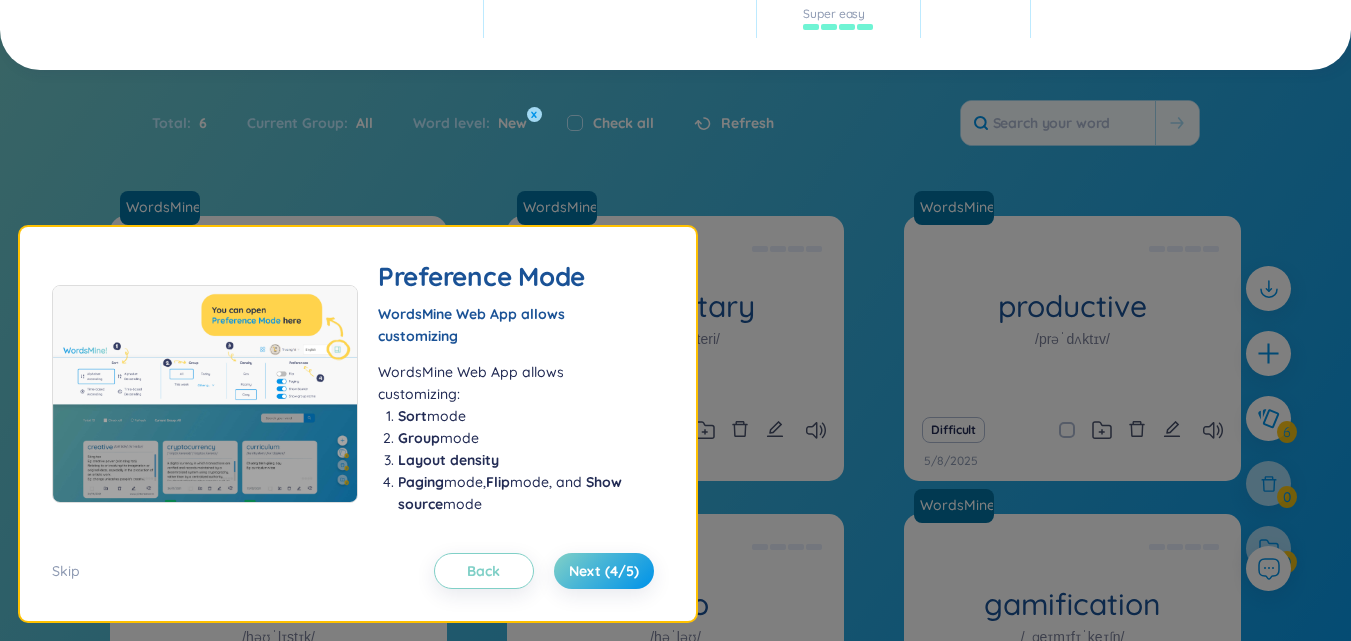 scroll, scrollTop: 0, scrollLeft: 0, axis: both 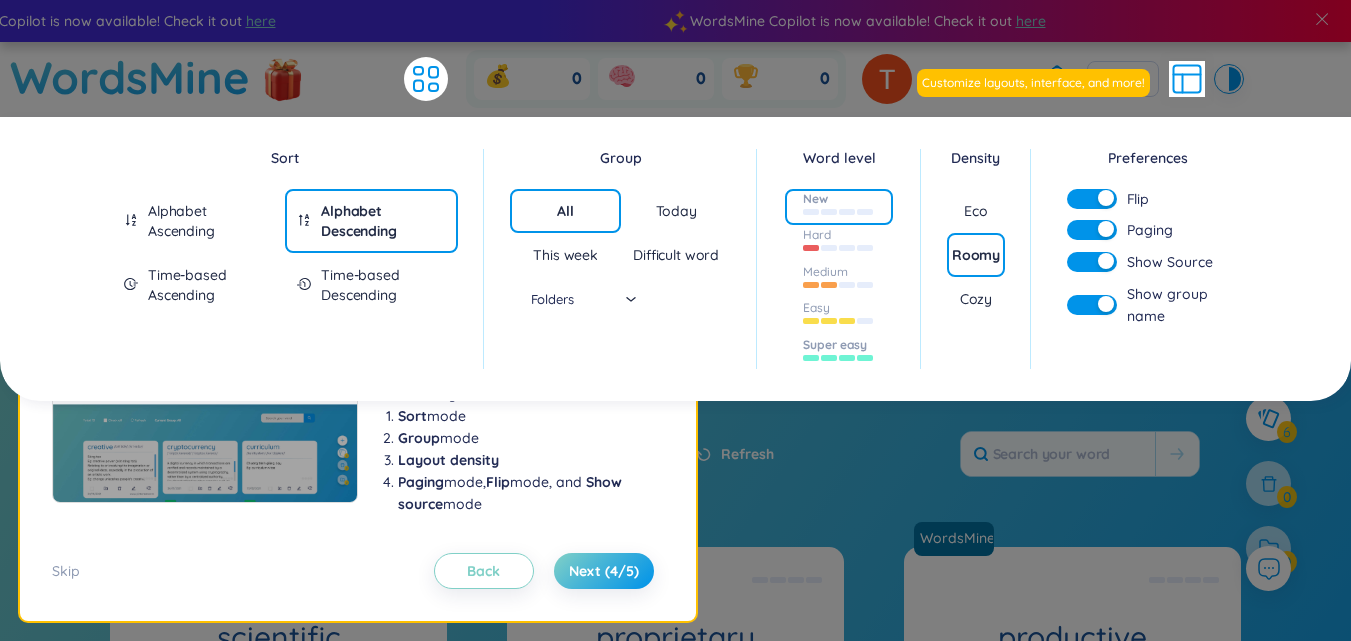 click on "Super easy" at bounding box center [835, 345] 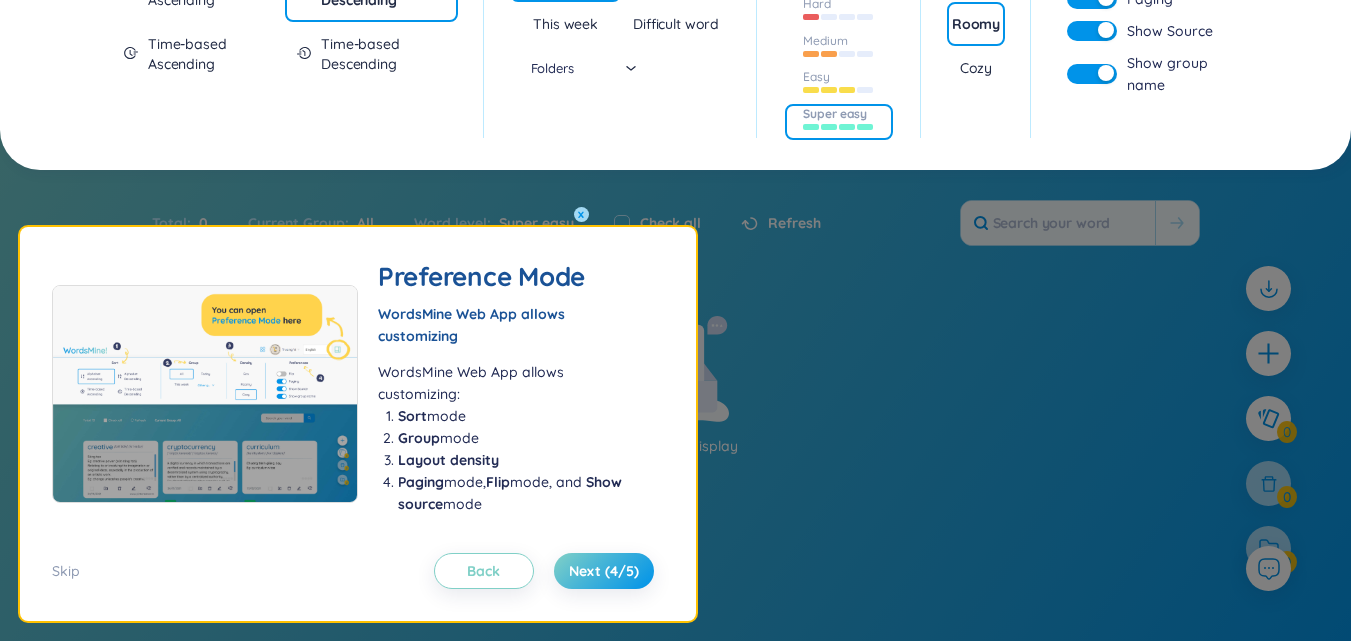 scroll, scrollTop: 0, scrollLeft: 0, axis: both 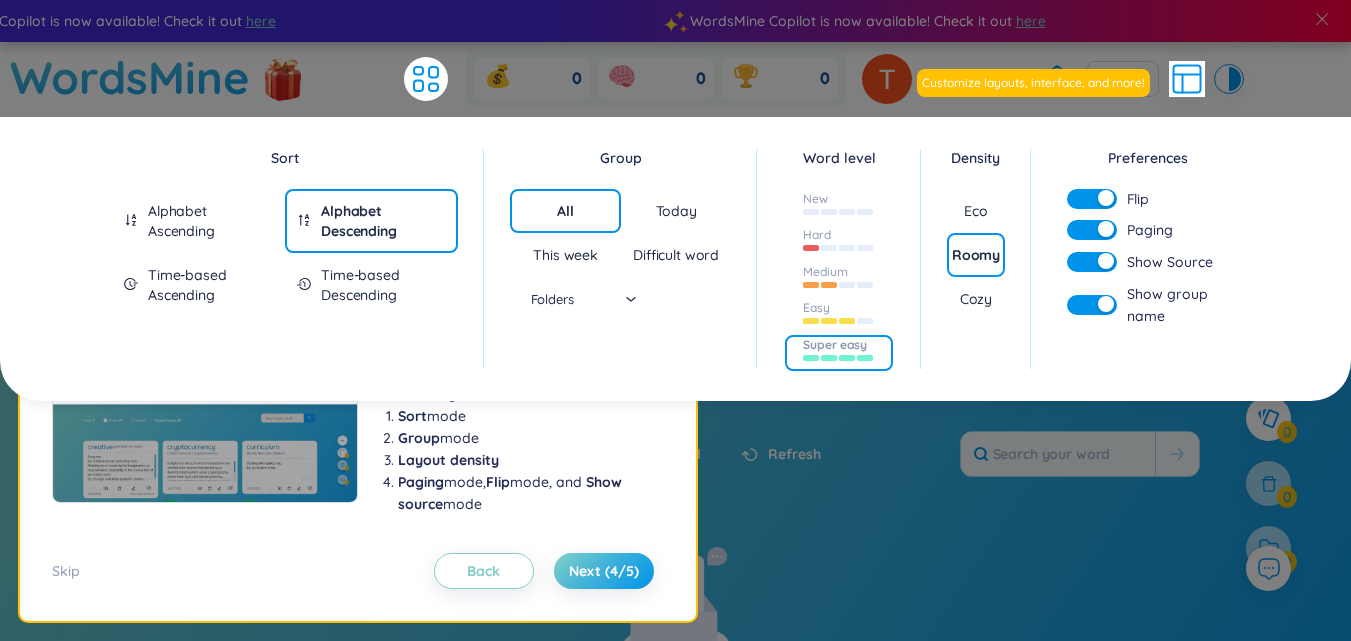 click on "Word level New Hard Medium Easy Super easy x" at bounding box center (839, 259) 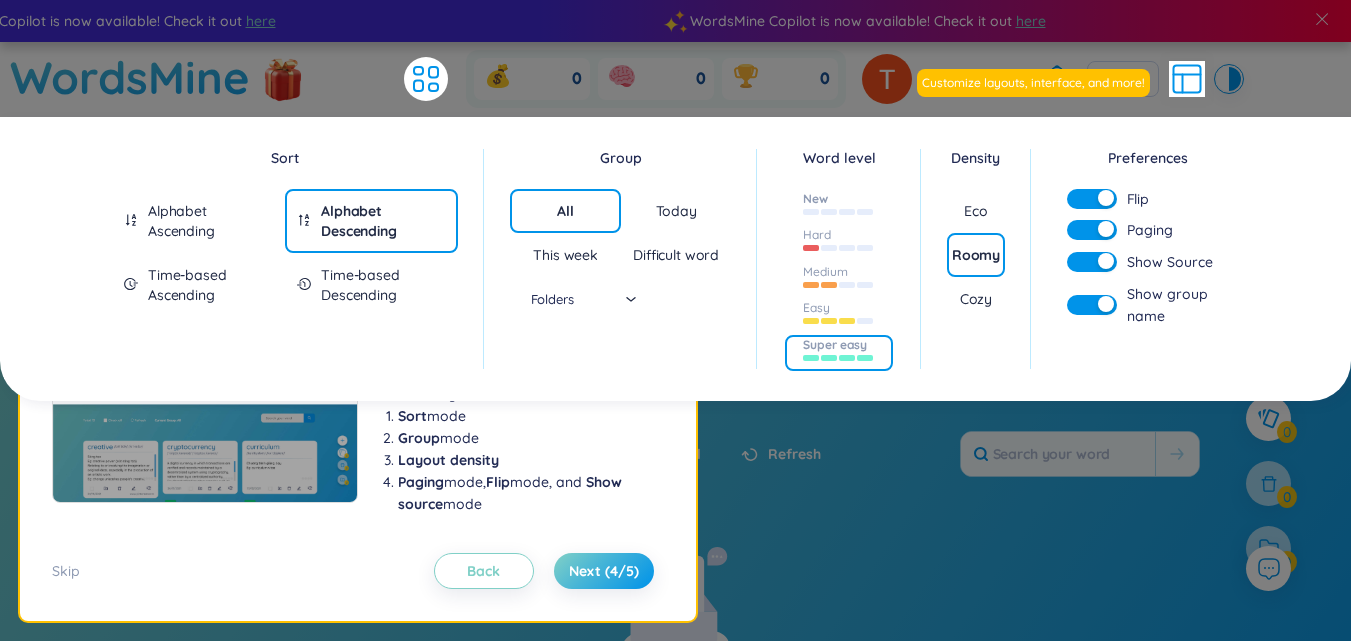 click at bounding box center [839, 210] 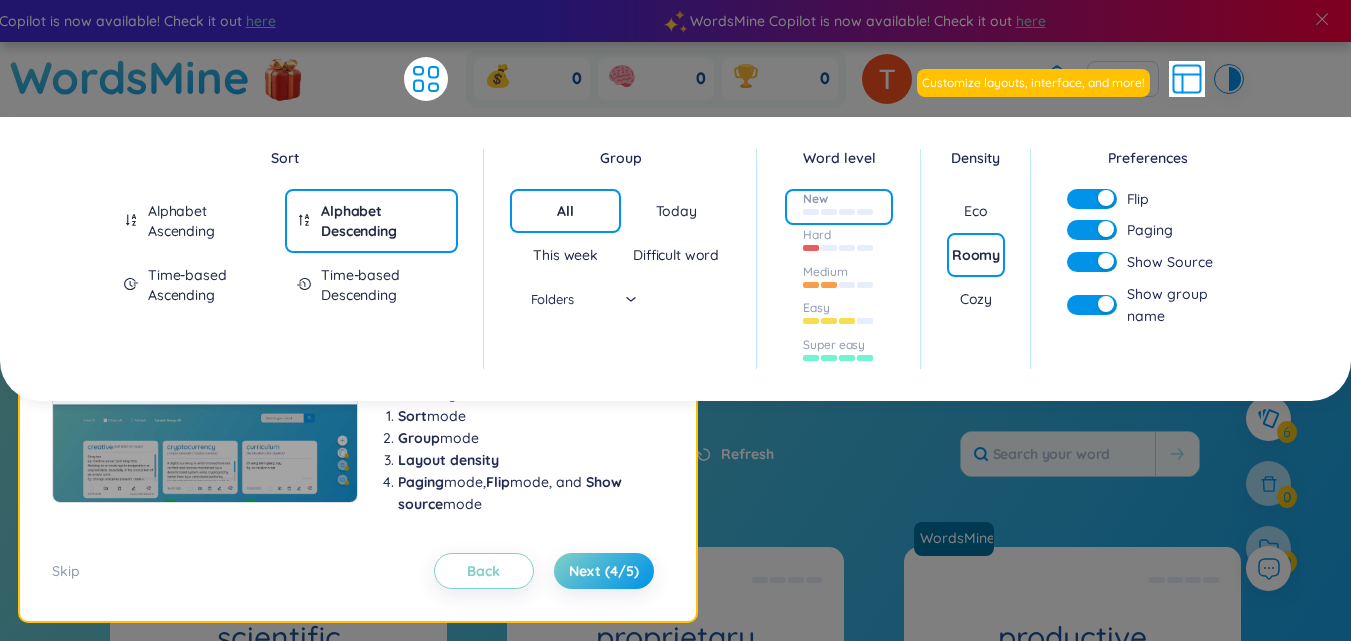 click on "All Today This week Difficult word Folders" at bounding box center [620, 255] 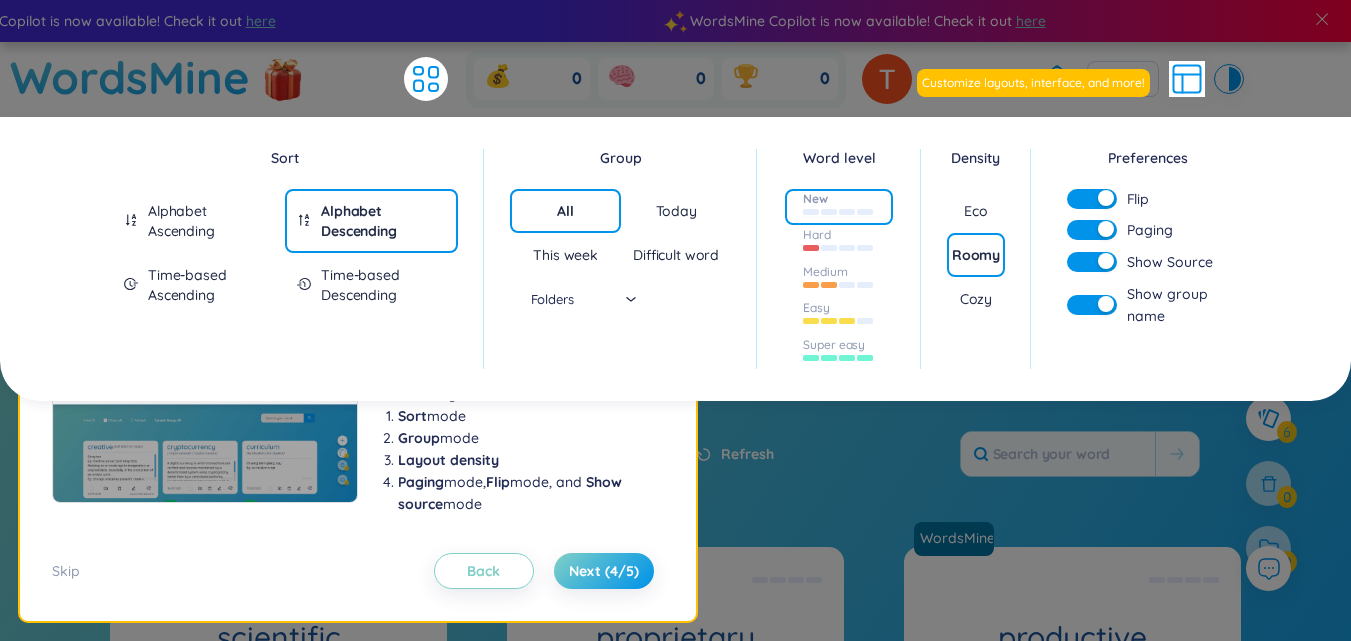 click on "All Today This week Difficult word Folders" at bounding box center [620, 255] 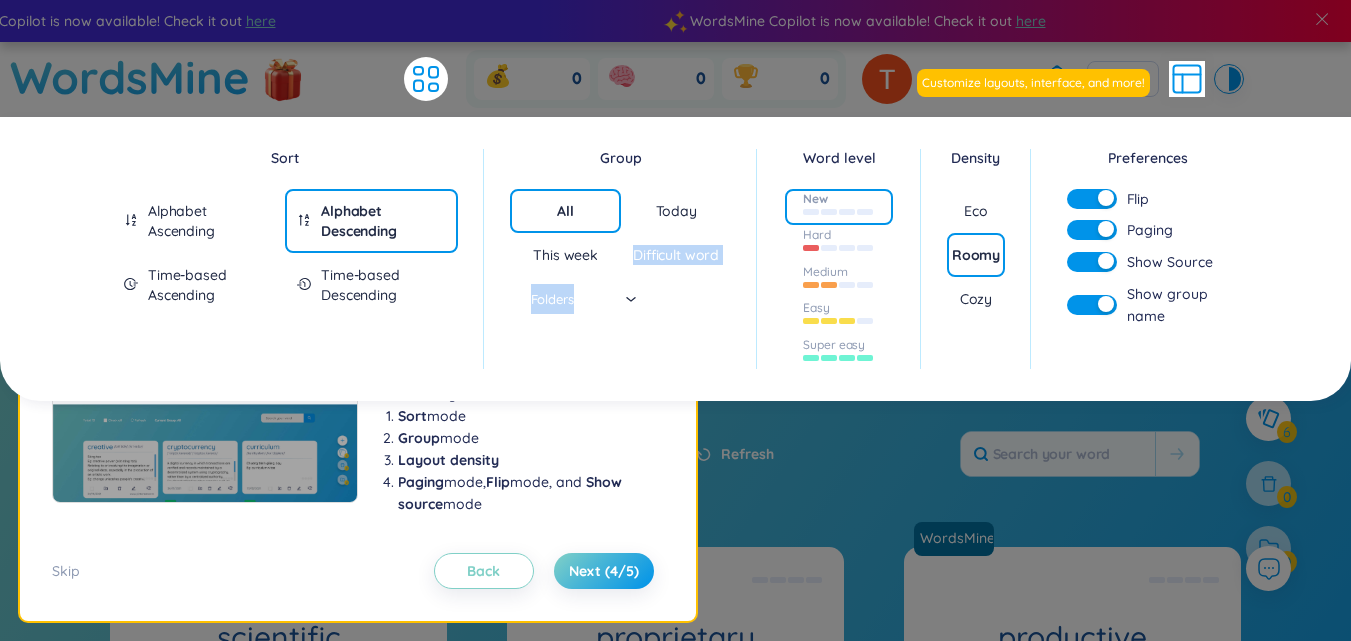 click on "Folders" at bounding box center [566, 299] 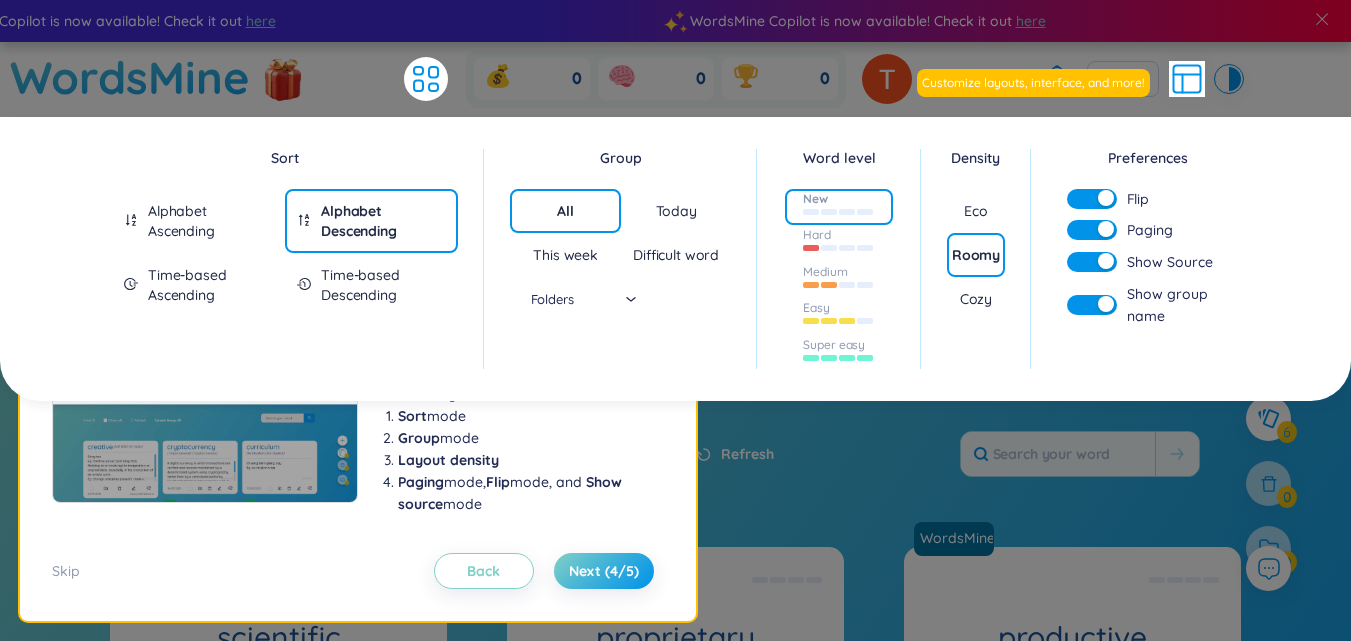 click on "Alphabet Ascending" at bounding box center (210, 221) 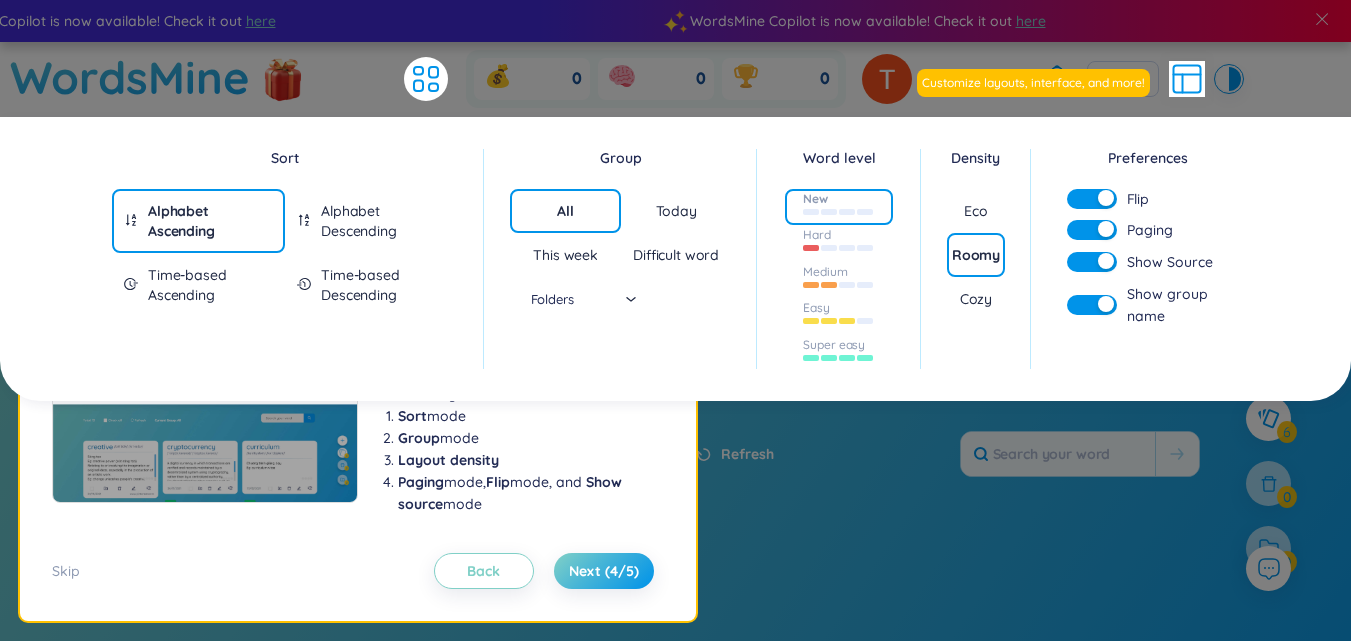 click on "Alphabet Ascending" at bounding box center [210, 221] 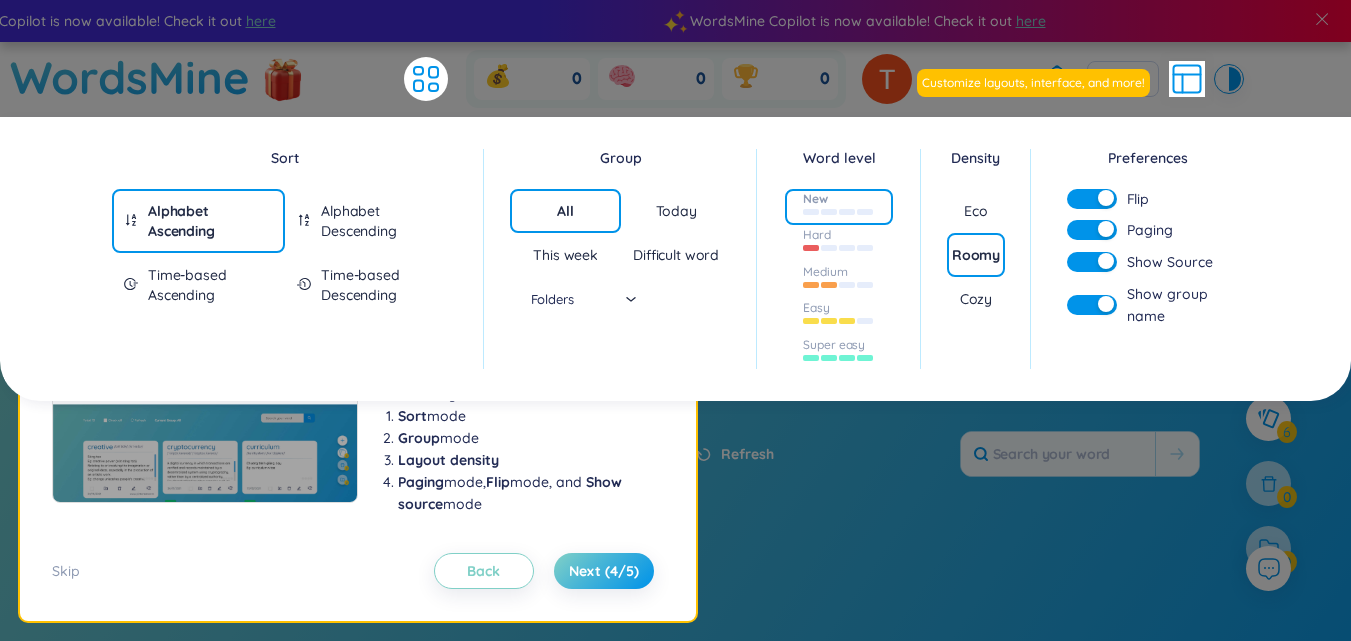 click on "Time-based Descending" at bounding box center (383, 285) 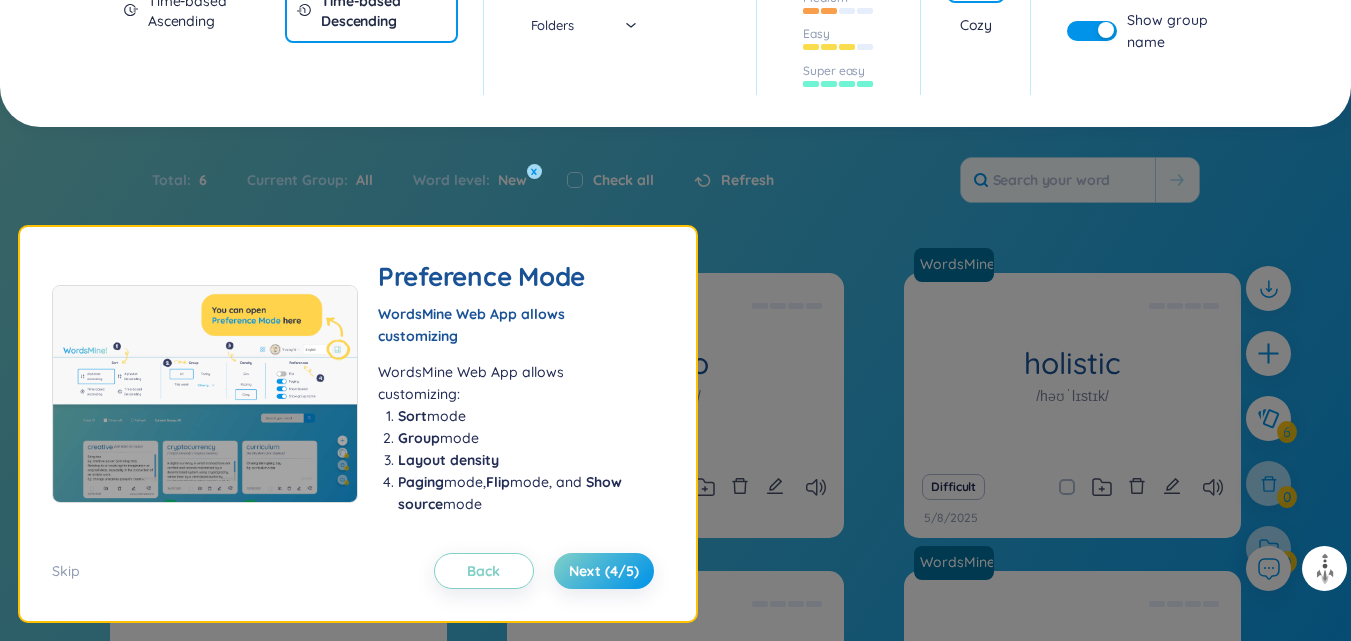 scroll, scrollTop: 174, scrollLeft: 0, axis: vertical 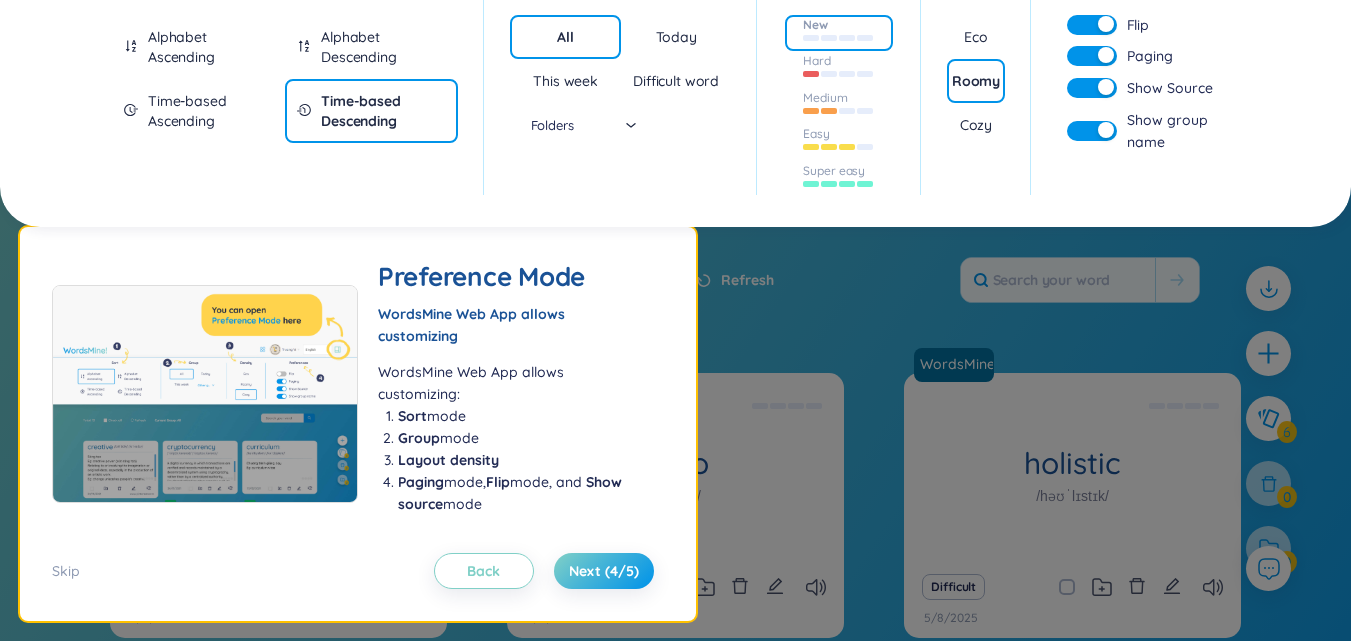 click on "Time-based Ascending" at bounding box center [210, 111] 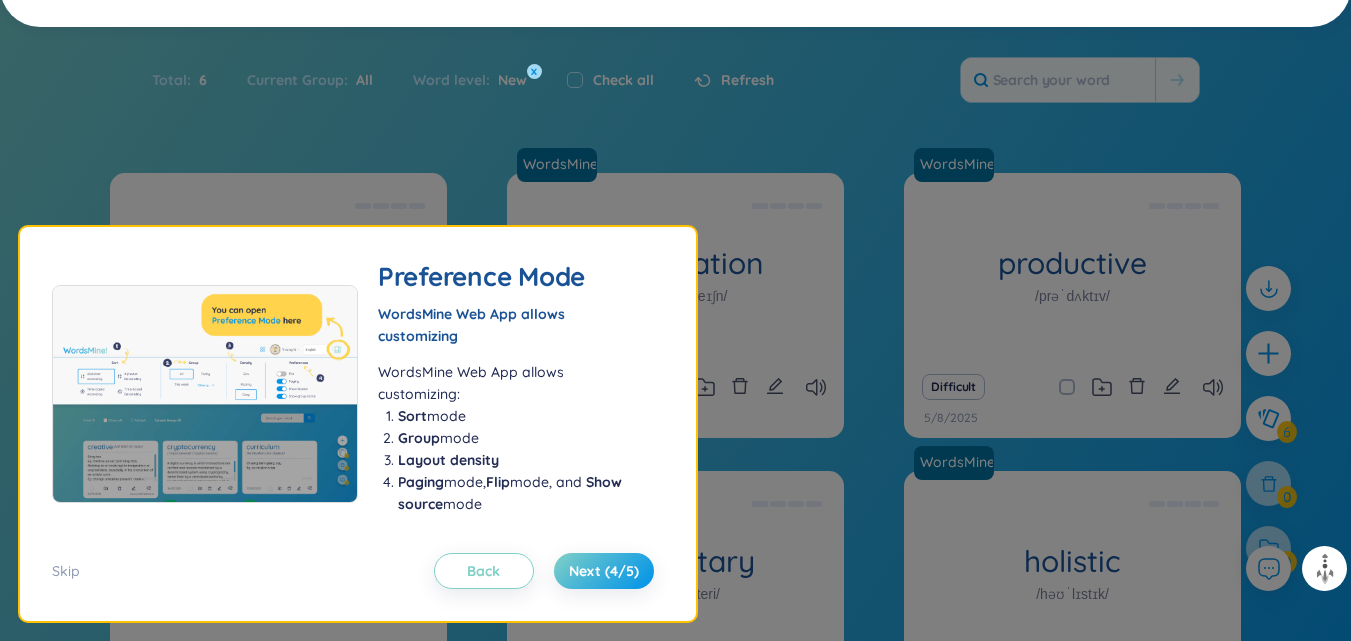 scroll, scrollTop: 174, scrollLeft: 0, axis: vertical 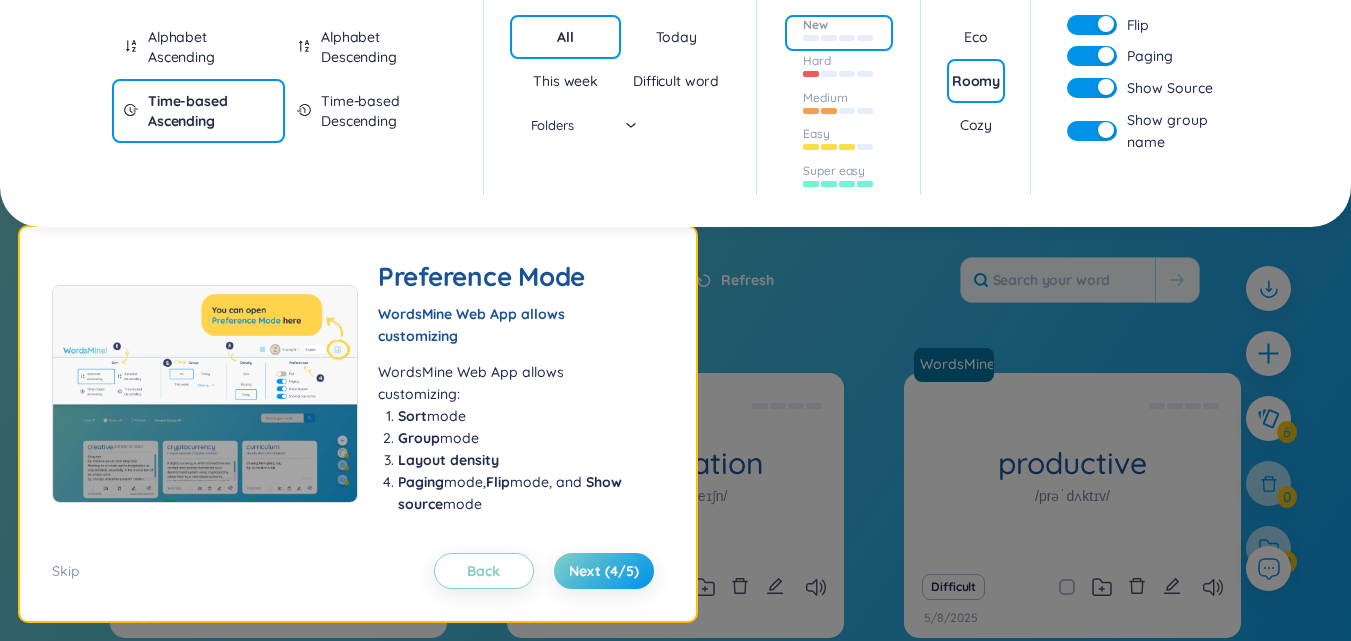 click on "Alphabet Ascending" at bounding box center (210, 47) 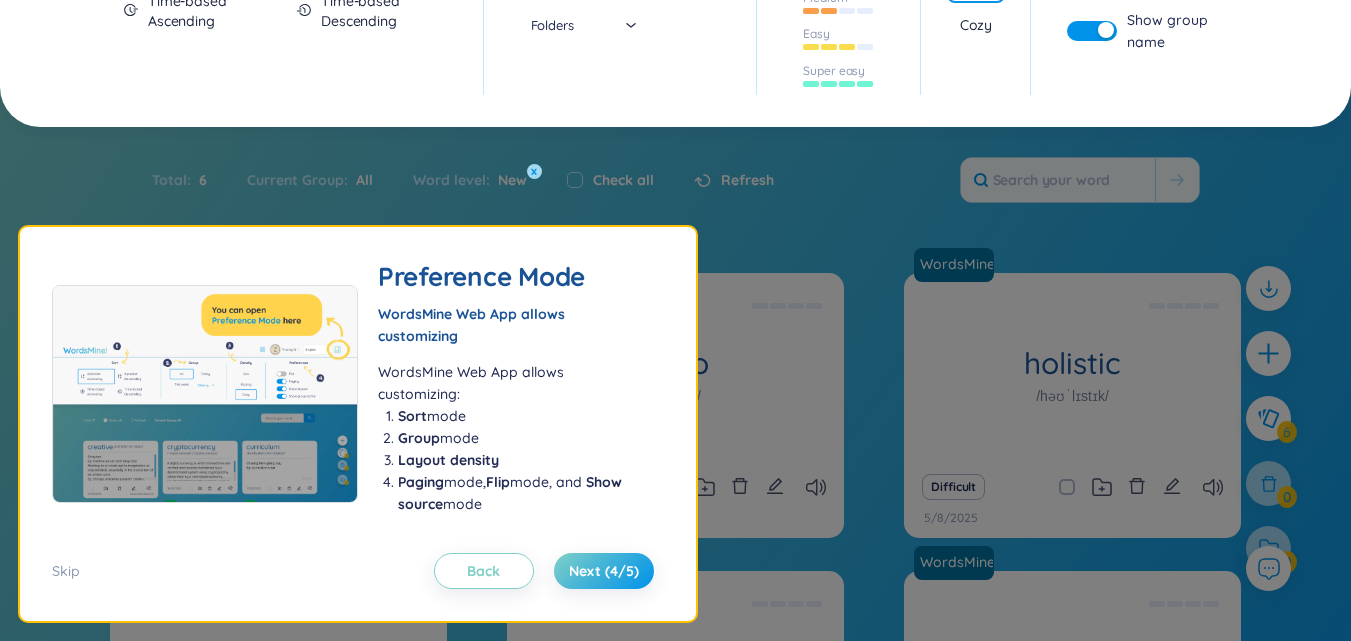 scroll, scrollTop: 174, scrollLeft: 0, axis: vertical 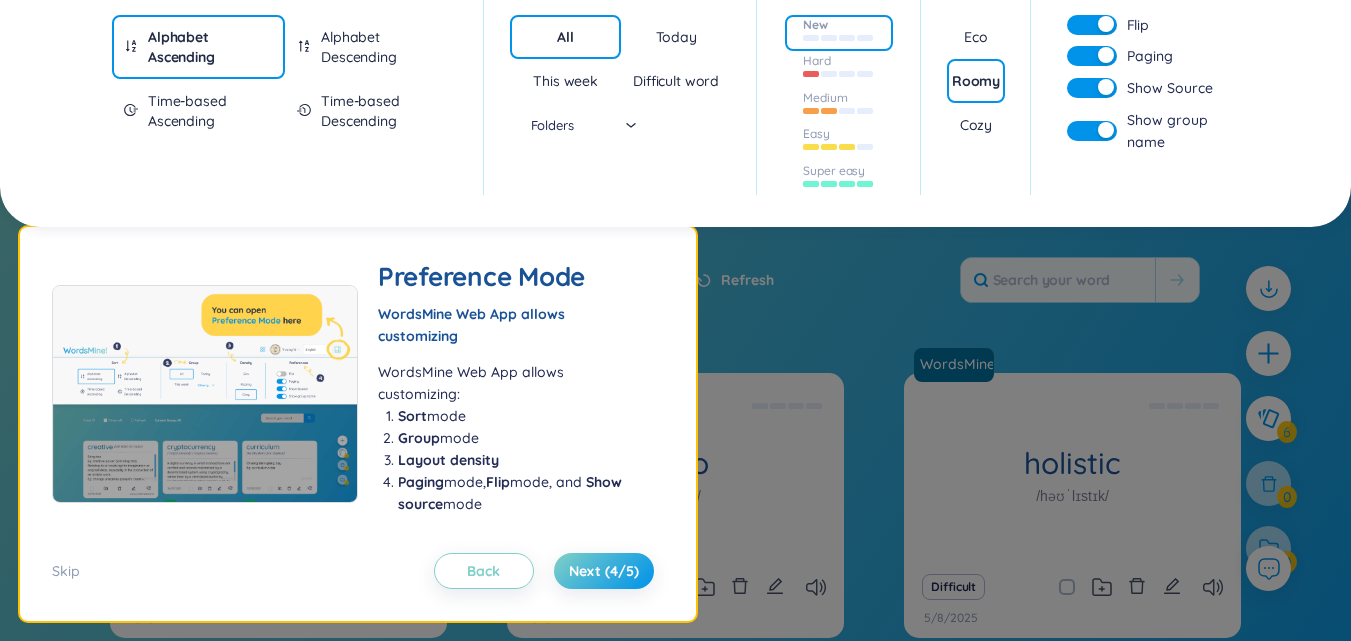 click on "Alphabet Descending" at bounding box center [383, 47] 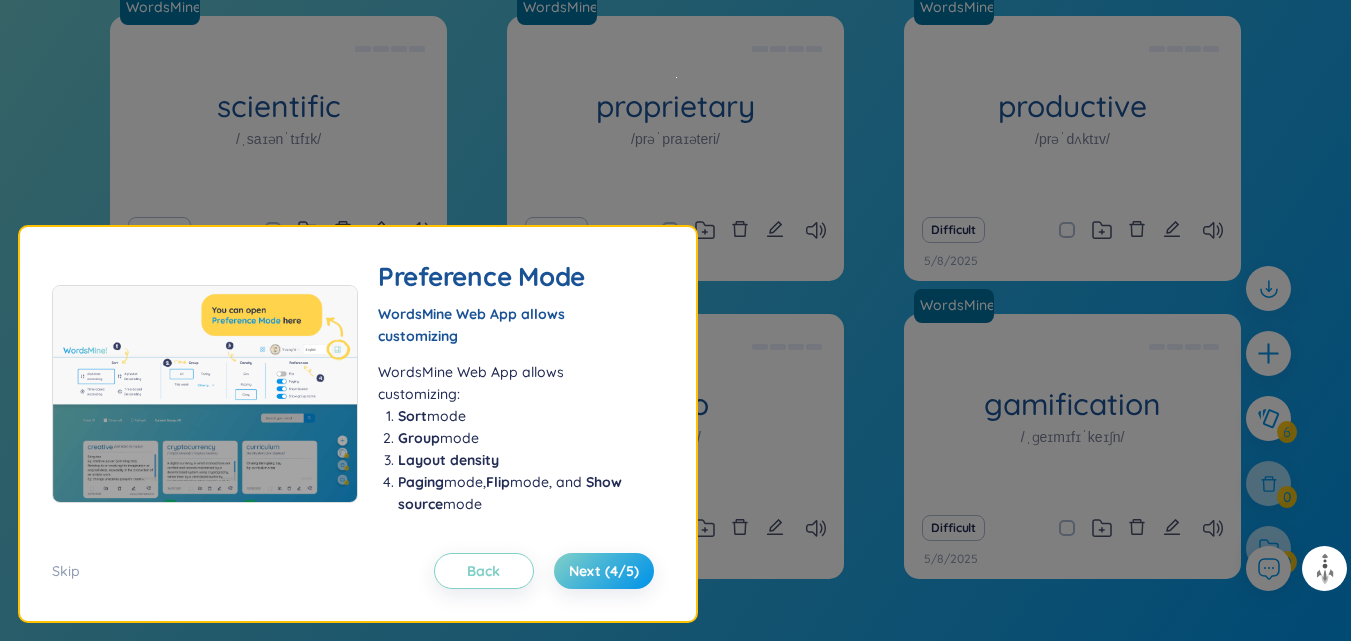 scroll, scrollTop: 574, scrollLeft: 0, axis: vertical 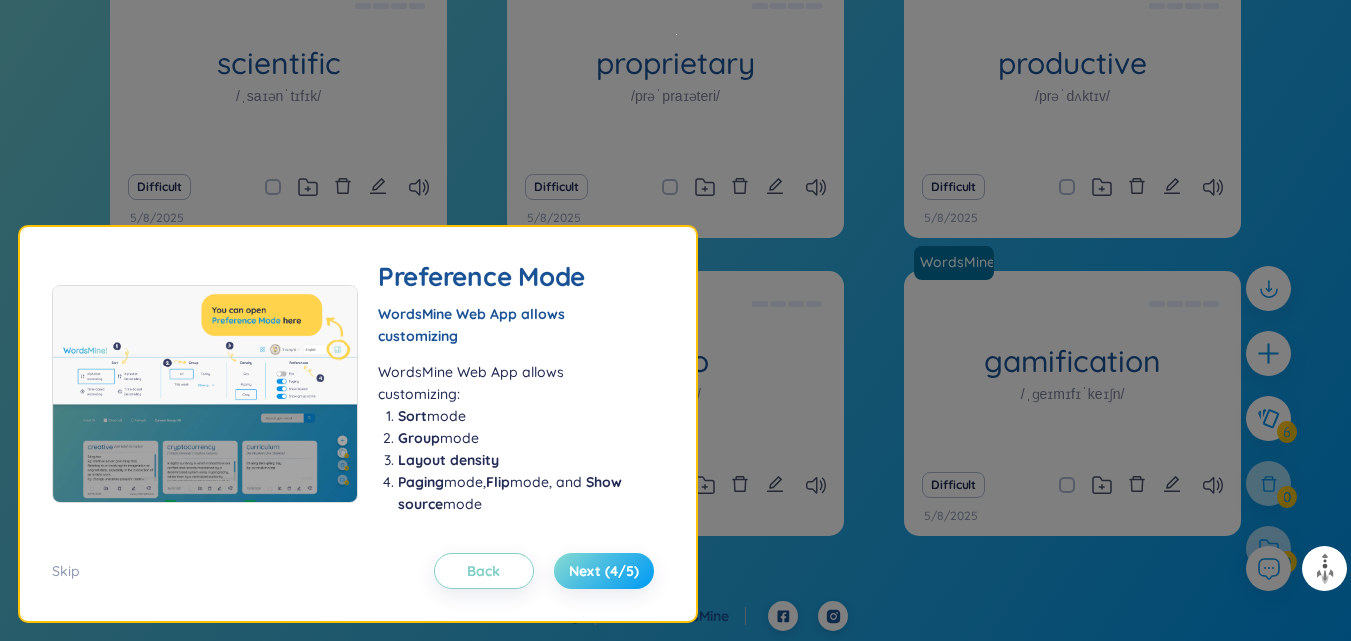 click on "Next (4/5)" at bounding box center (604, 571) 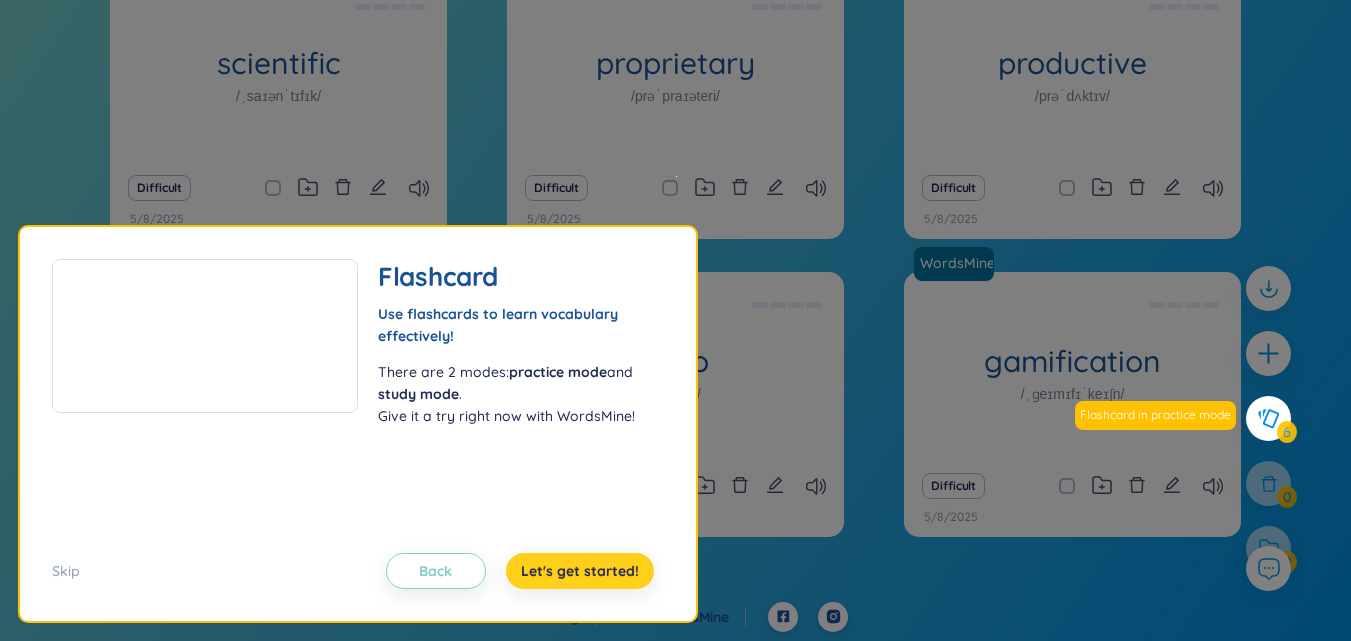click on "Let's get started!" at bounding box center [580, 571] 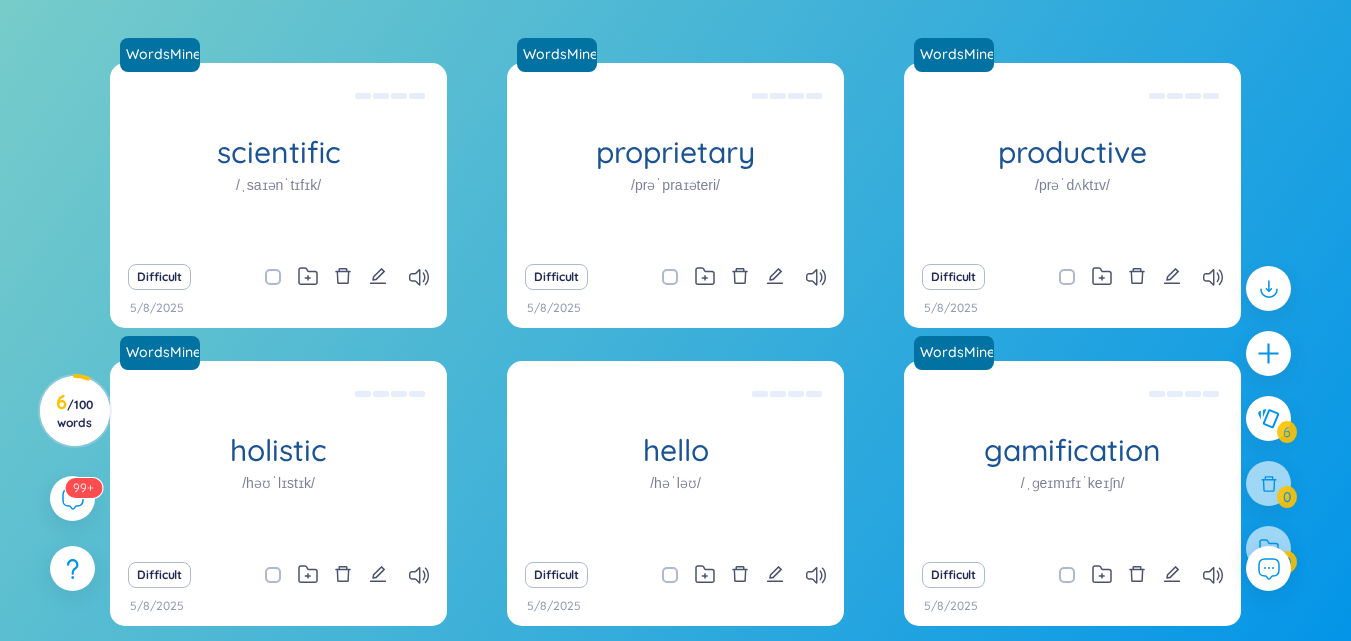 scroll, scrollTop: 290, scrollLeft: 0, axis: vertical 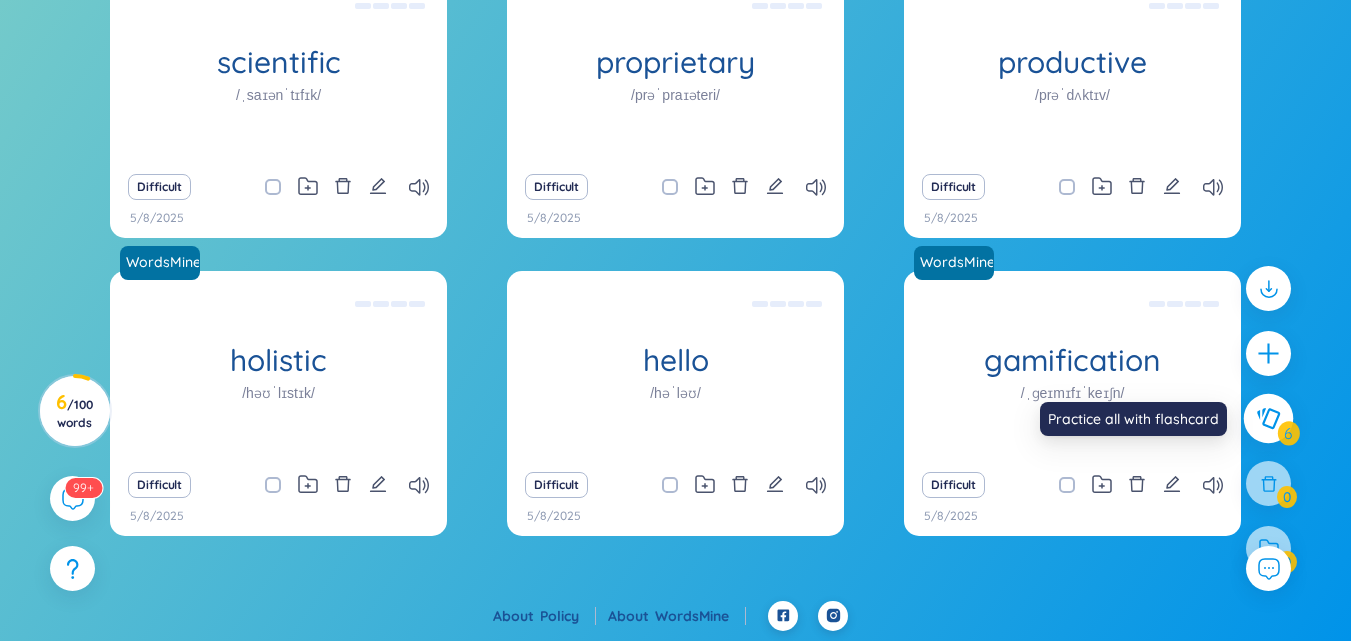 click at bounding box center [1269, 419] 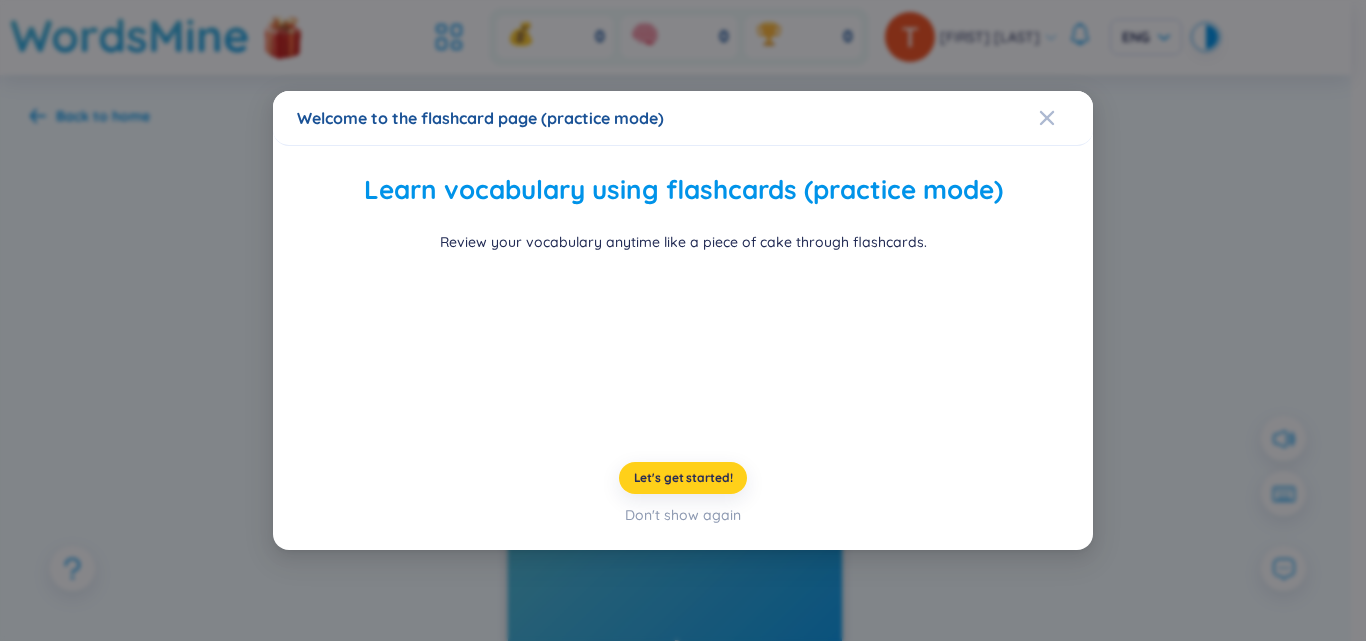 click on "Let's get started!" at bounding box center [683, 478] 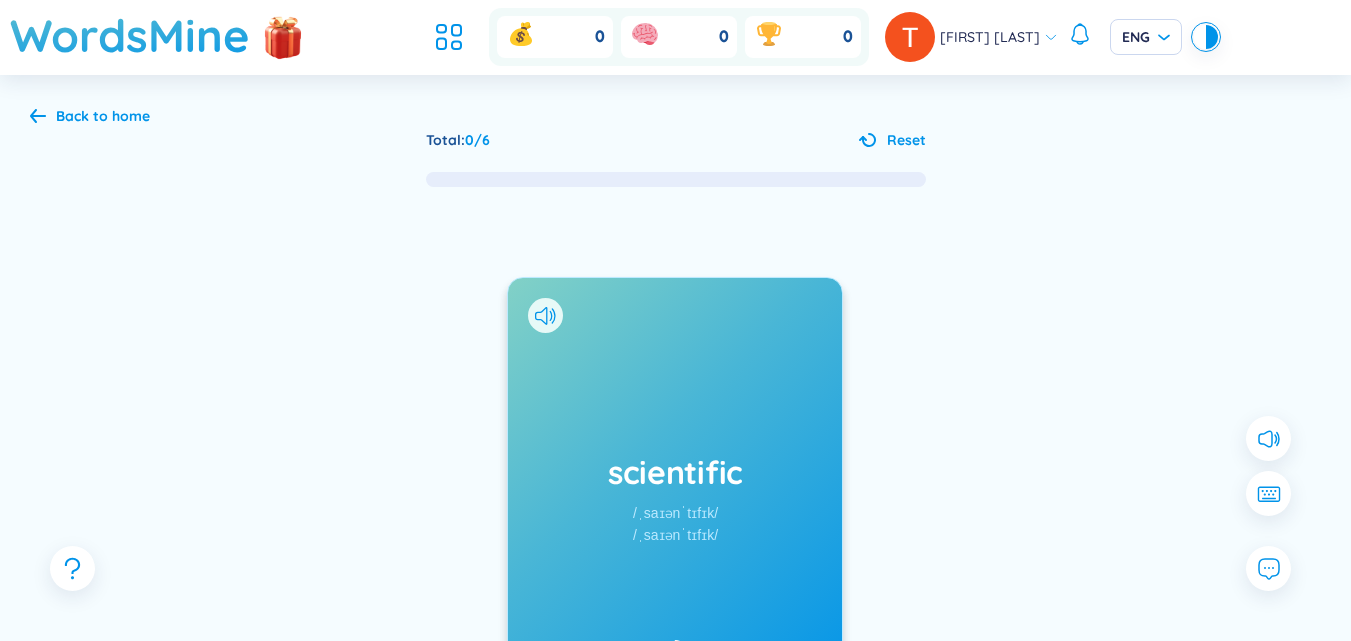 scroll, scrollTop: 200, scrollLeft: 0, axis: vertical 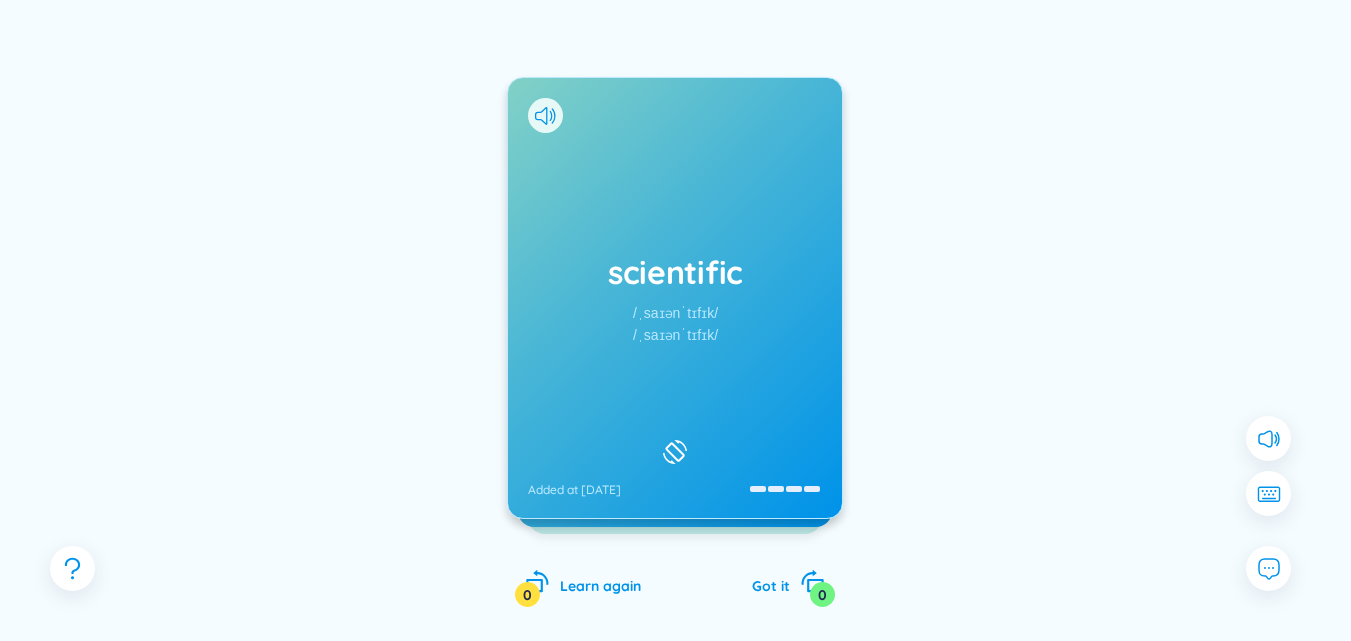click on "scientific /ˌsaɪənˈtɪfɪk/ /ˌsaɪənˈtɪfɪk/ Added at [DATE]" at bounding box center (675, 298) 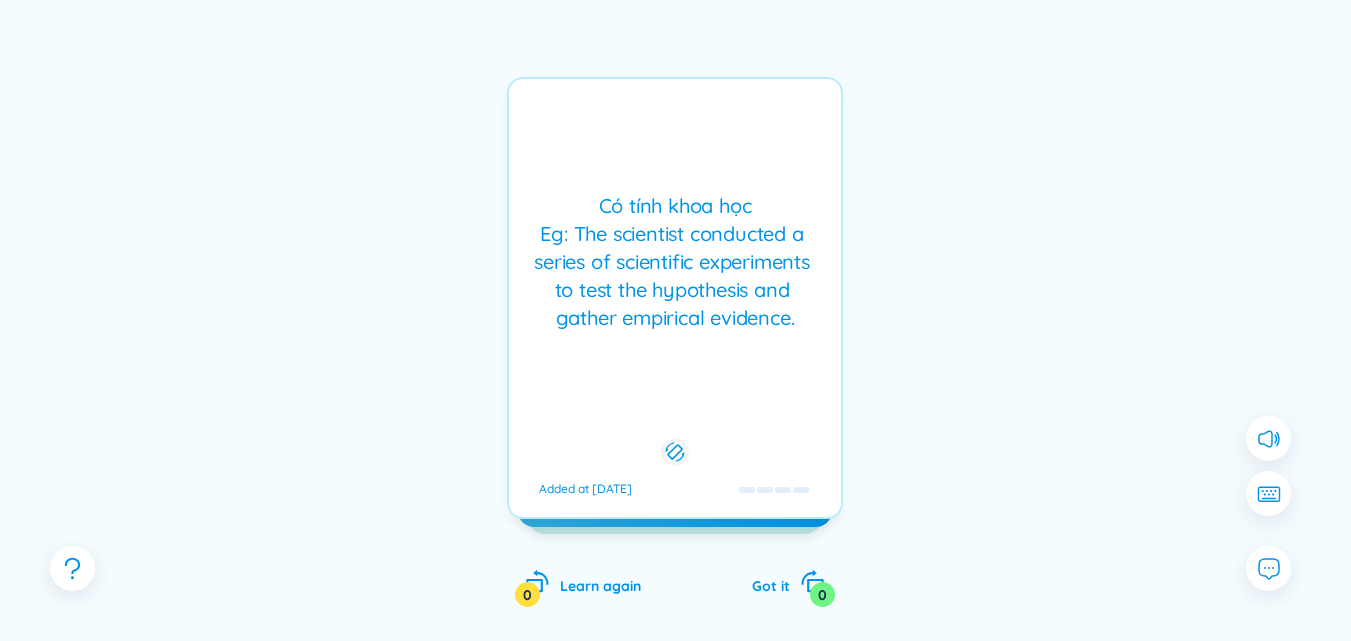 click on "Có tính khoa học
Eg: The scientist conducted a series of scientific experiments to test the hypothesis and gather empirical evidence." at bounding box center (675, 262) 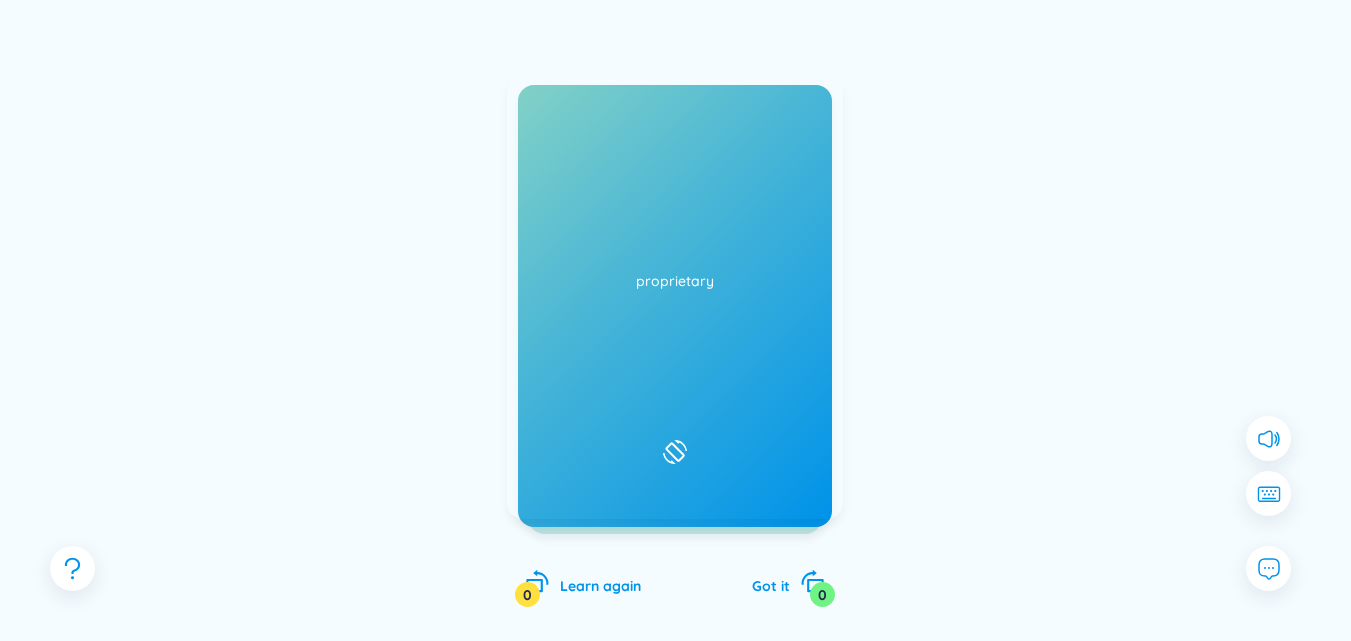click 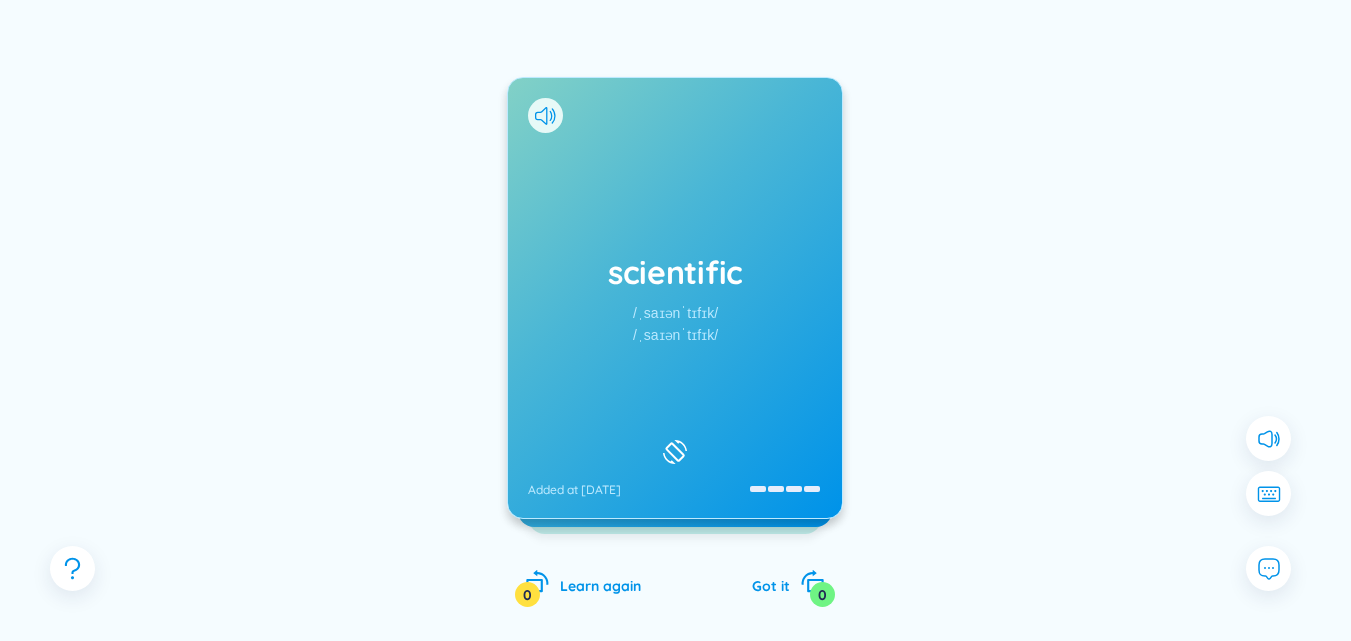click 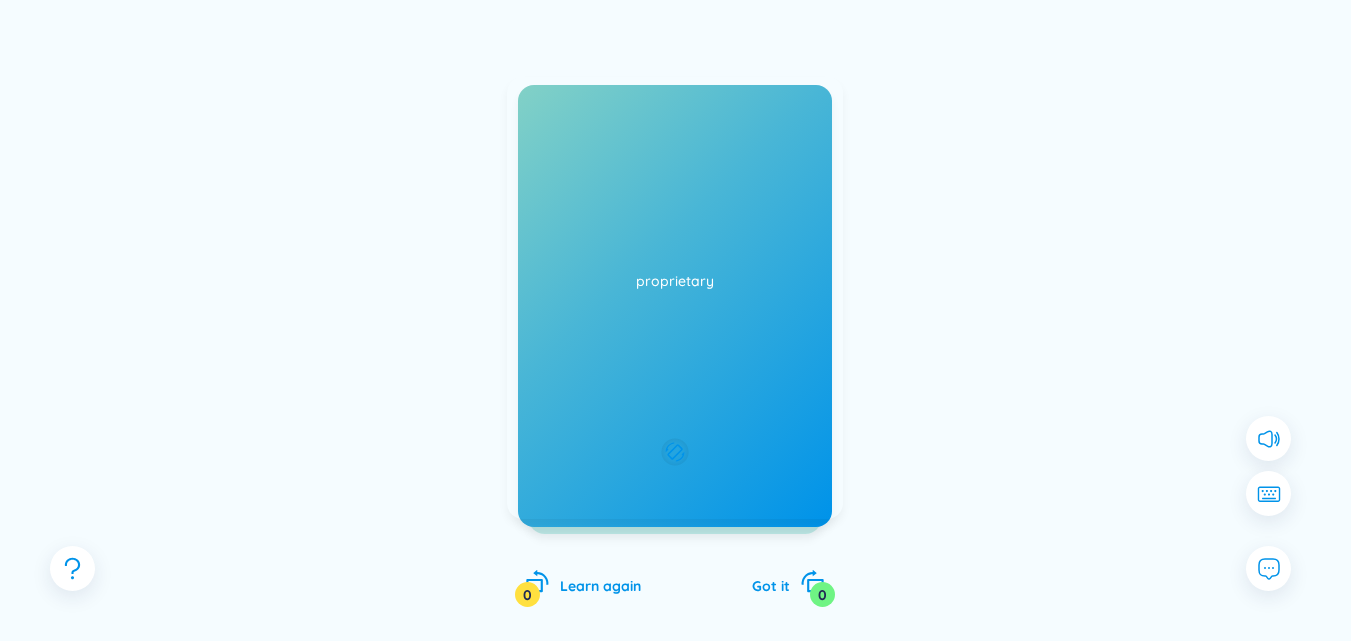 click on "Có tính khoa học
Eg: The scientist conducted a series of scientific experiments to test the hypothesis and gather empirical evidence." at bounding box center (675, 262) 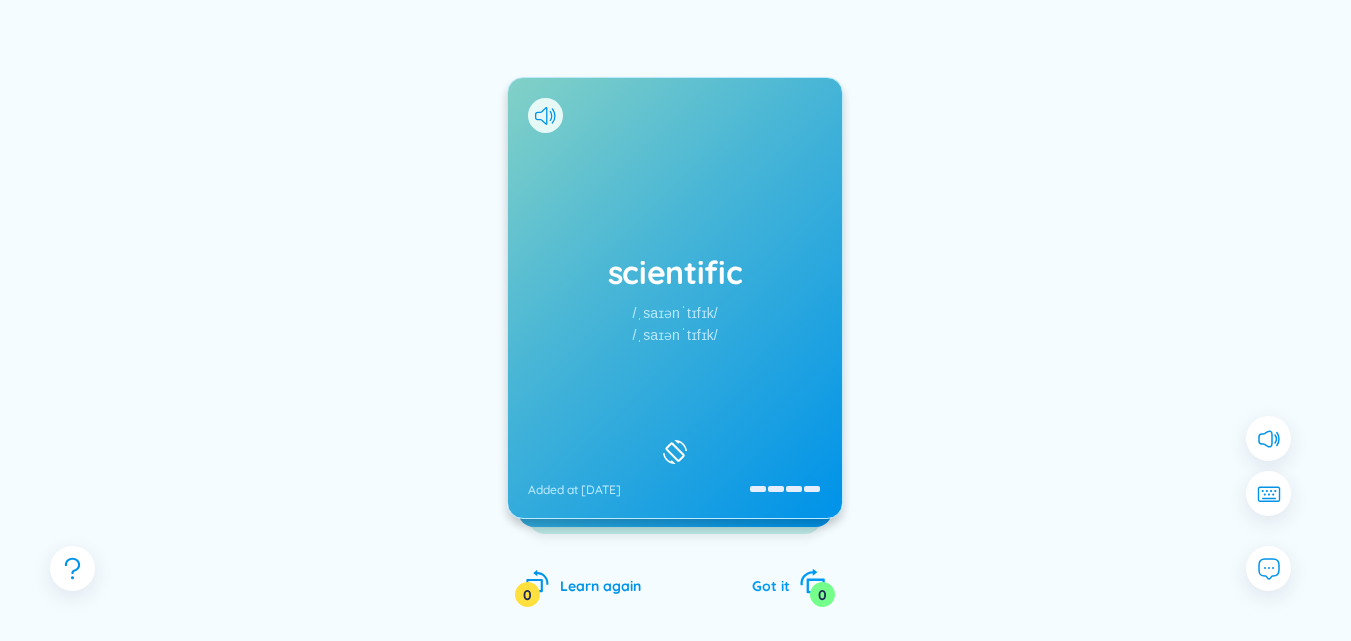 click 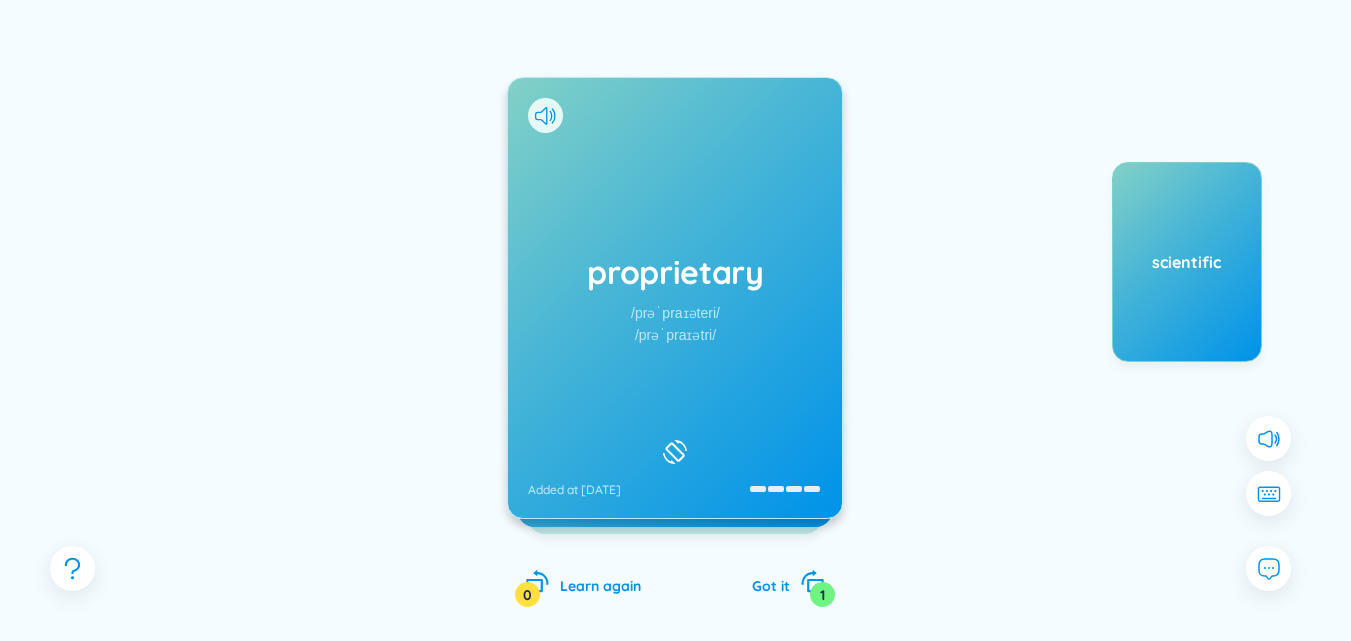 click at bounding box center [545, 115] 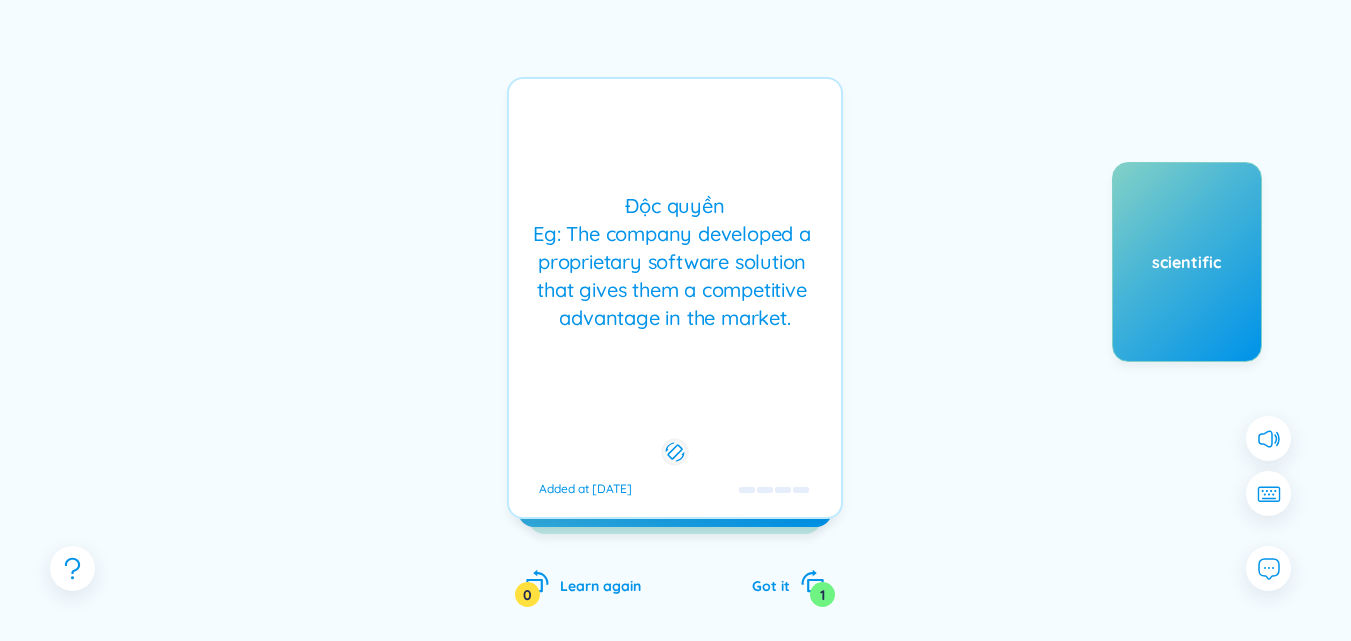 click on "Độc quyền
Eg: The company developed a proprietary software solution that gives them a competitive advantage in the market. Added at [DATE]" at bounding box center (675, 298) 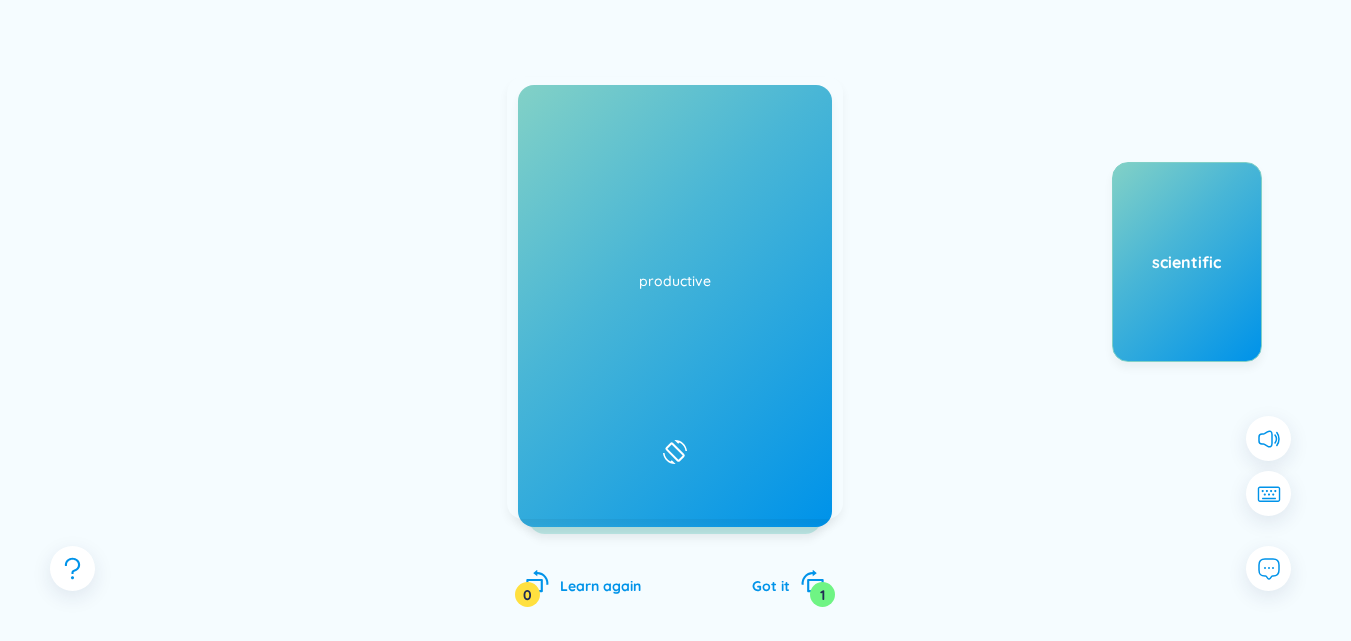 click 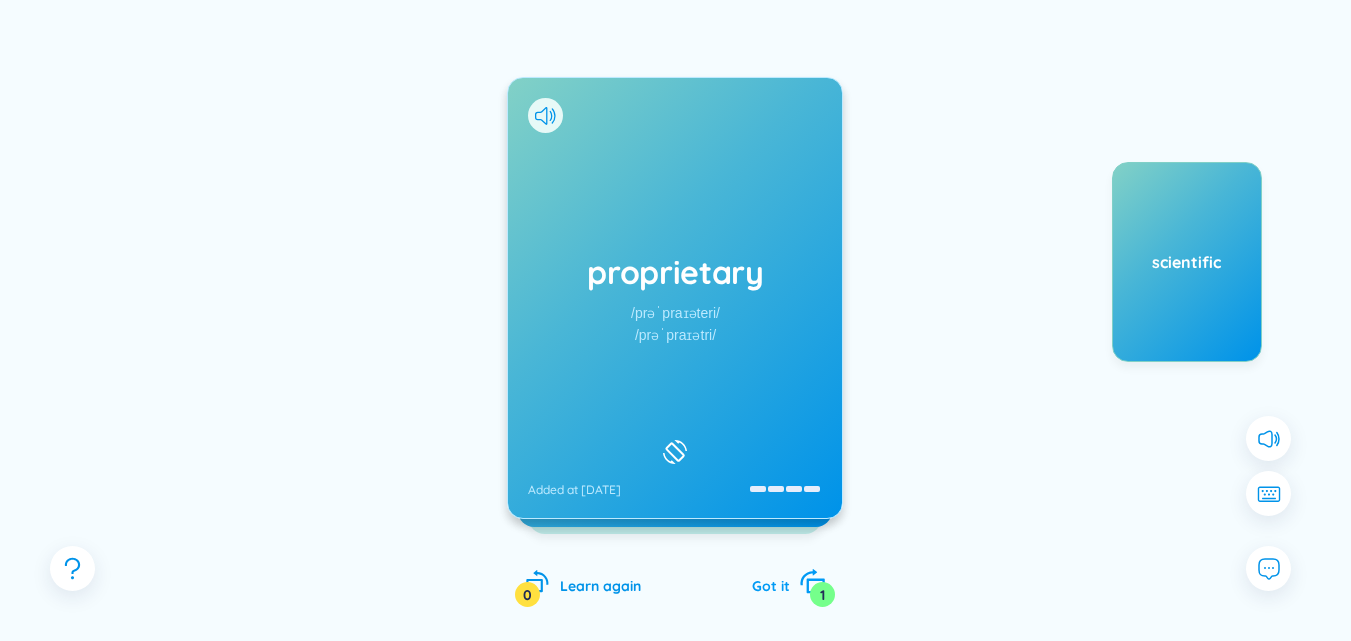 click on "Got it 1" at bounding box center [788, 583] 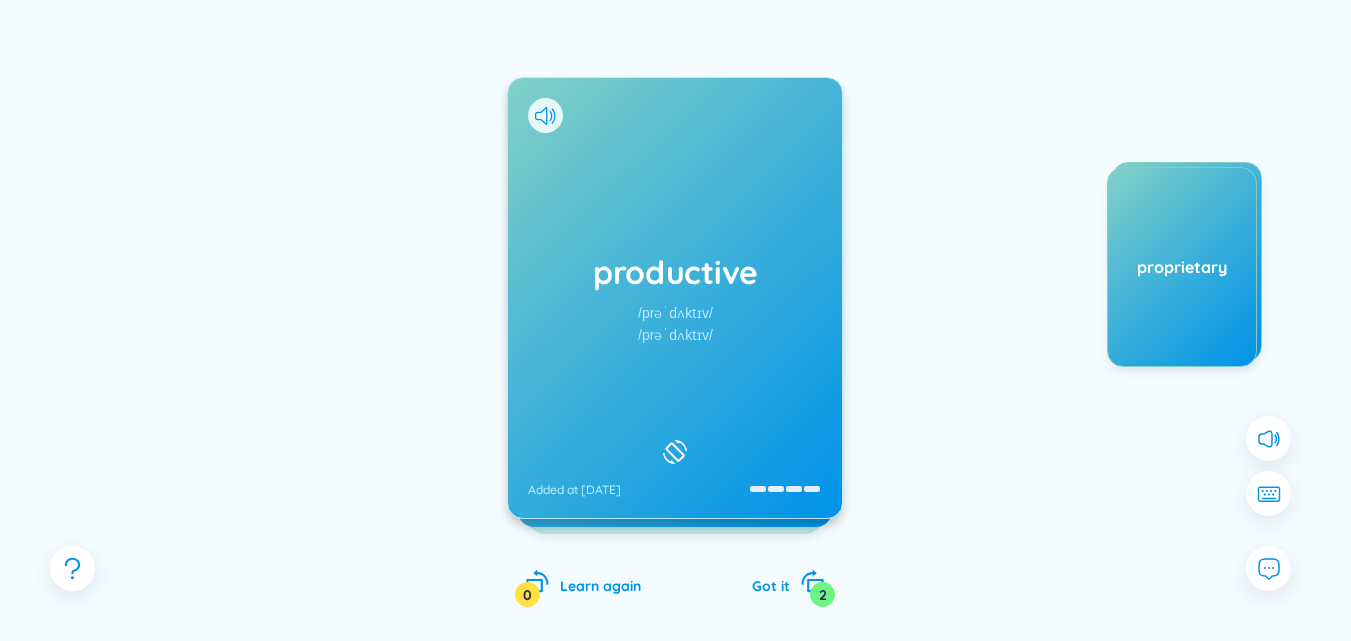 click at bounding box center [545, 115] 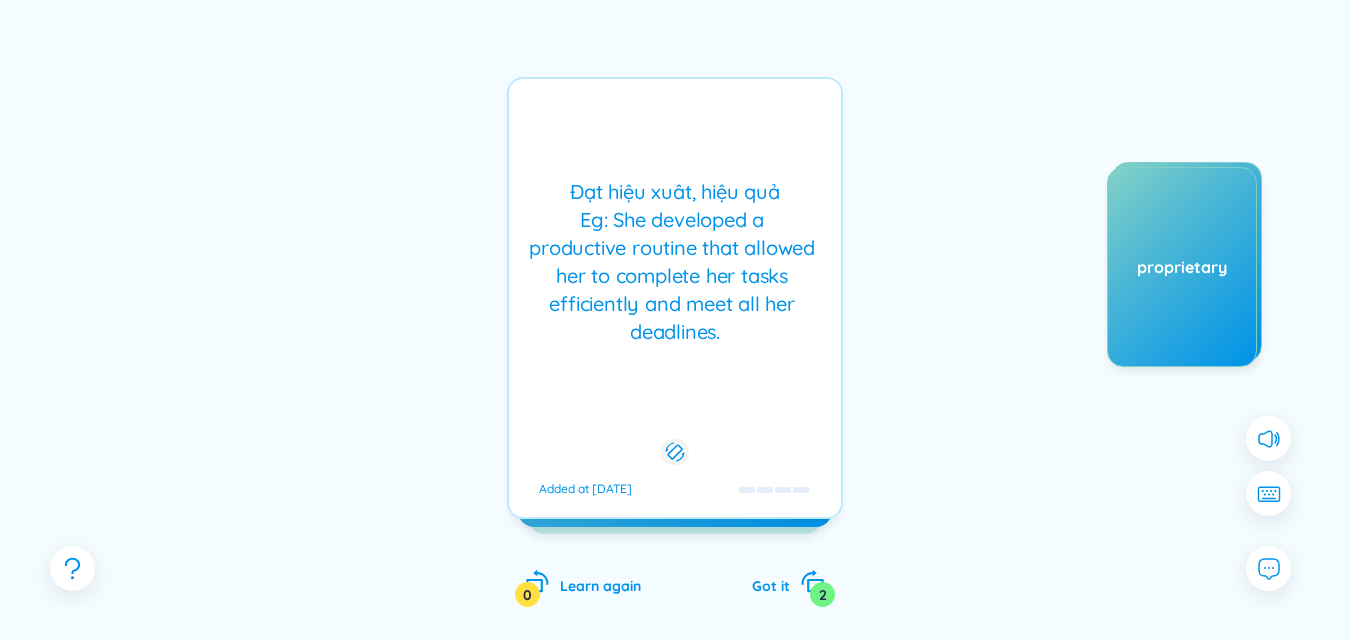 click on "Đạt hiệu xuât, hiệu quả
Eg: She developed a productive routine that allowed her to complete her tasks efficiently and meet all her deadlines." at bounding box center [675, 262] 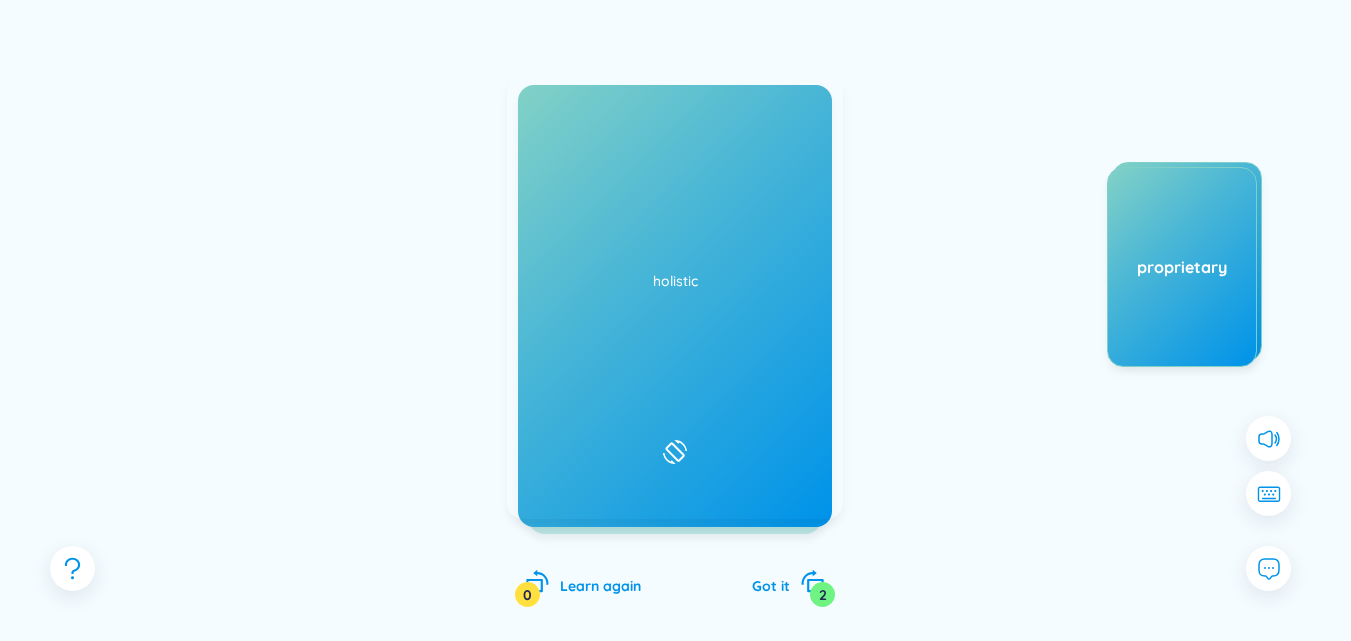 click 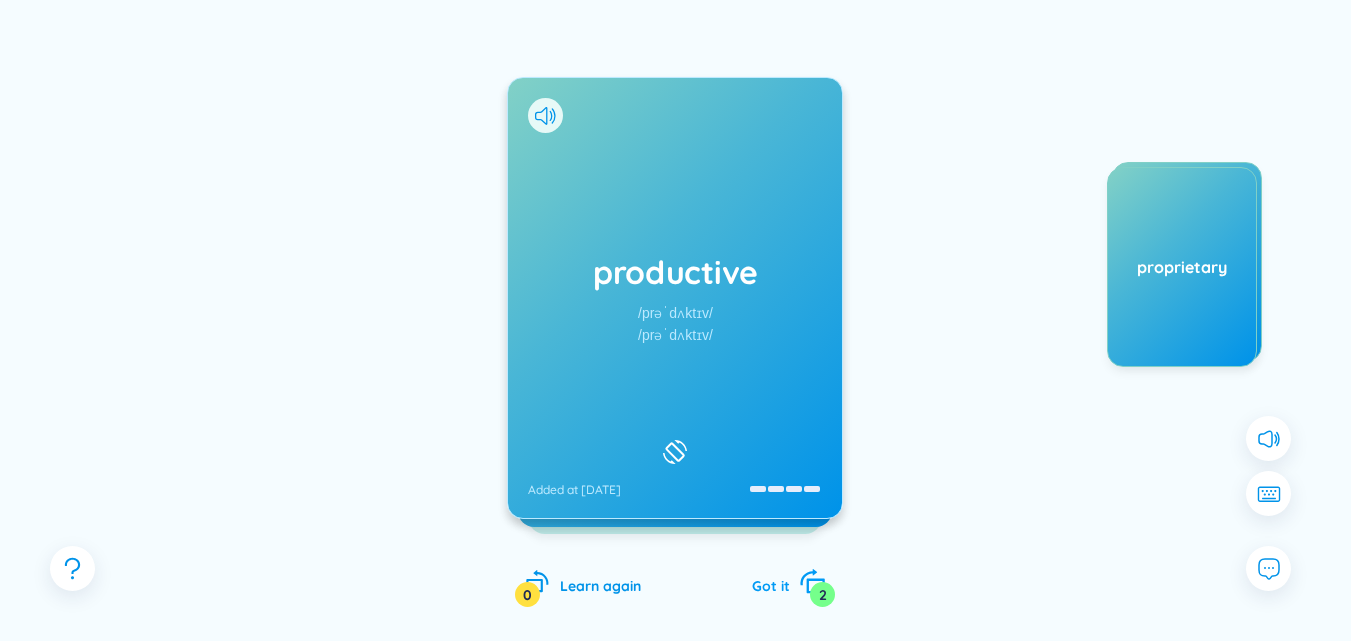 click on "Got it" at bounding box center [771, 586] 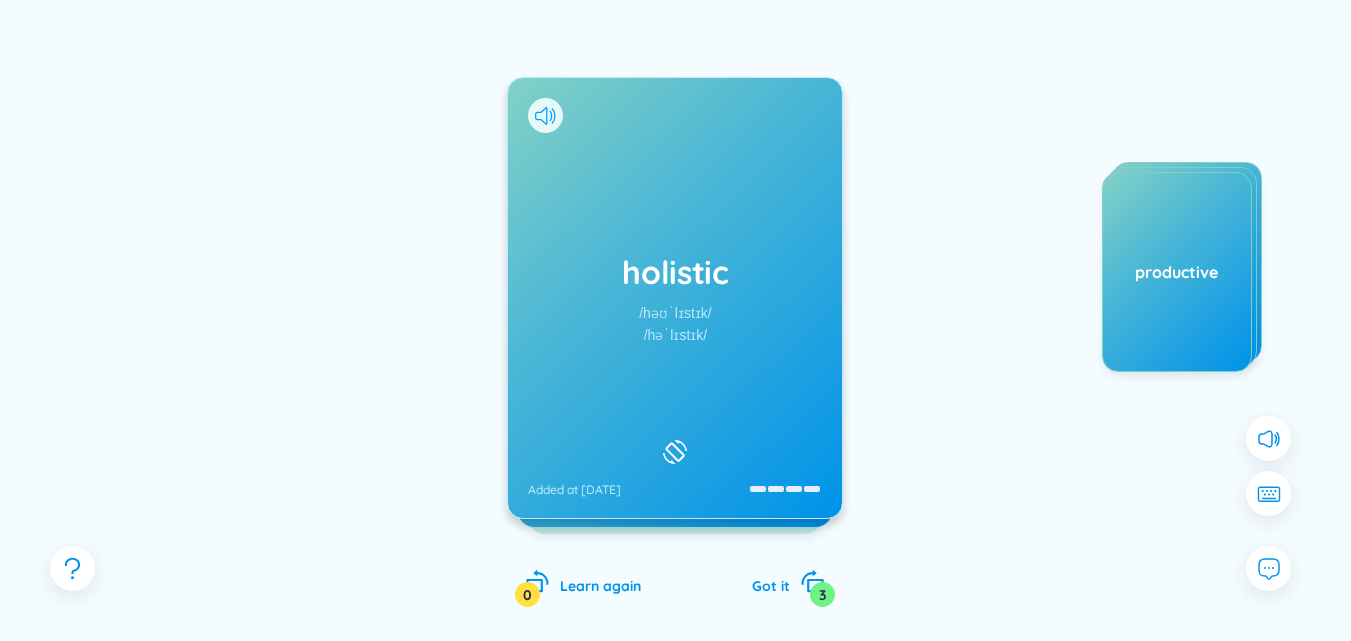 click 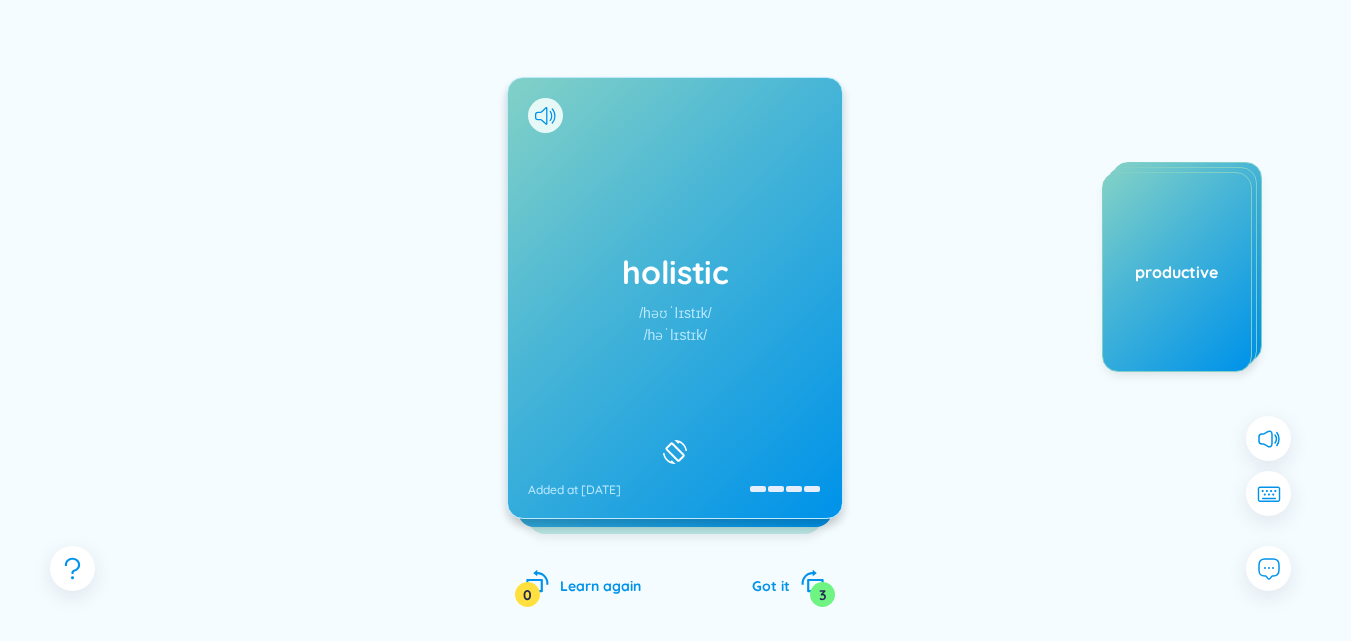 click on "holistic" at bounding box center [675, 272] 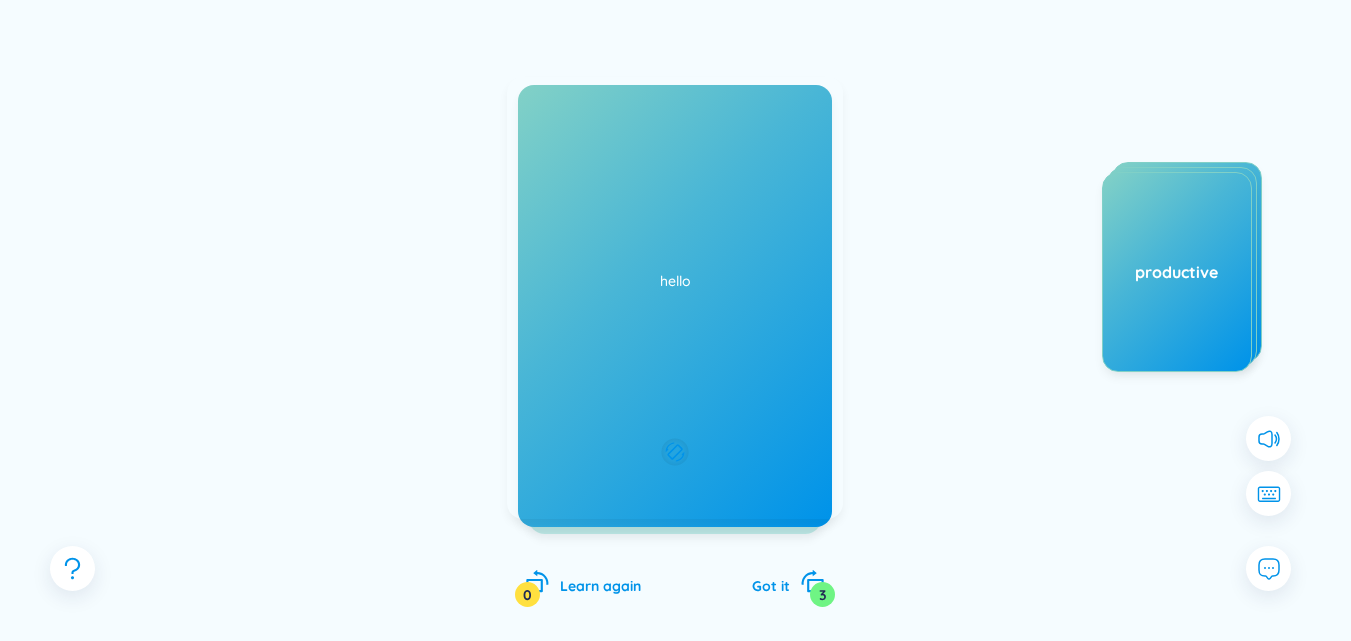 click on "Toàn diện
Eg: The holistic approach to healthcare takes into account the physical, mental, and emotional well-being of an individual." at bounding box center [675, 262] 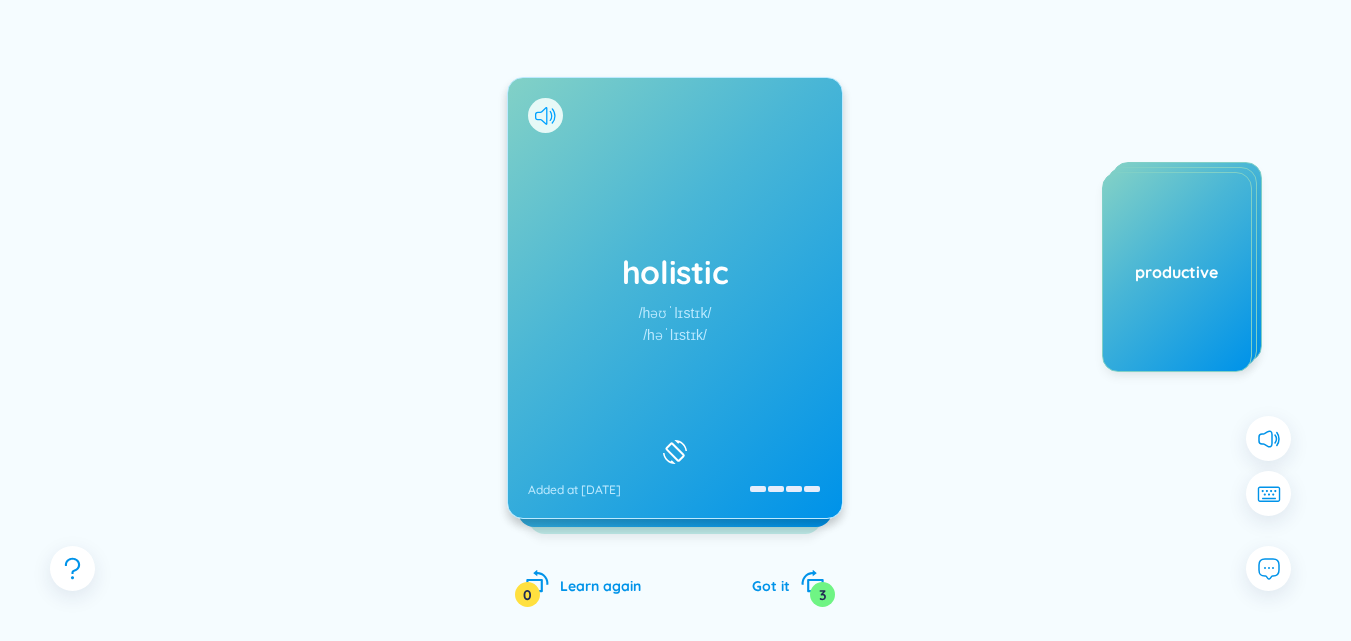 click 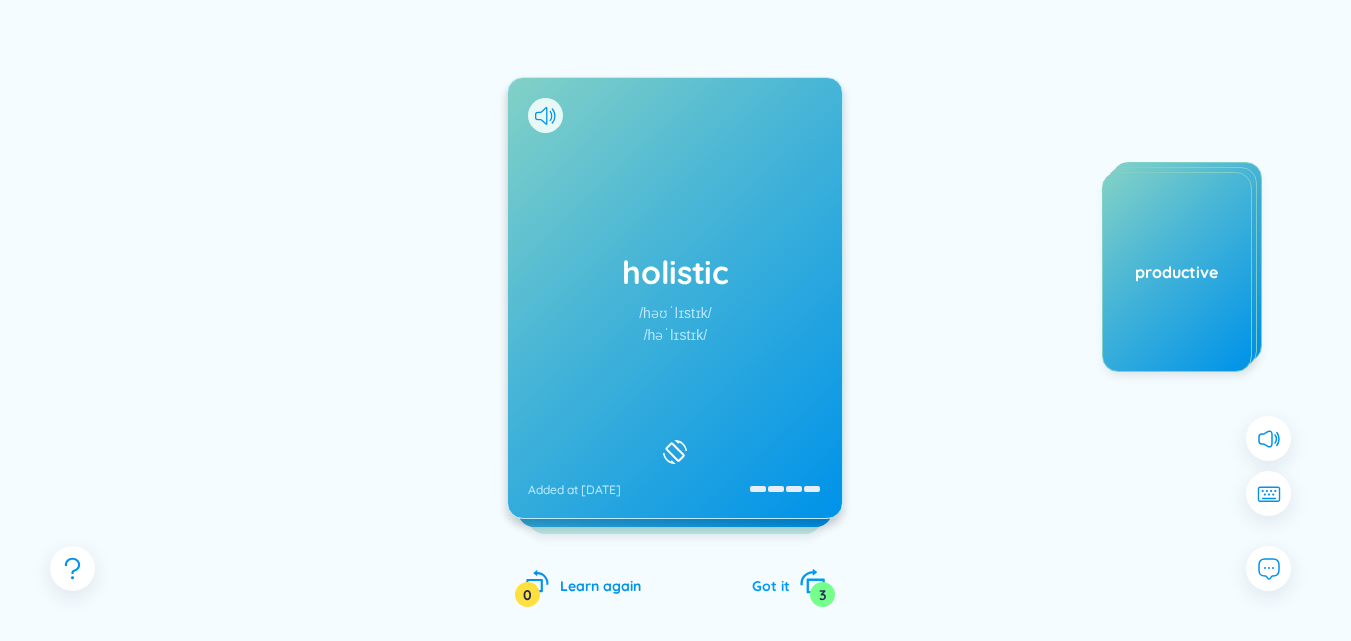 click on "Got it" at bounding box center (771, 586) 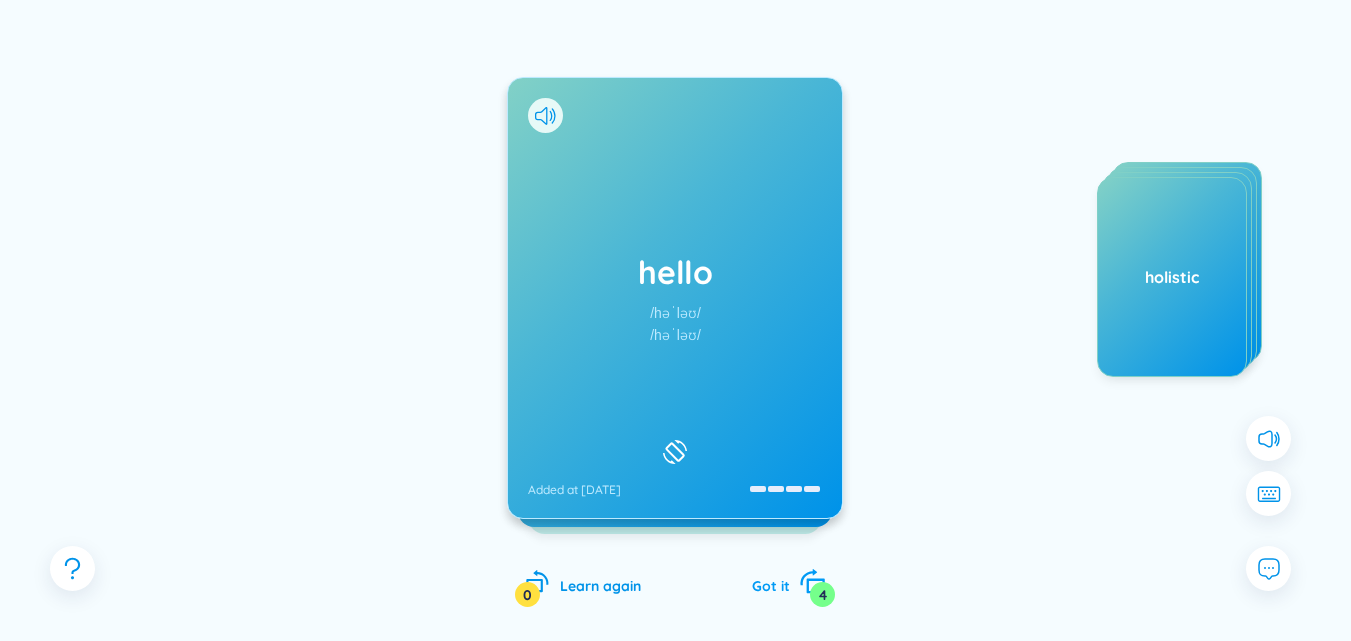 click on "Got it 4" at bounding box center [788, 583] 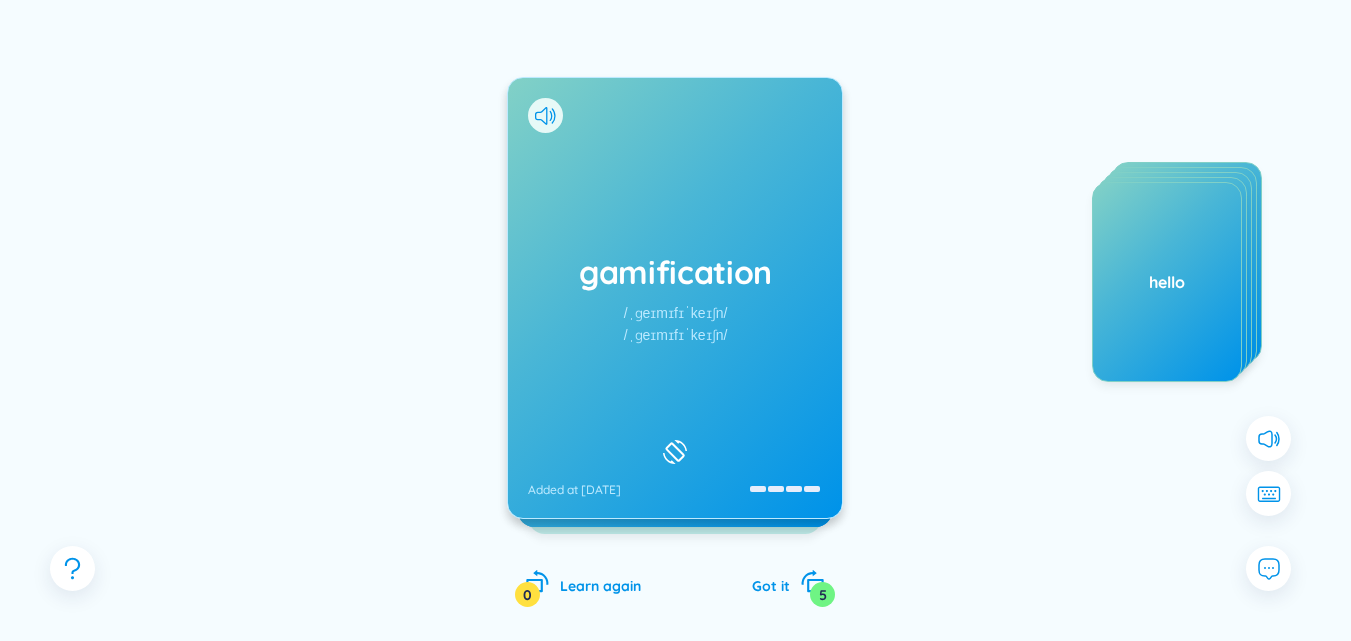 click on "gamification" at bounding box center [675, 272] 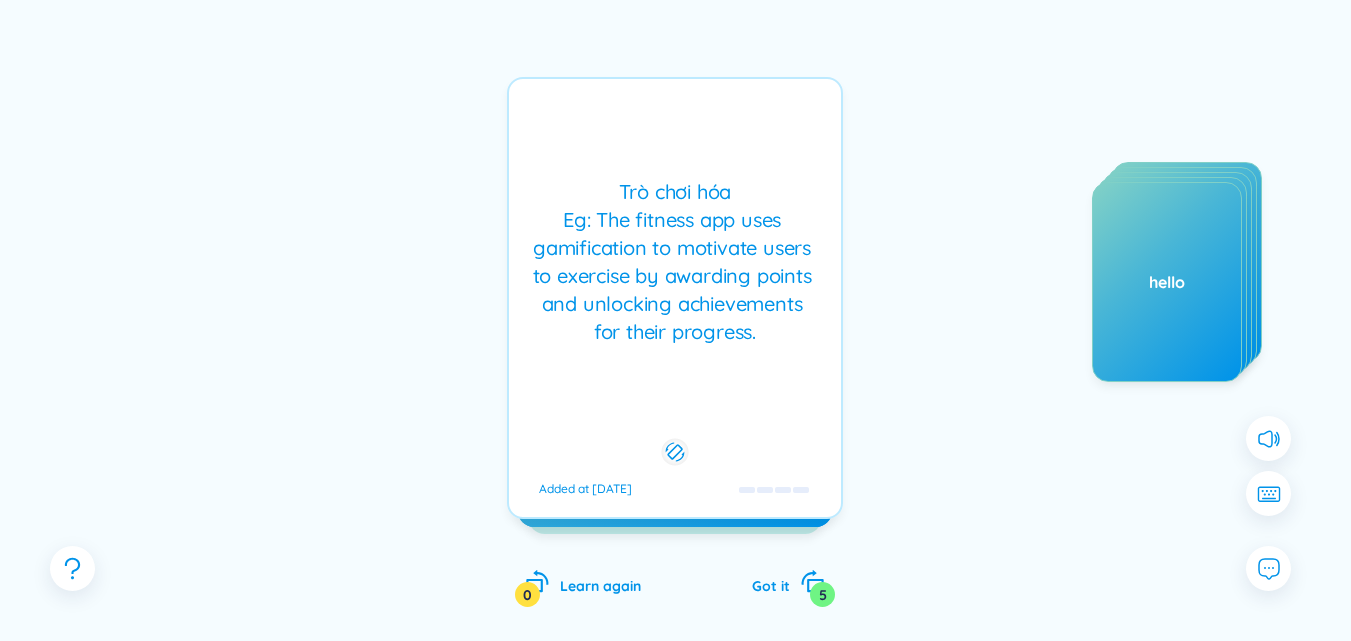 click on "Trò chơi hóa
Eg: The fitness app uses gamification to motivate users to exercise by awarding points and unlocking achievements for their progress." at bounding box center [675, 262] 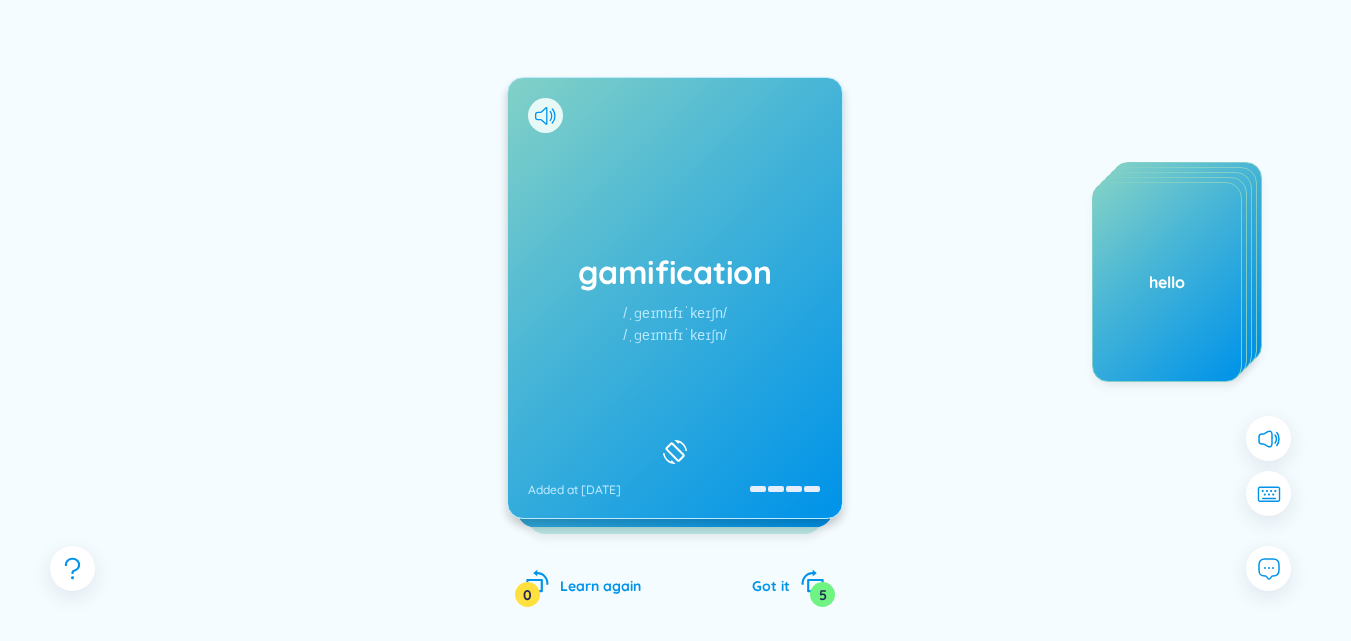 click on "/ˌɡeɪmɪfɪˈkeɪʃn/" at bounding box center [676, 313] 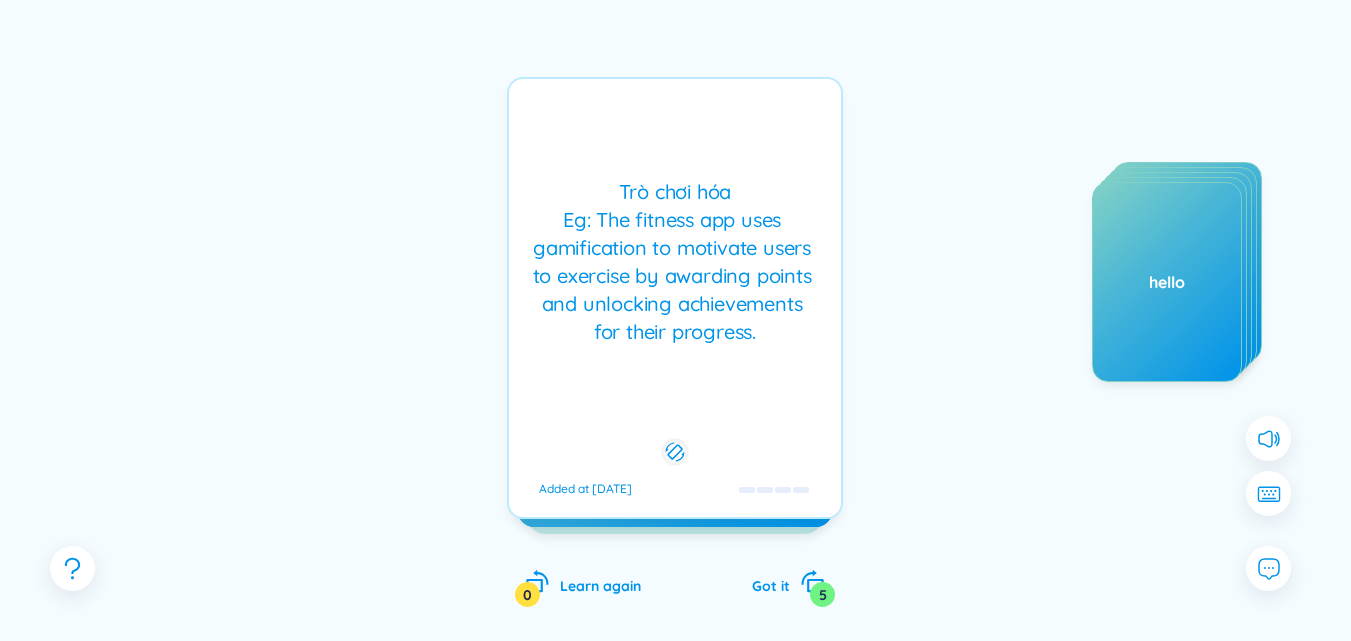 click on "Trò chơi hóa
Eg: The fitness app uses gamification to motivate users to exercise by awarding points and unlocking achievements for their progress." at bounding box center (675, 262) 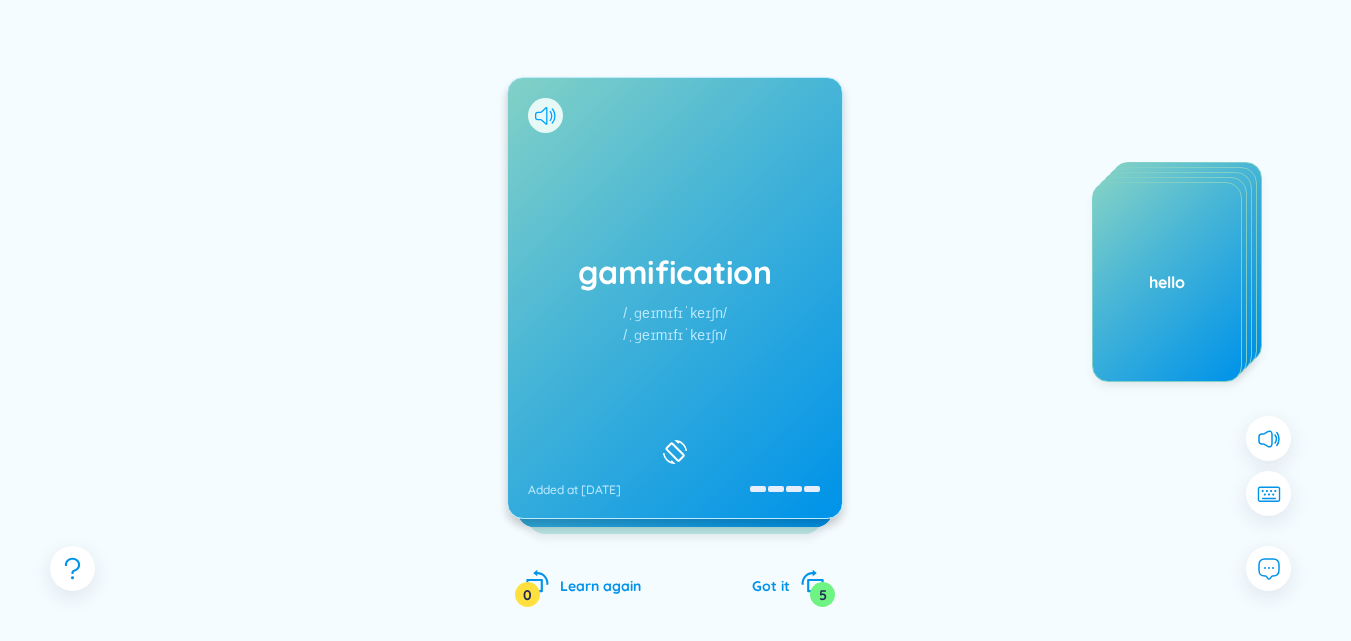click 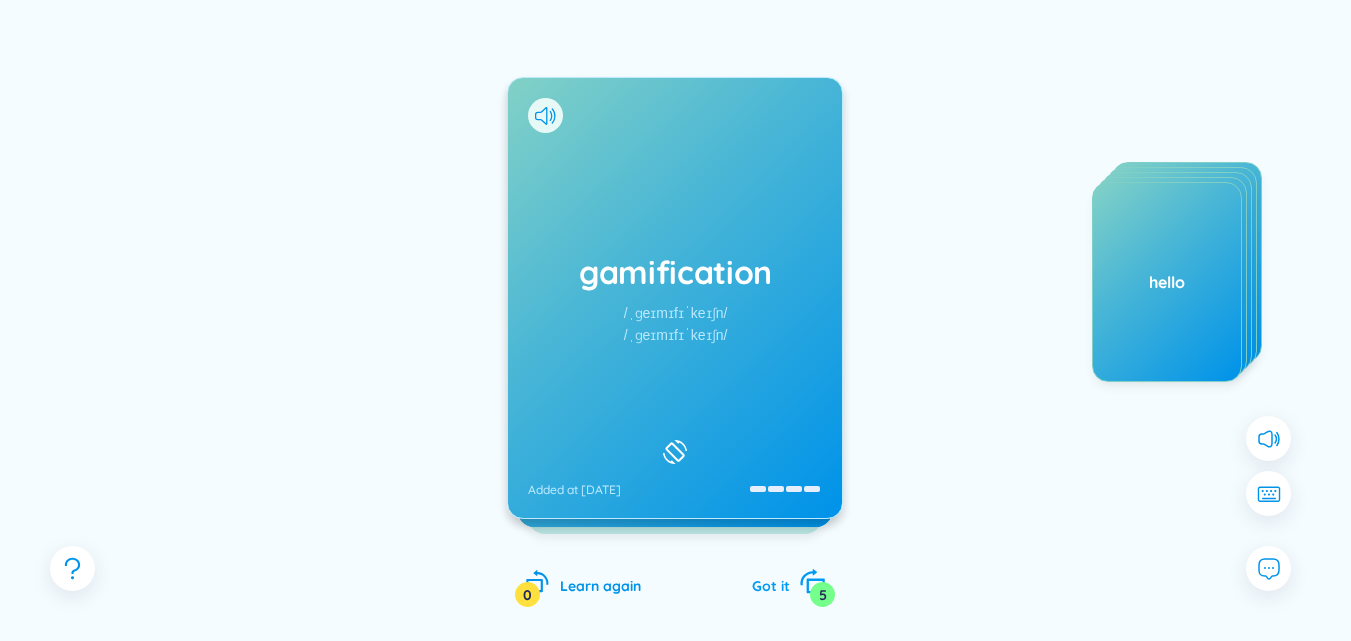 click 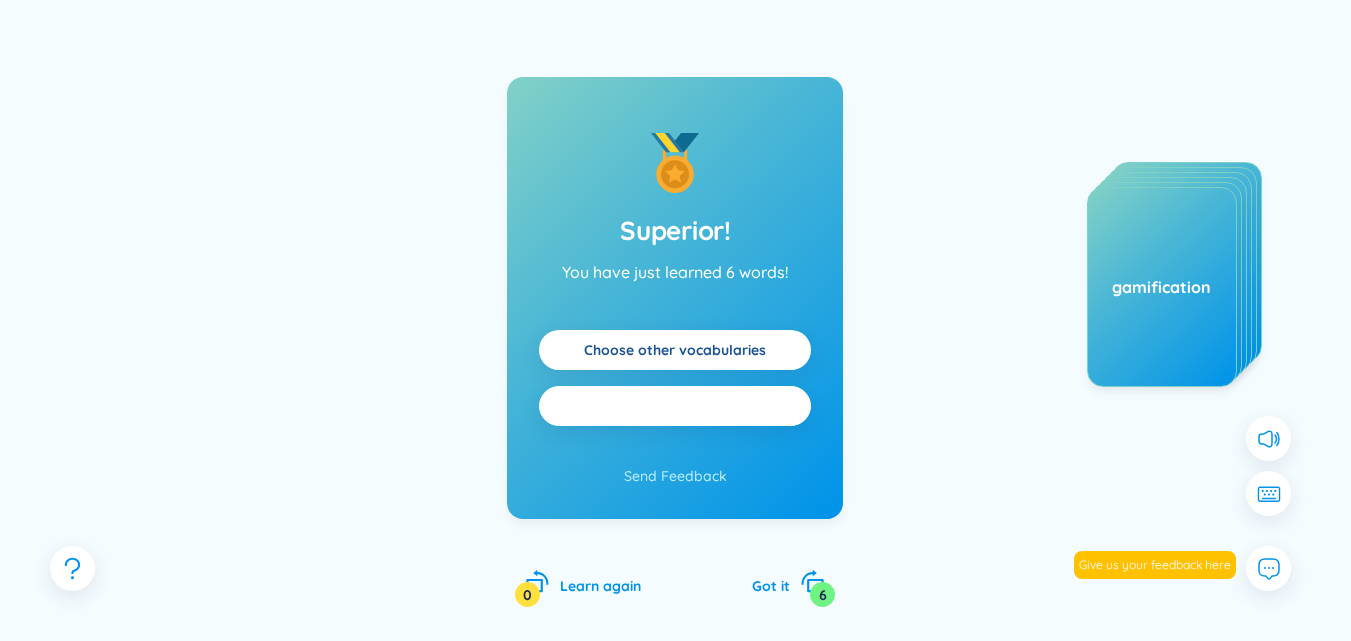 click on "Practice all" at bounding box center [675, 406] 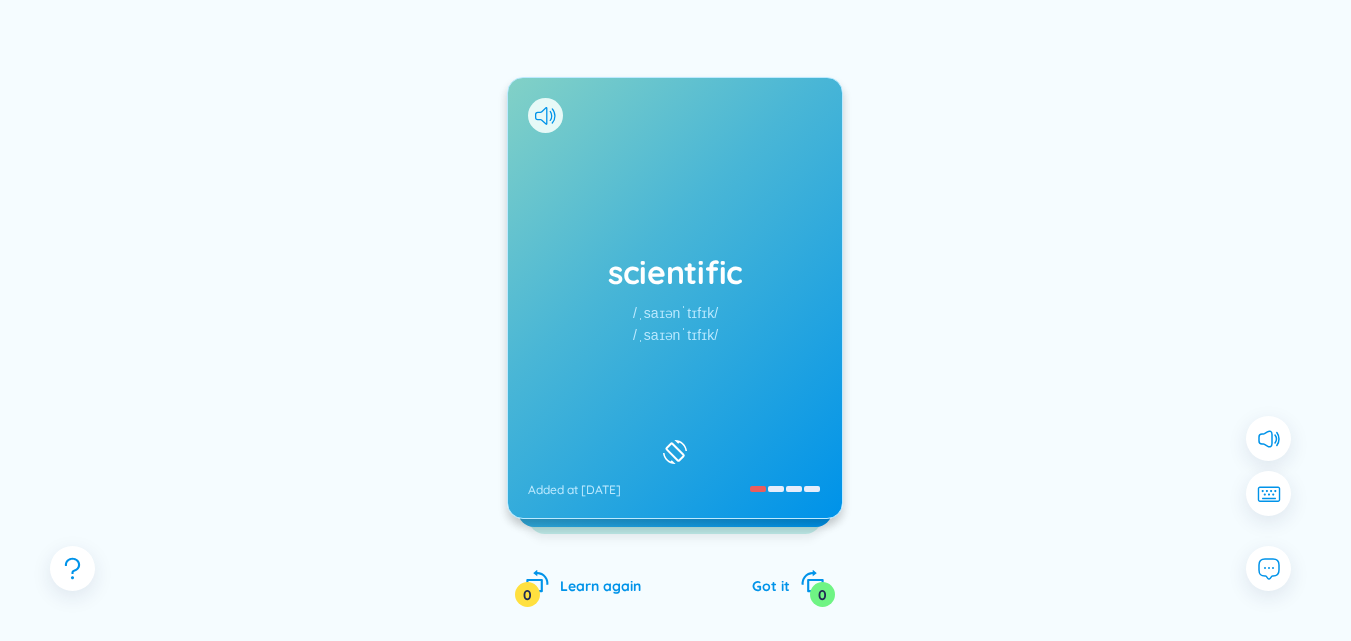click on "scientific /ˌsaɪənˈtɪfɪk/ /ˌsaɪənˈtɪfɪk/ Added at [DATE]" at bounding box center [675, 298] 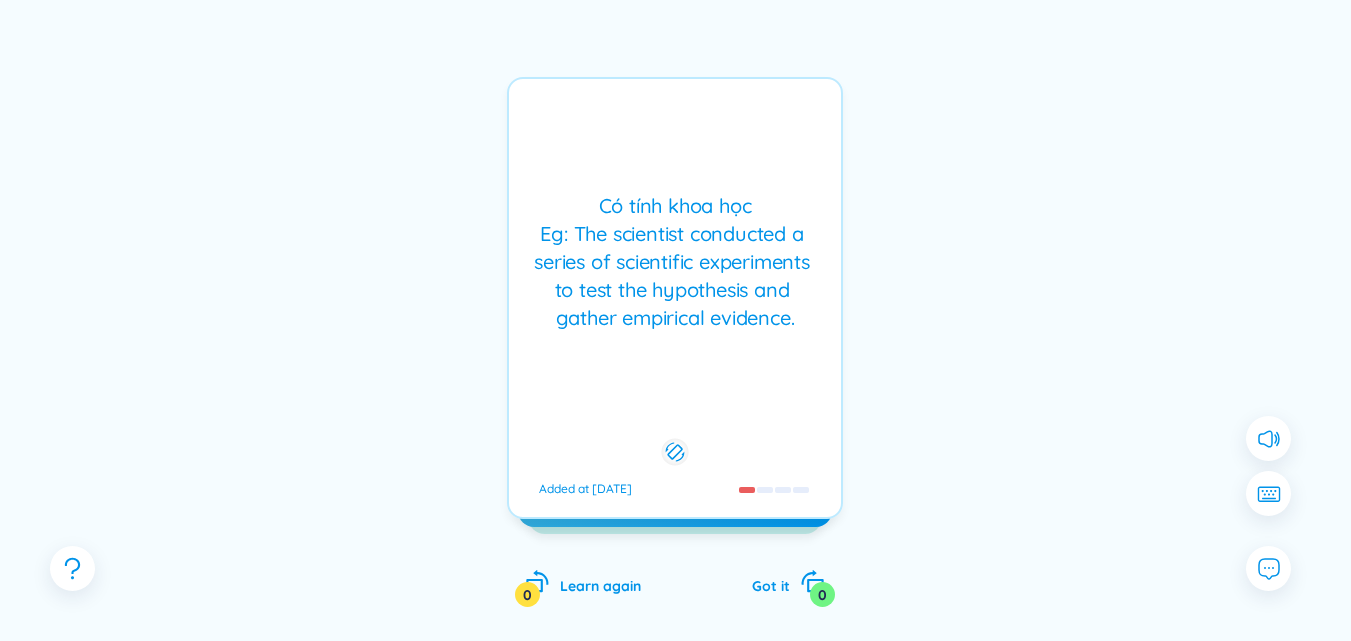 click on "Có tính khoa học
Eg: The scientist conducted a series of scientific experiments to test the hypothesis and gather empirical evidence. Added at [DATE]" at bounding box center (675, 298) 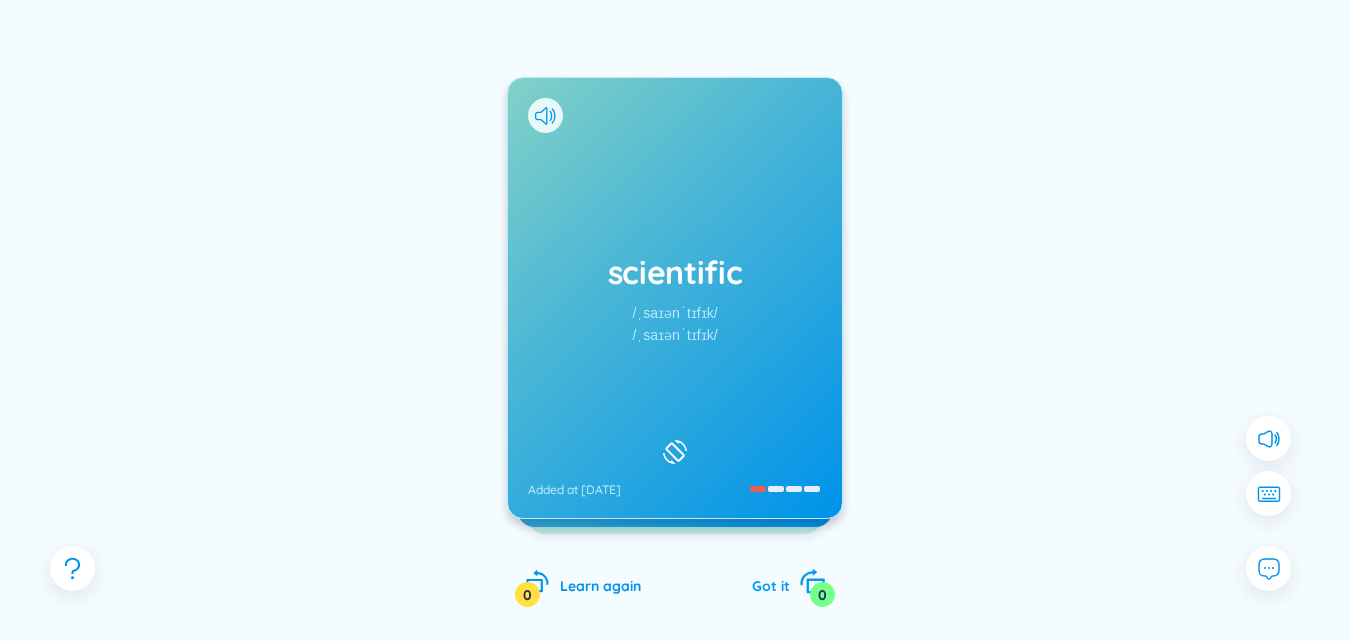 click on "Got it" at bounding box center [771, 586] 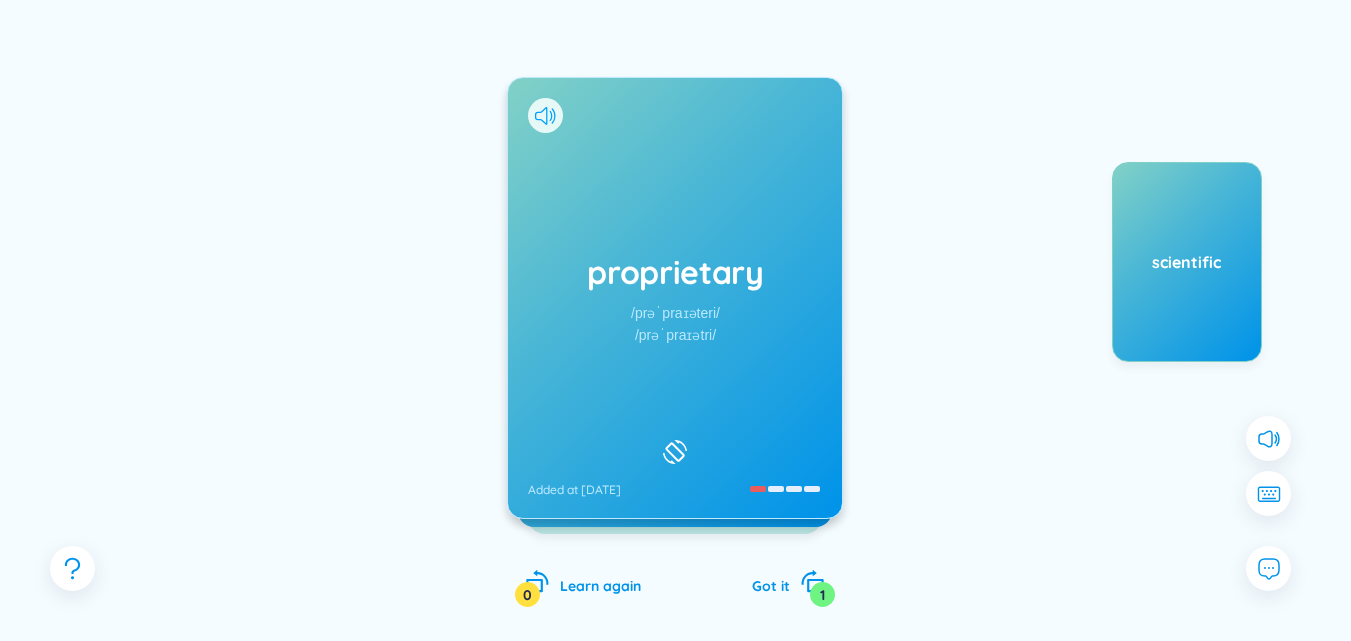 click 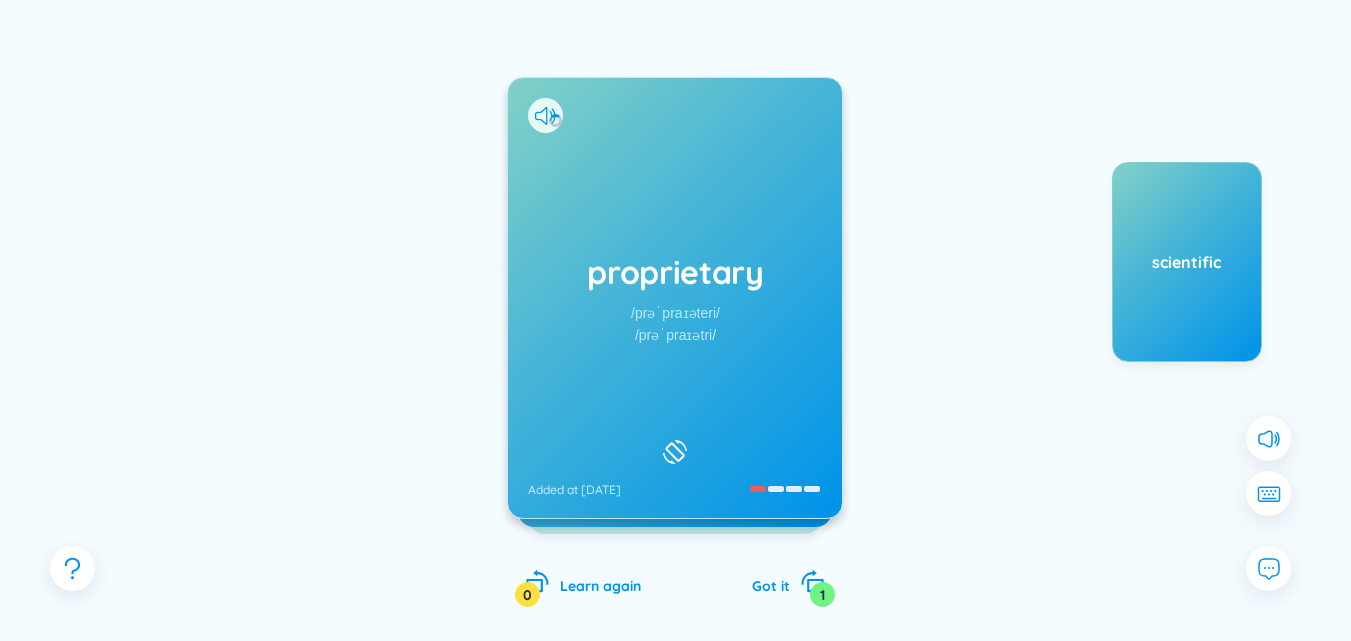 click on "proprietary /prəˈpraɪəteri/ /prəˈpraɪətri/ Added at [DATE]" at bounding box center (675, 298) 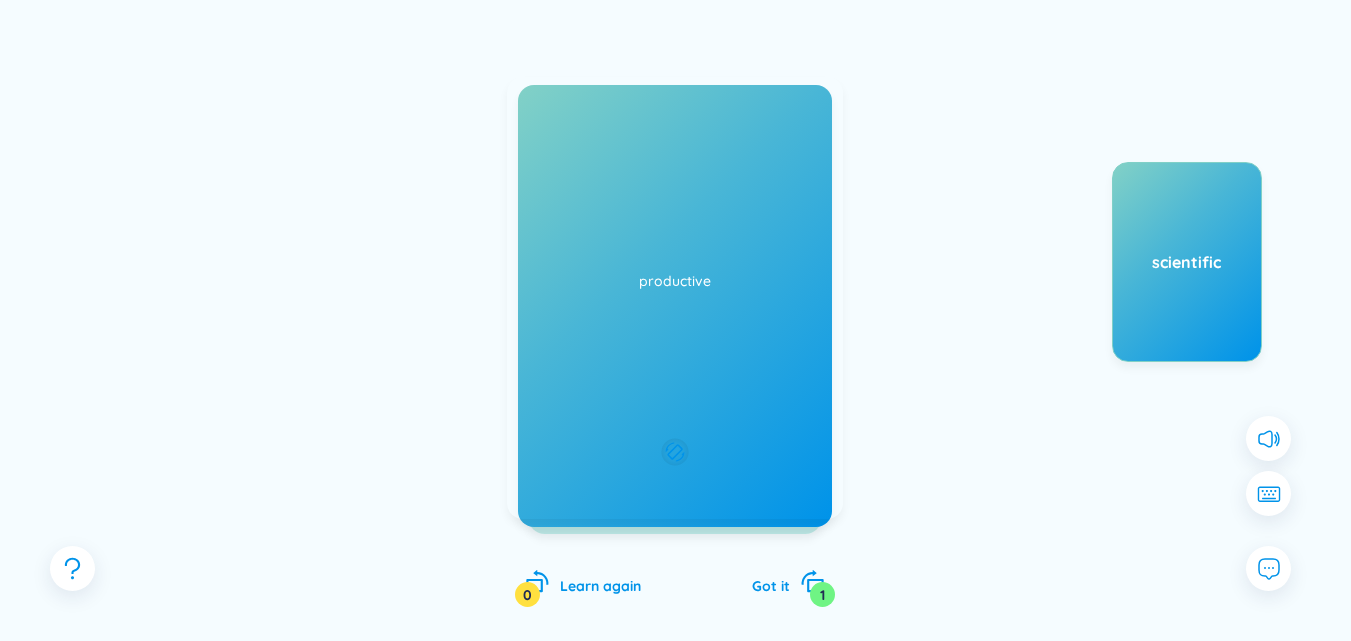 click on "Độc quyền
Eg: The company developed a proprietary software solution that gives them a competitive advantage in the market." at bounding box center (675, 262) 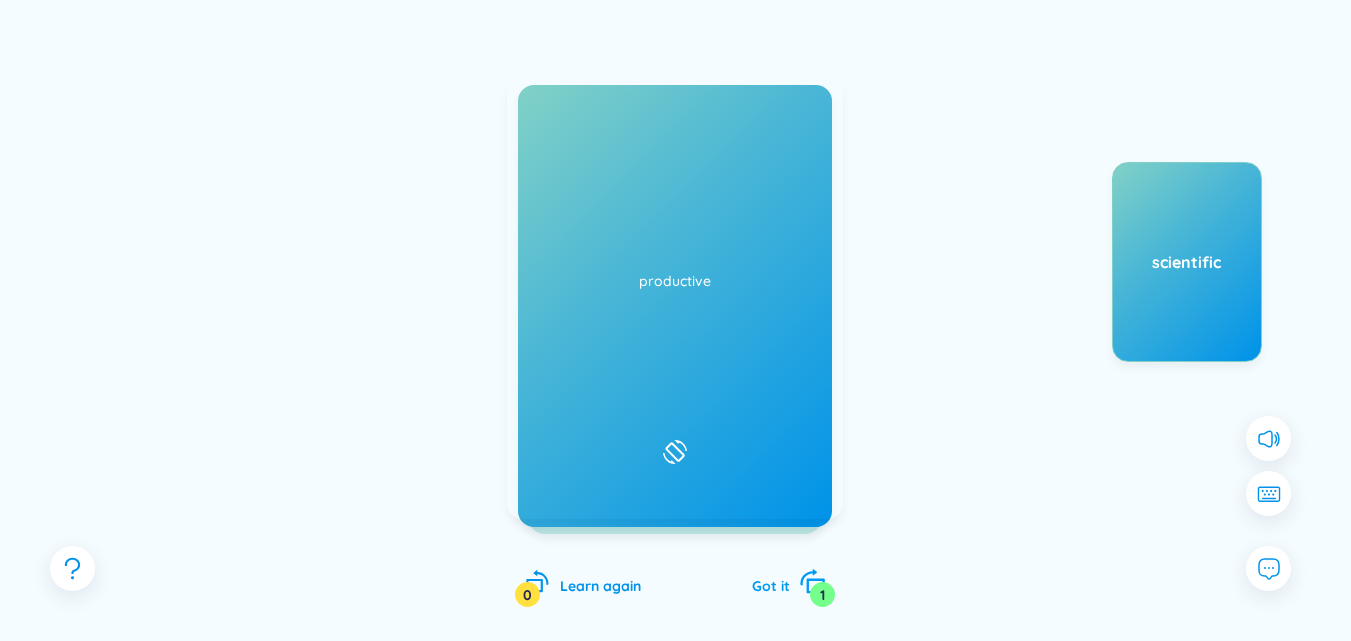 click on "1" at bounding box center [822, 594] 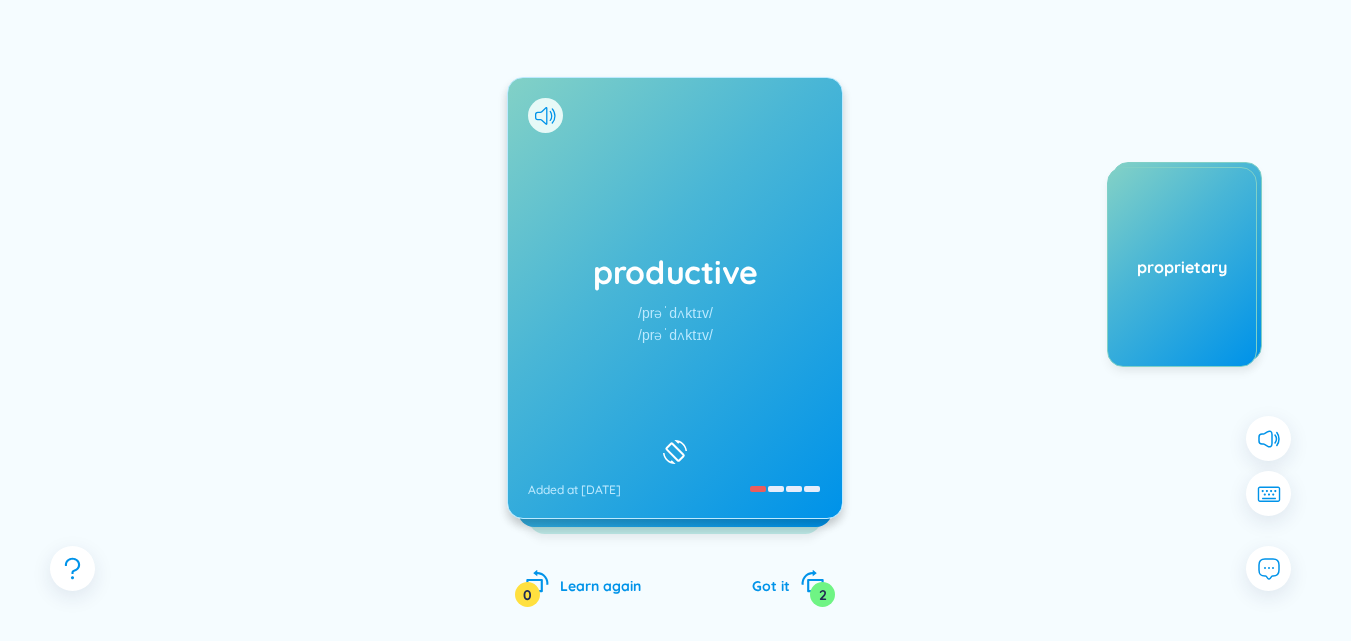 click on "productive /prəˈdʌktɪv/ /prəˈdʌktɪv/ Added at [DATE]" at bounding box center [675, 298] 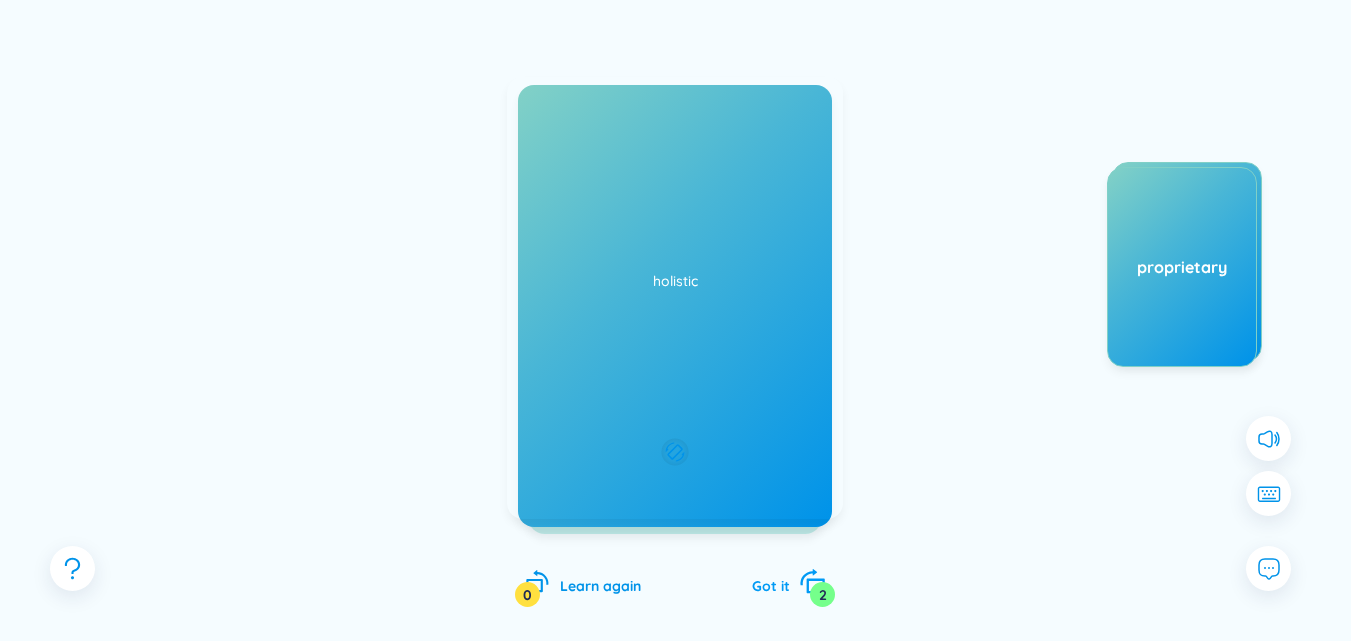 click on "Got it" at bounding box center (771, 586) 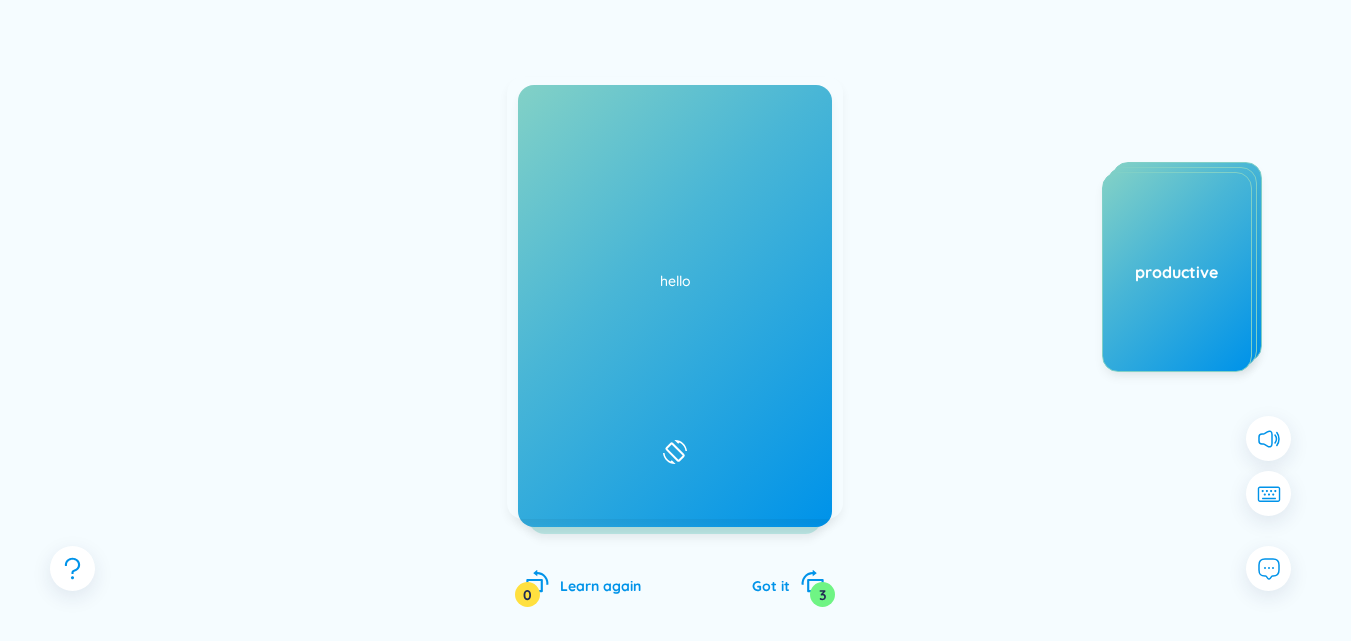 click on "holistic /həʊˈlɪstɪk/ /həʊˈlɪstɪk/ Added at [DATE]" at bounding box center (675, 298) 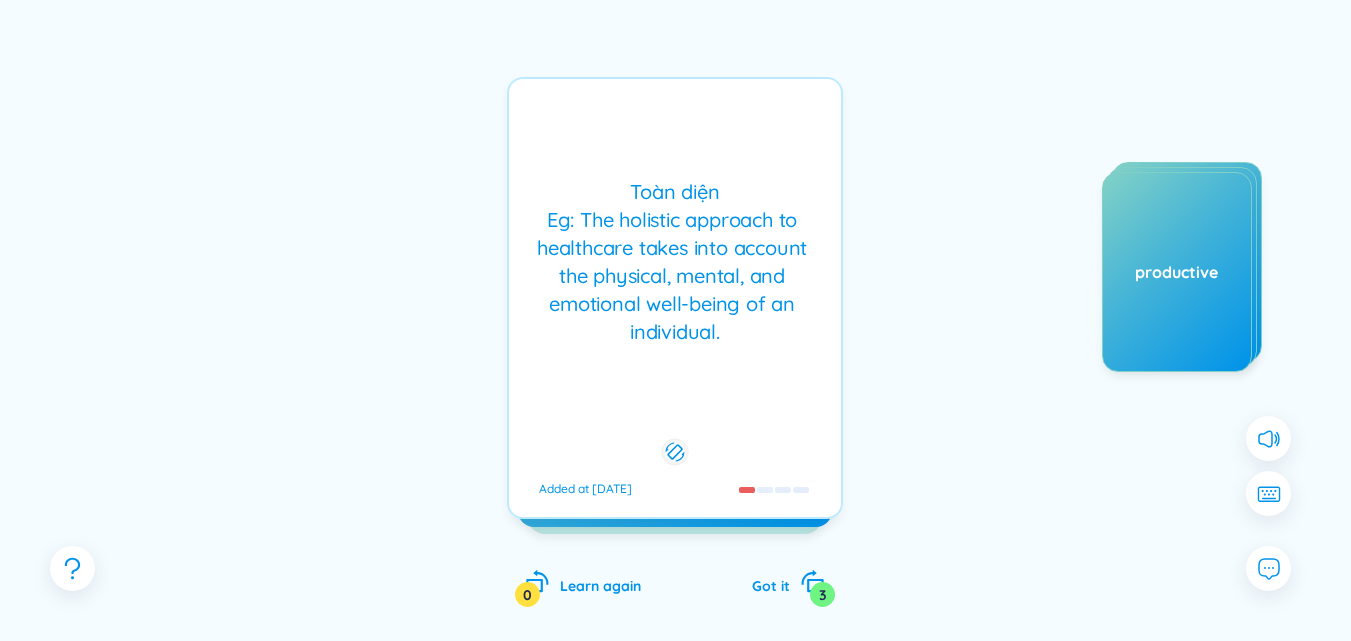 click on "Toàn diện
Eg: The holistic approach to healthcare takes into account the physical, mental, and emotional well-being of an individual. Added at [DATE]" at bounding box center [675, 298] 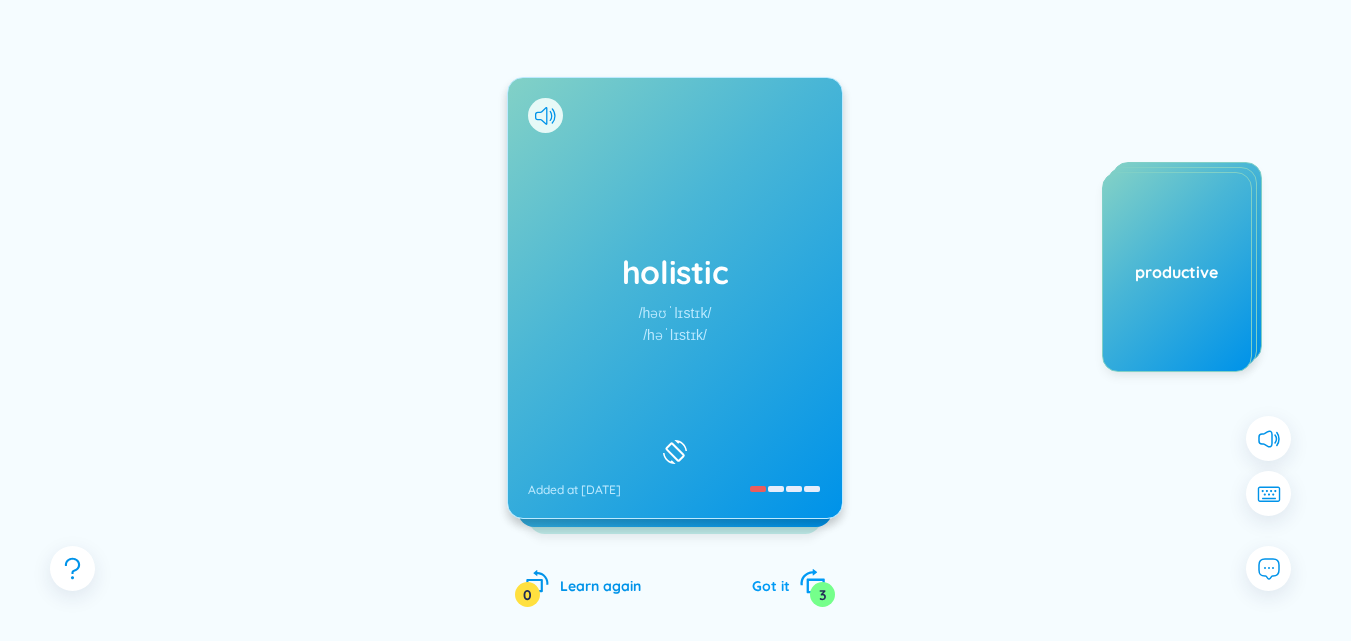 click 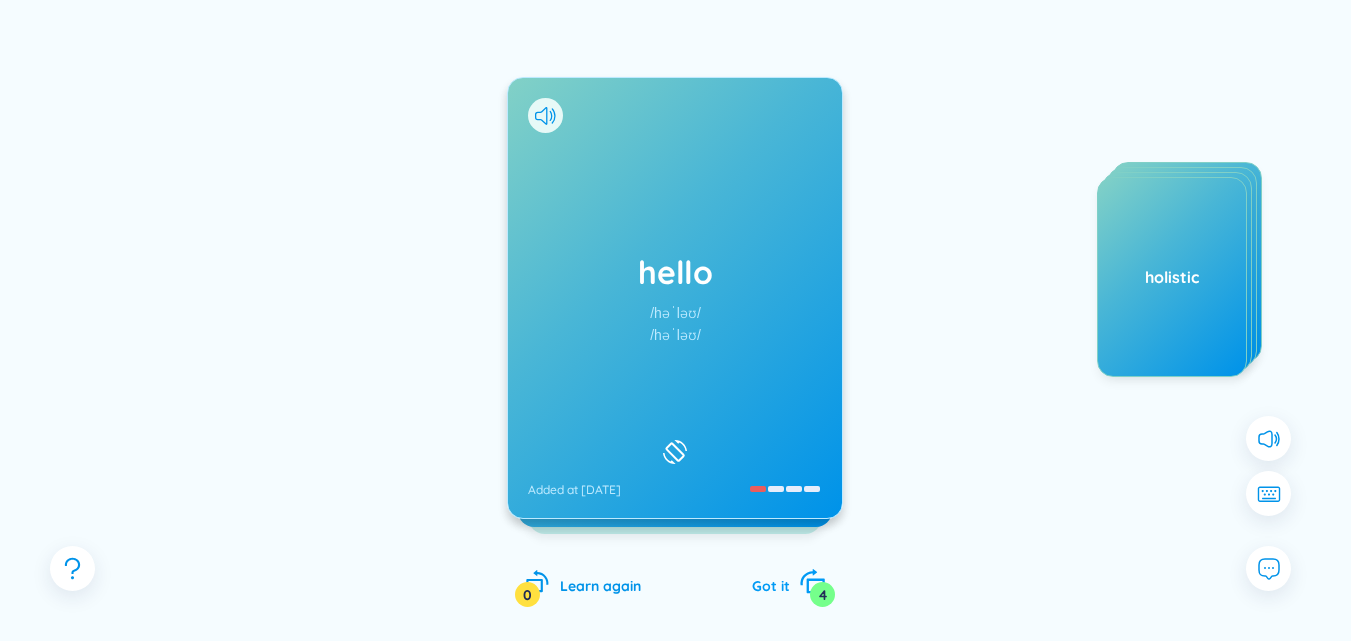 click on "Got it 4" at bounding box center [788, 583] 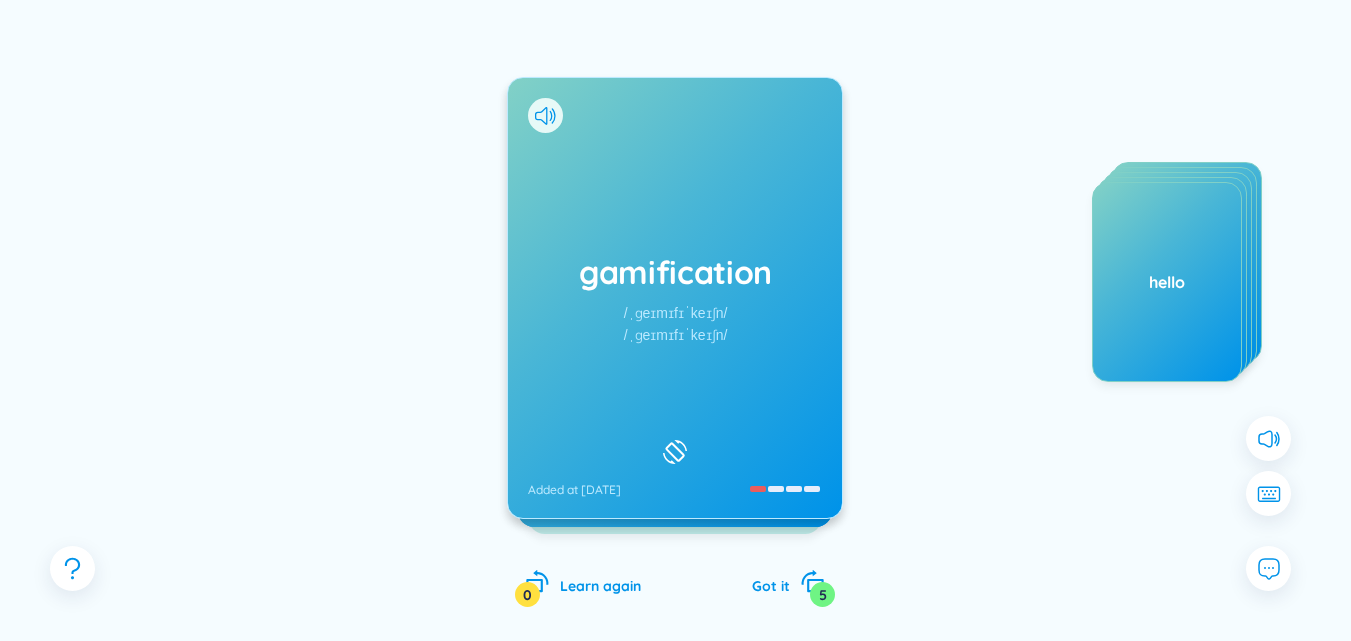 click on "gamification /ˌɡeɪmɪfɪˈkeɪʃn/ /ˌɡeɪmɪfɪˈkeɪʃn/ Added at [DATE]" at bounding box center [675, 298] 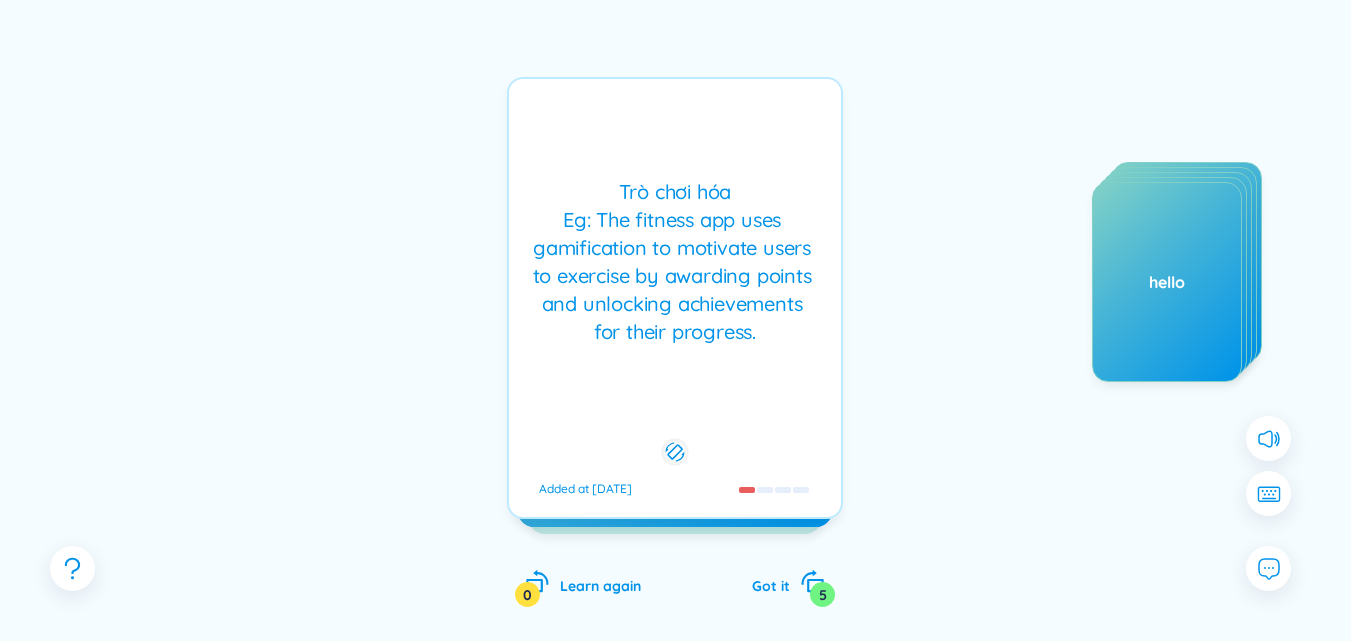 click on "gamification /ˌɡeɪmɪfɪˈkeɪʃn/ /ˌɡeɪmɪfɪˈkeɪʃn/ Added at [DATE] Trò chơi hóa
Eg: The fitness app uses gamification to motivate users to exercise by awarding points and unlocking achievements for their progress. Added at [DATE] Superior! You have just learned 5 words! Choose other vocabularies Practice all Send Feedback Learn again 0 Got it 5" at bounding box center (675, 362) 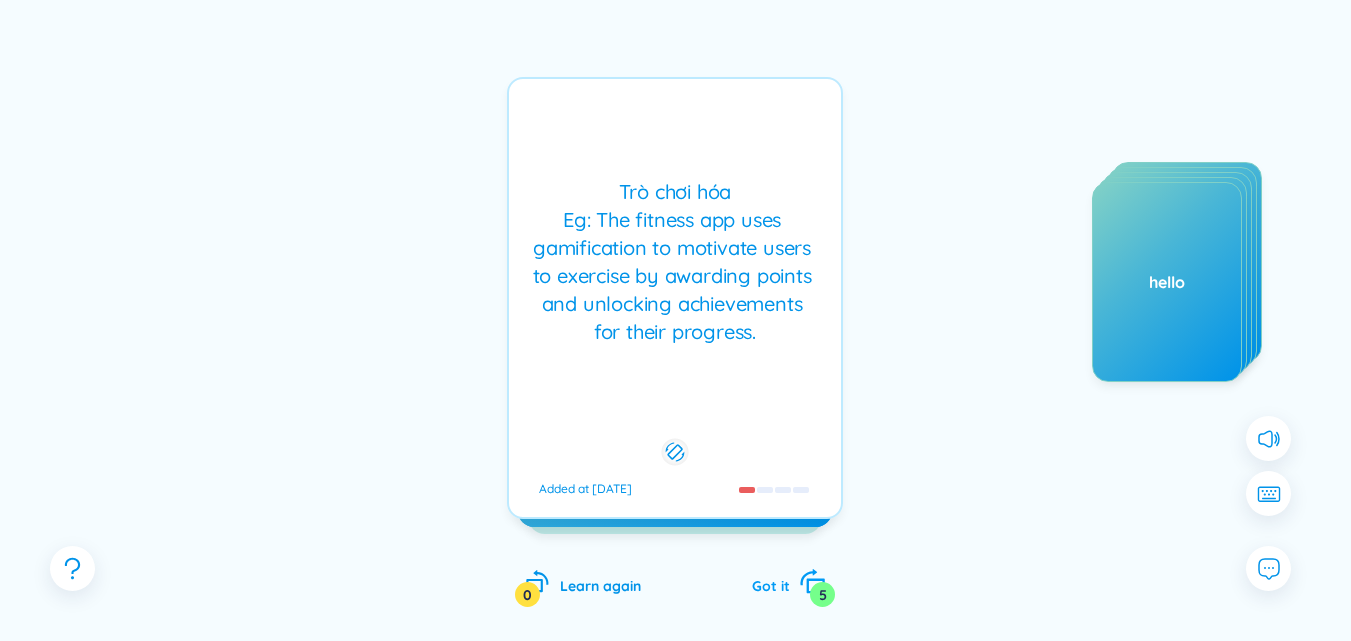 click 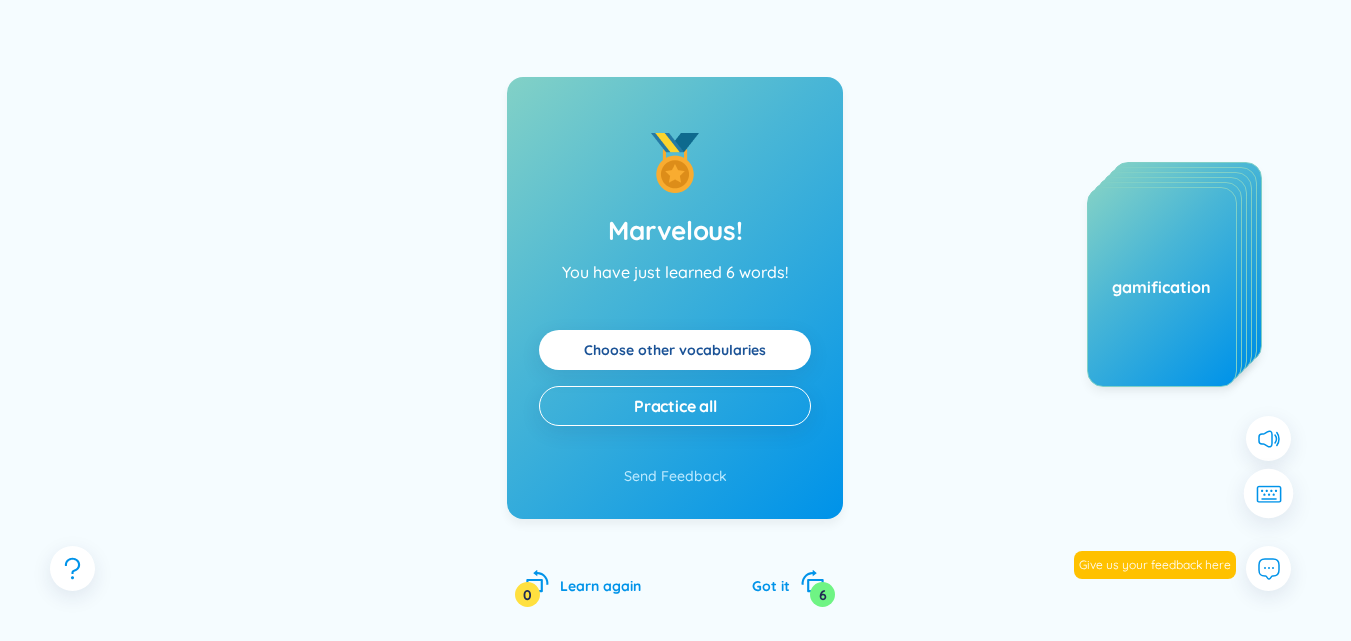 click 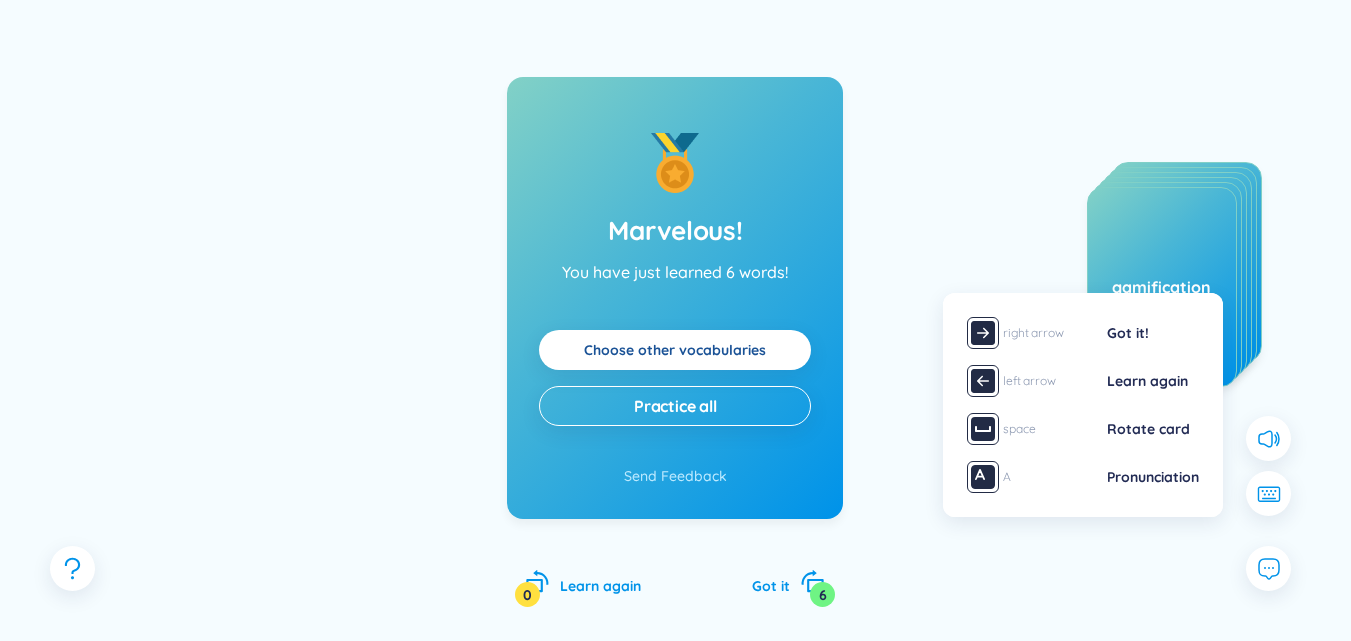 type 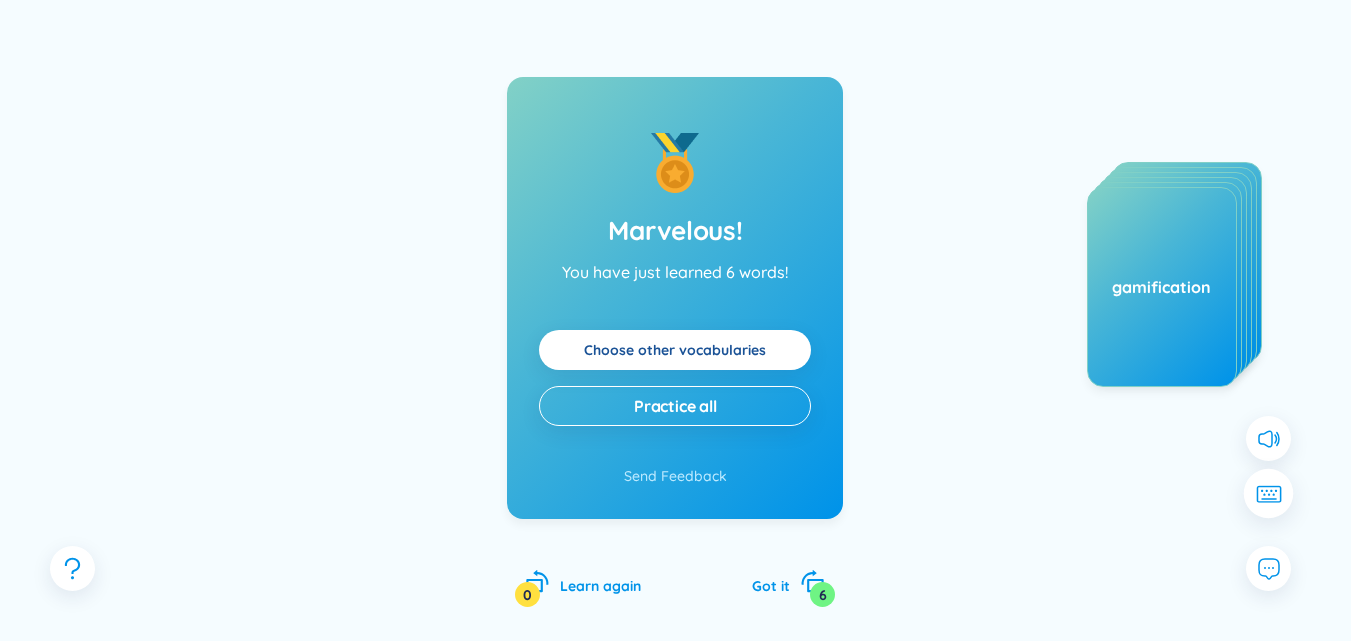 click at bounding box center [1269, 494] 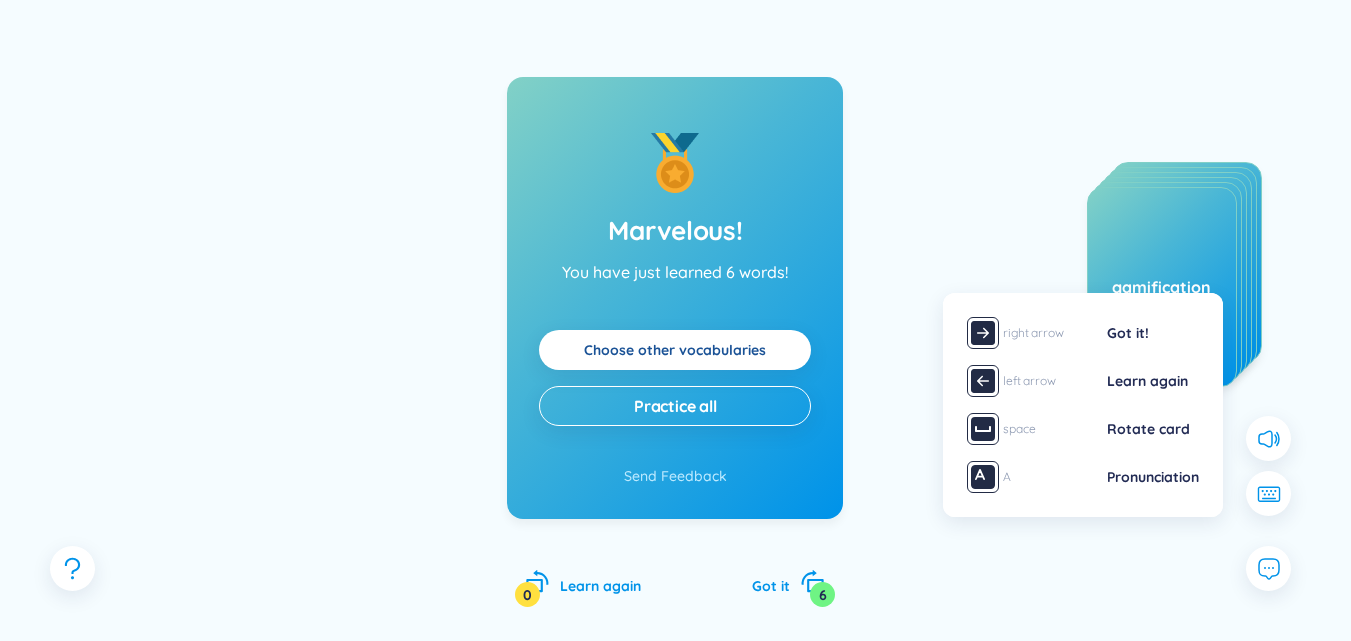 click at bounding box center (983, 477) 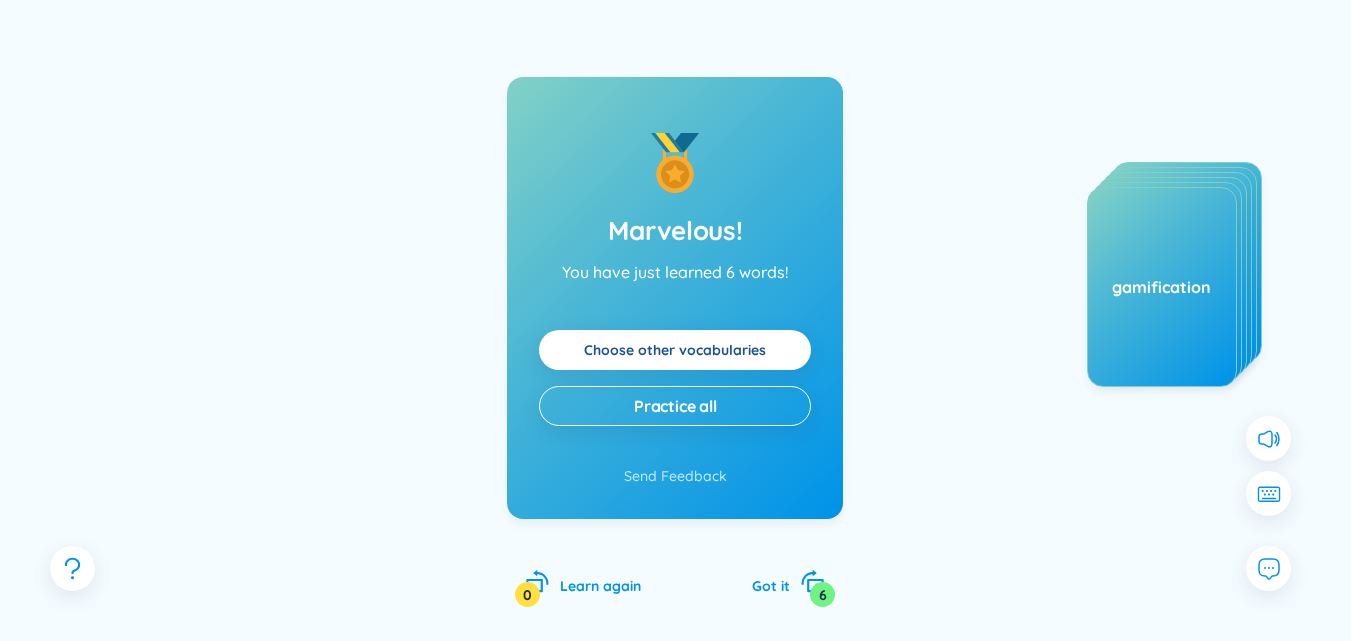 click on "gamification" at bounding box center (1162, 287) 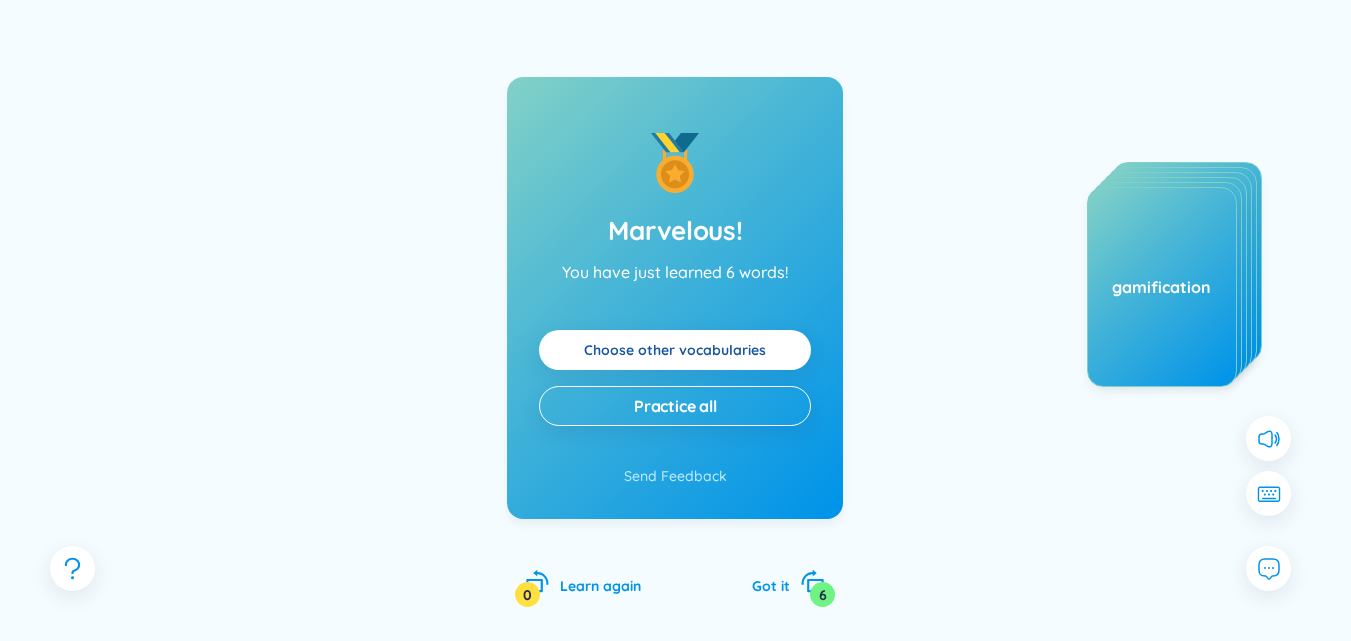 click on "Choose other vocabularies" at bounding box center [675, 350] 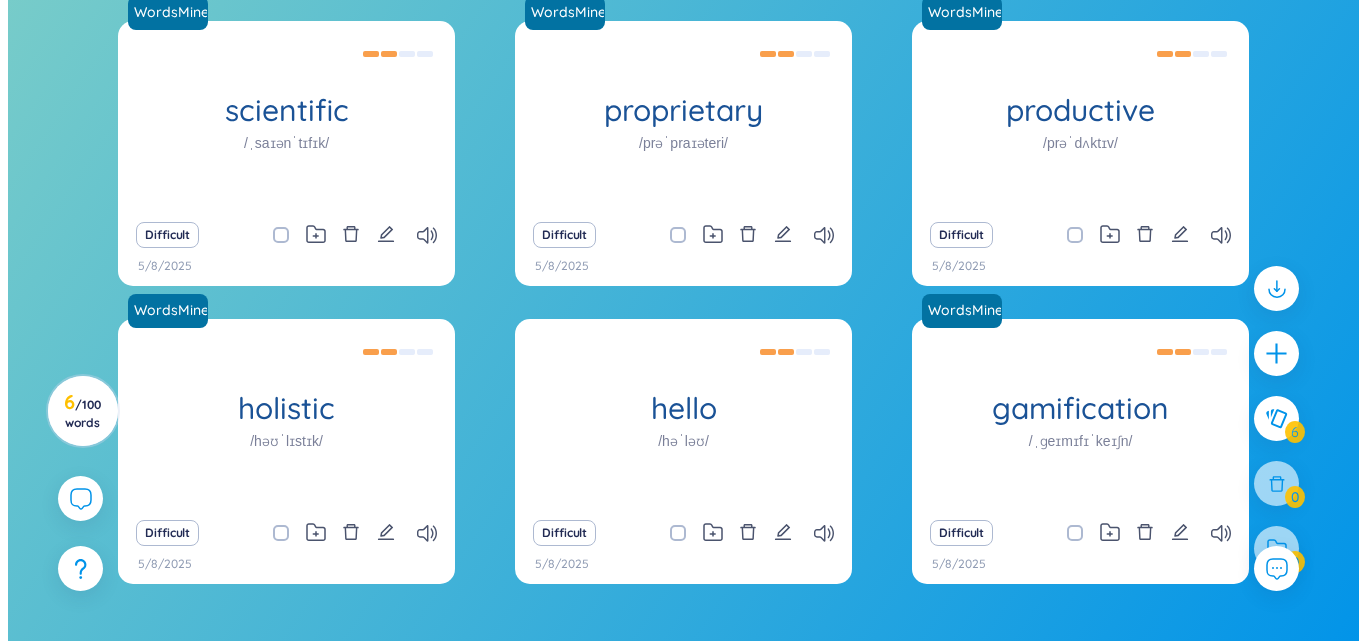 scroll, scrollTop: 0, scrollLeft: 0, axis: both 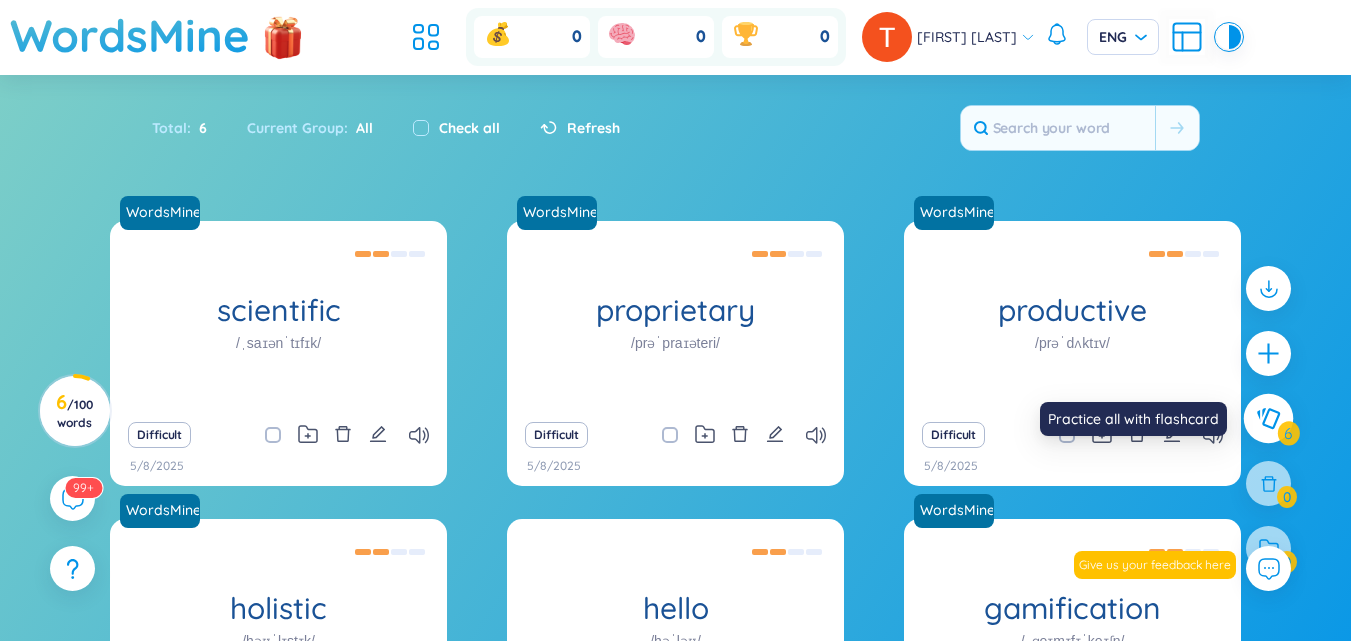 click 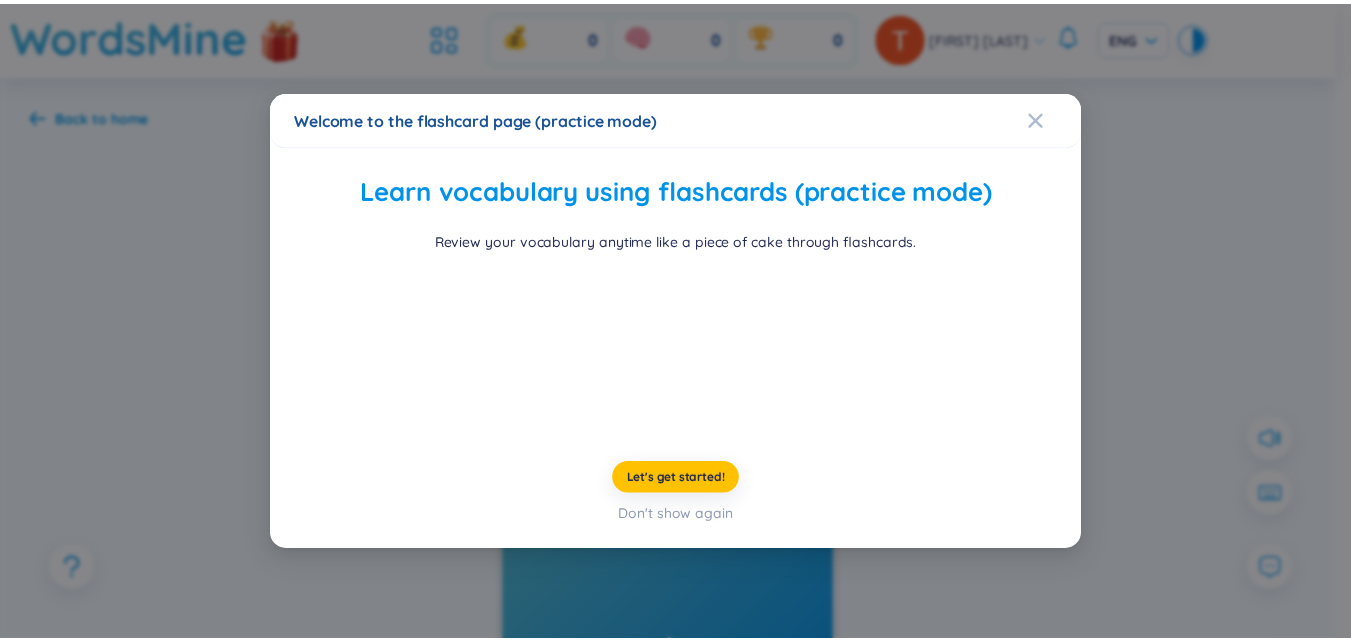 scroll, scrollTop: 77, scrollLeft: 0, axis: vertical 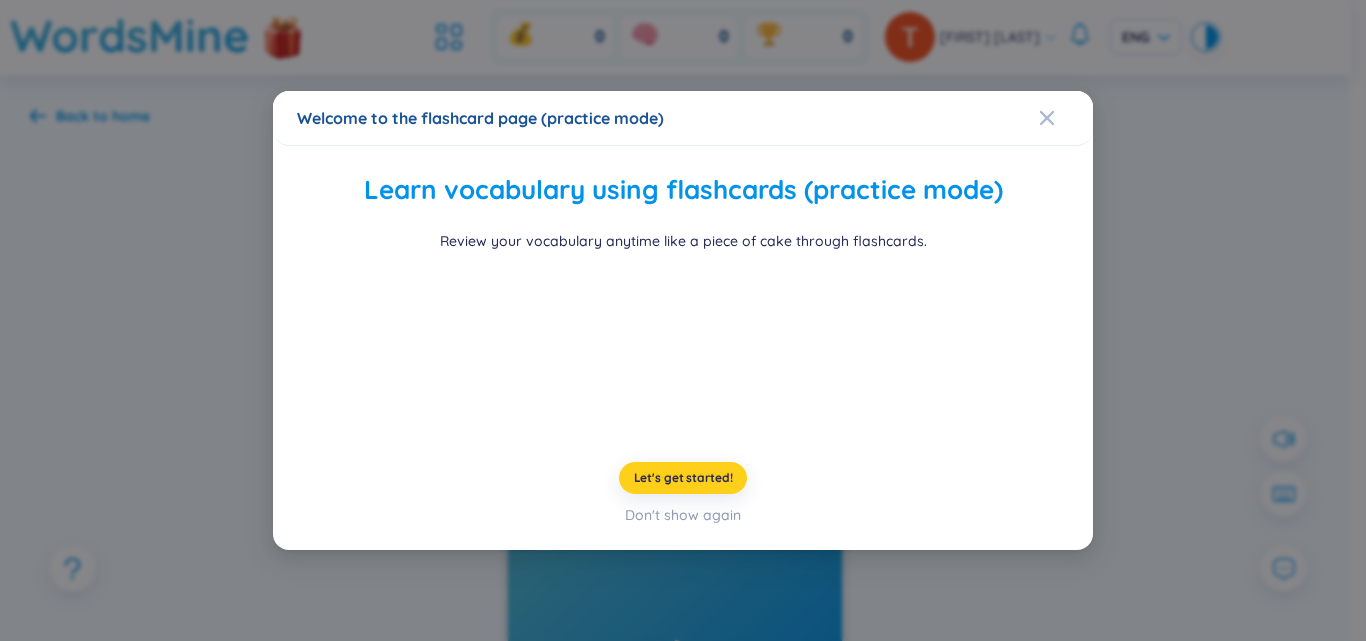click on "Let's get started!" at bounding box center (683, 478) 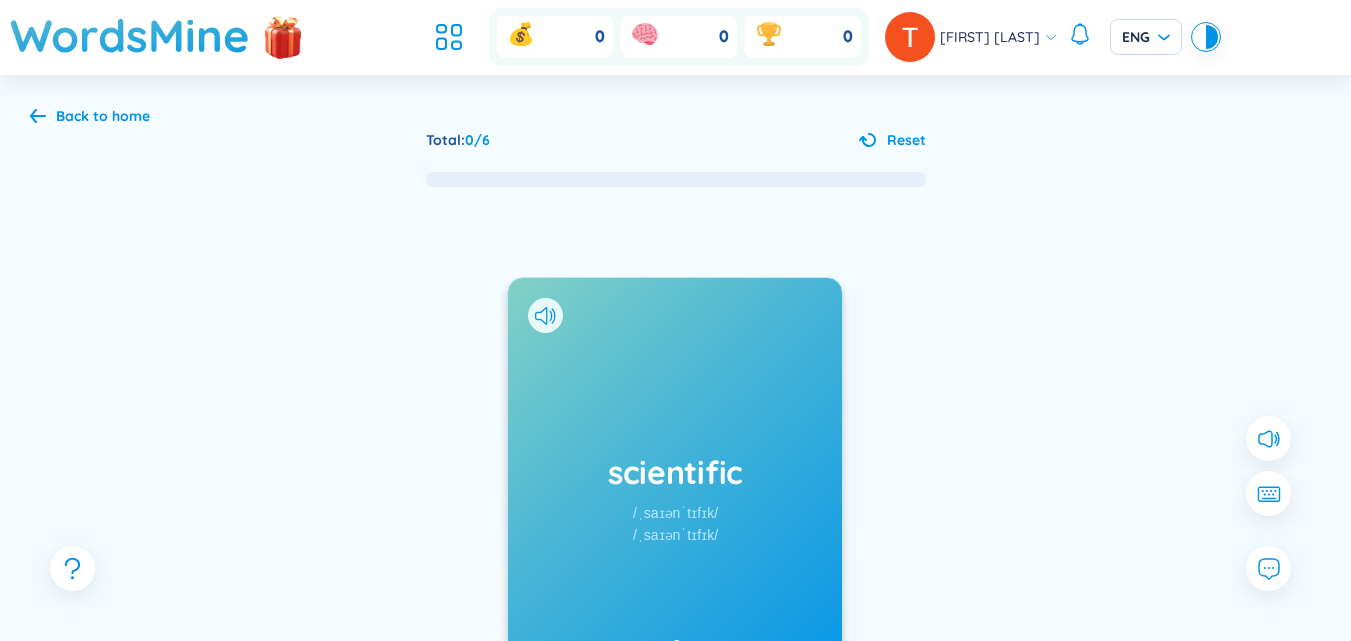 scroll, scrollTop: 200, scrollLeft: 0, axis: vertical 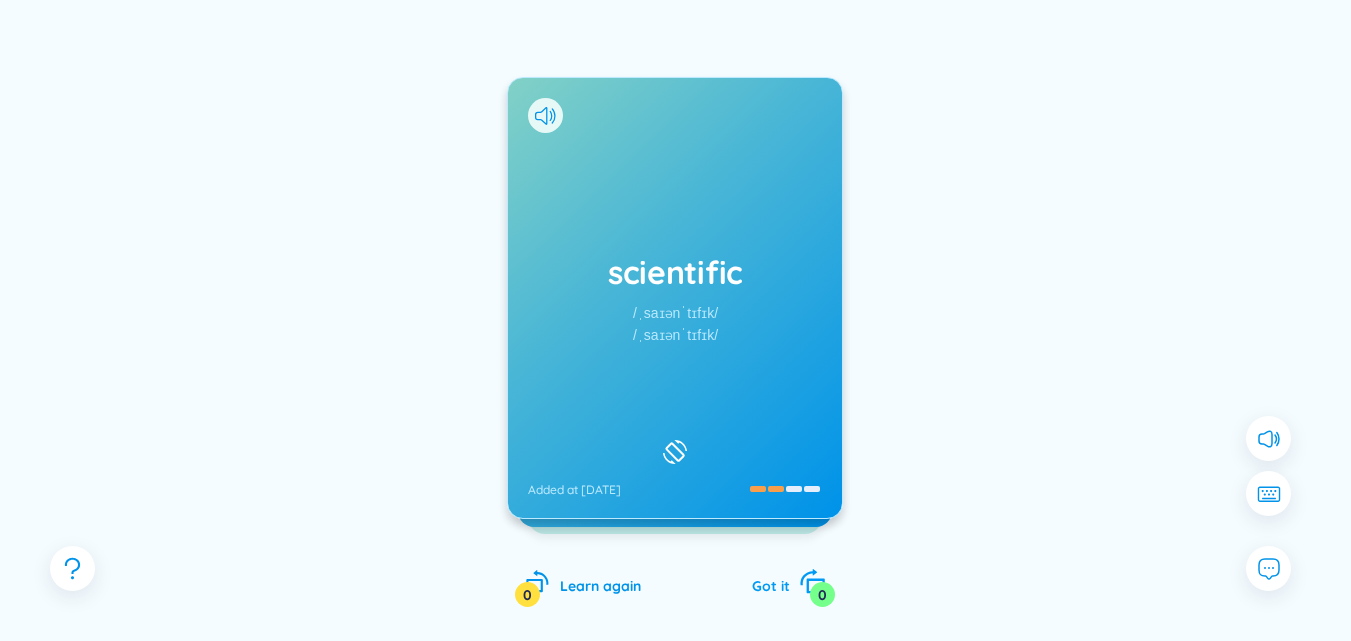 click on "Got it 0" at bounding box center [788, 583] 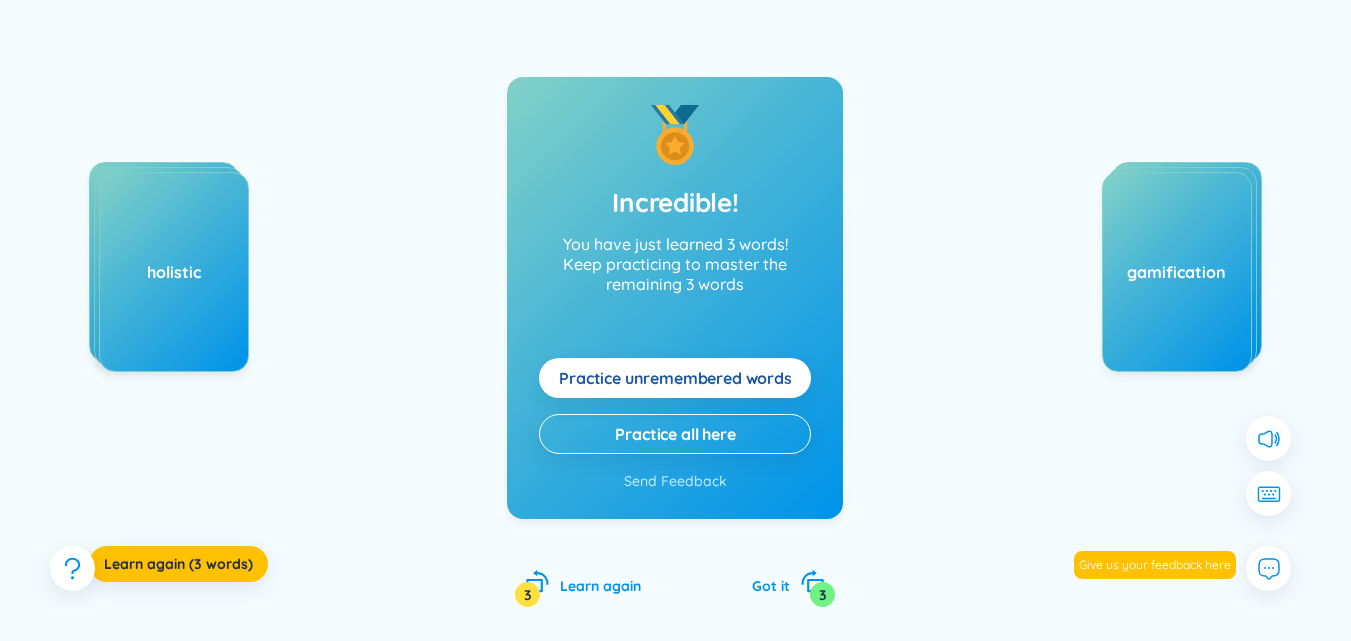 click on "Practice unremembered words" at bounding box center [675, 378] 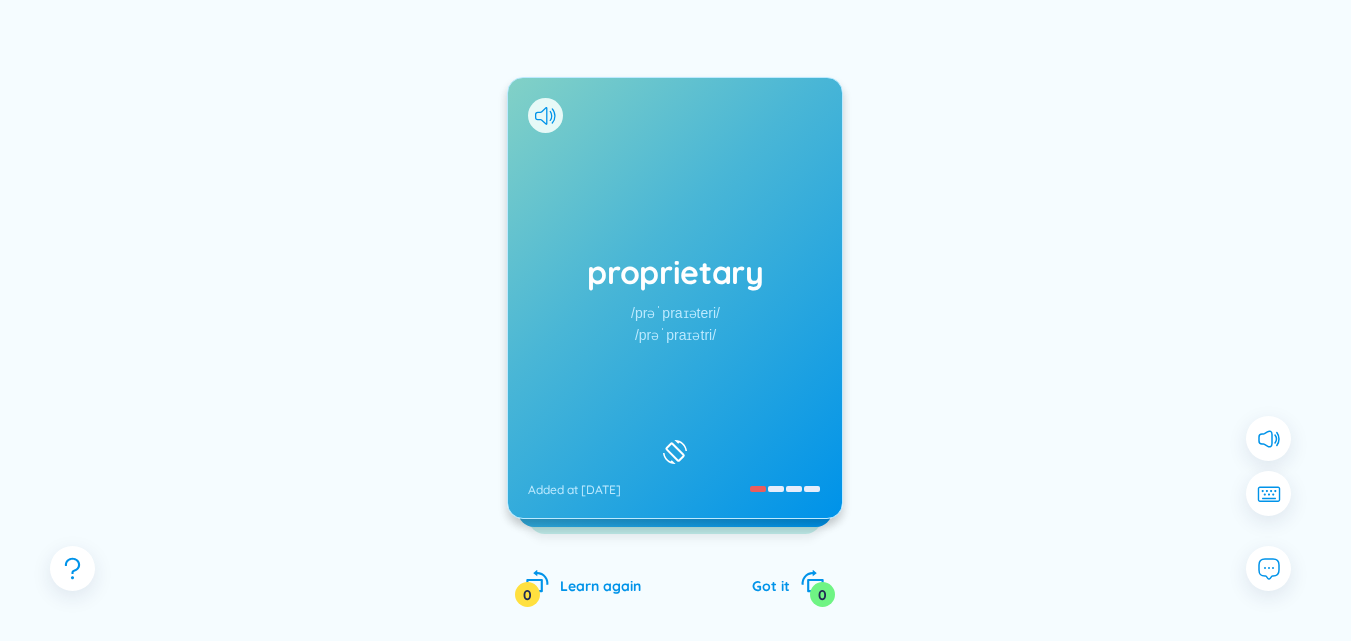 click on "proprietary /prəˈpraɪəteri/ /prəˈpraɪətri/ Added at [DATE]" at bounding box center [675, 298] 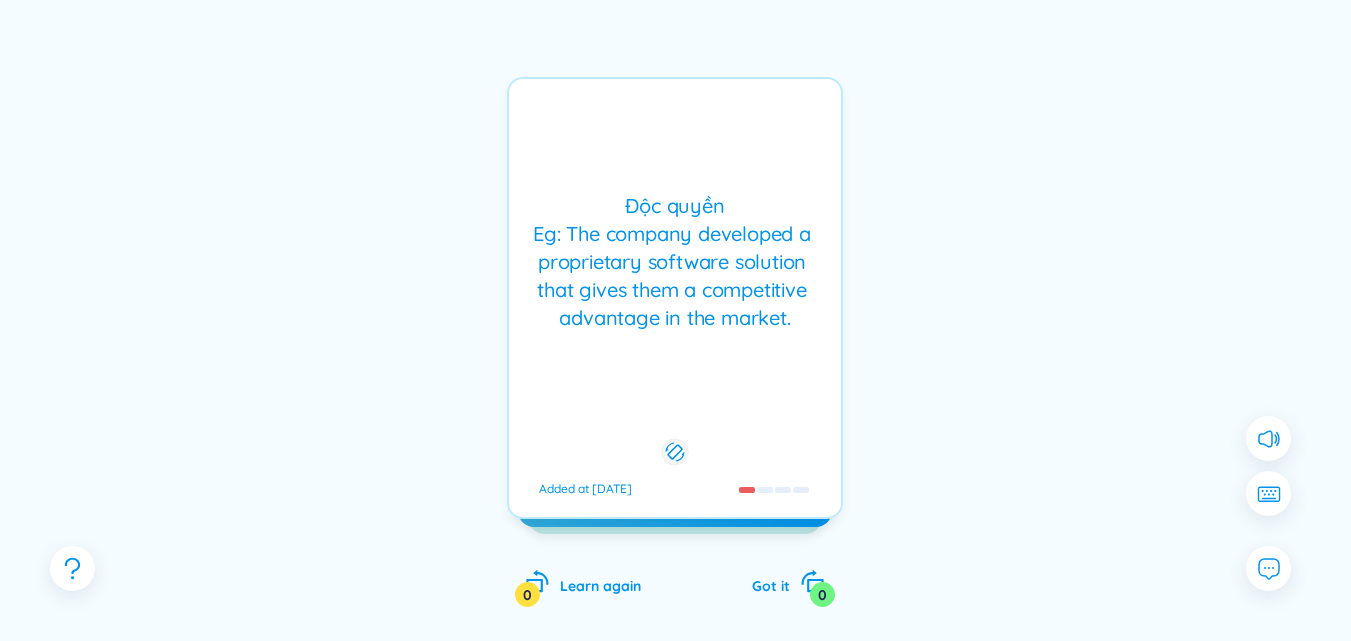 click on "Độc quyền
Eg: The company developed a proprietary software solution that gives them a competitive advantage in the market." at bounding box center [675, 262] 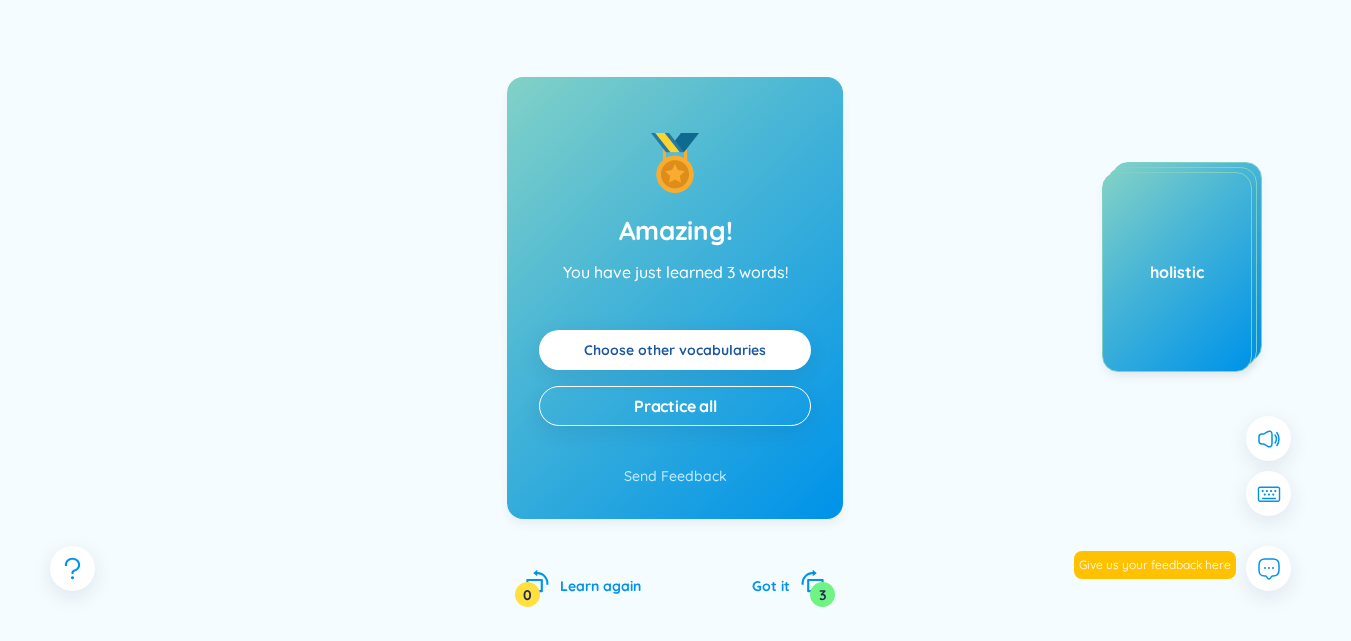click on "Choose other vocabularies" at bounding box center (675, 350) 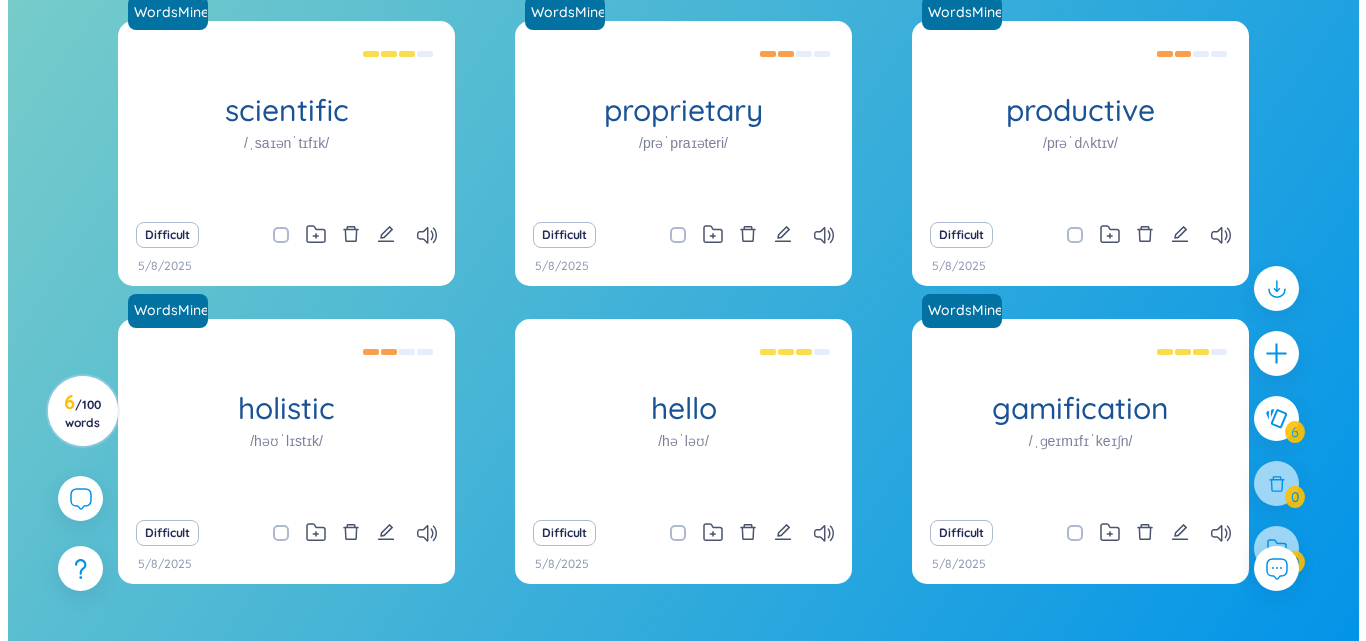 scroll, scrollTop: 0, scrollLeft: 0, axis: both 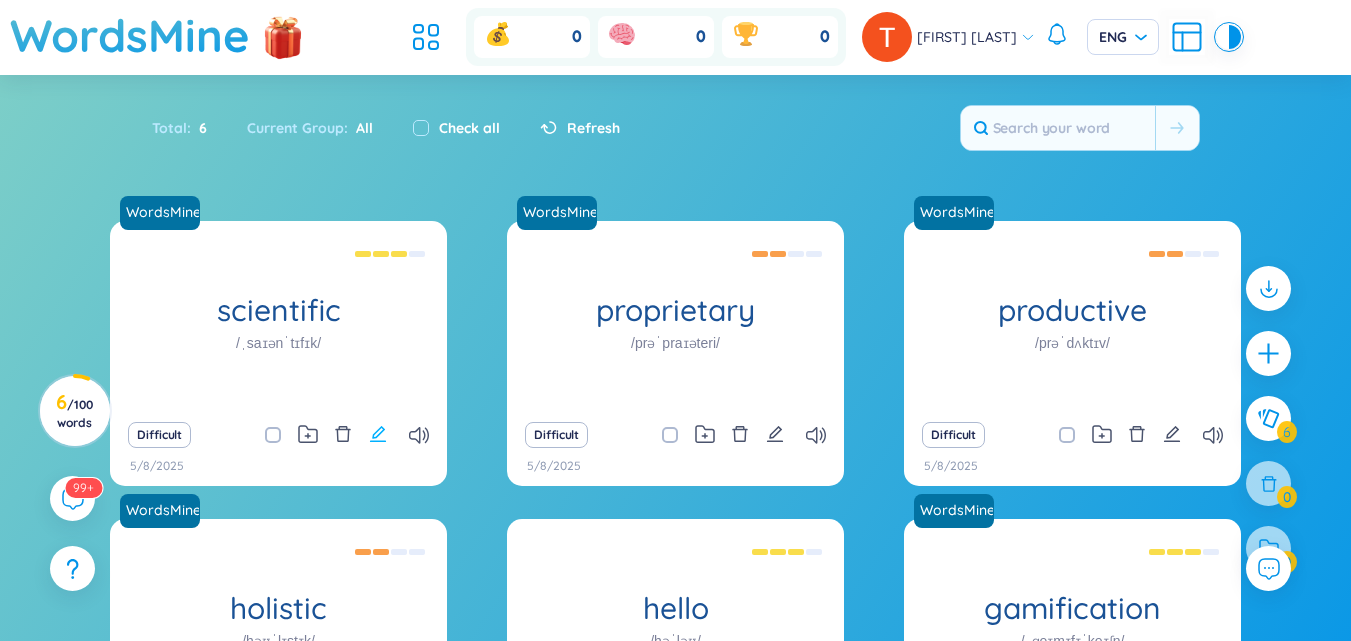 click 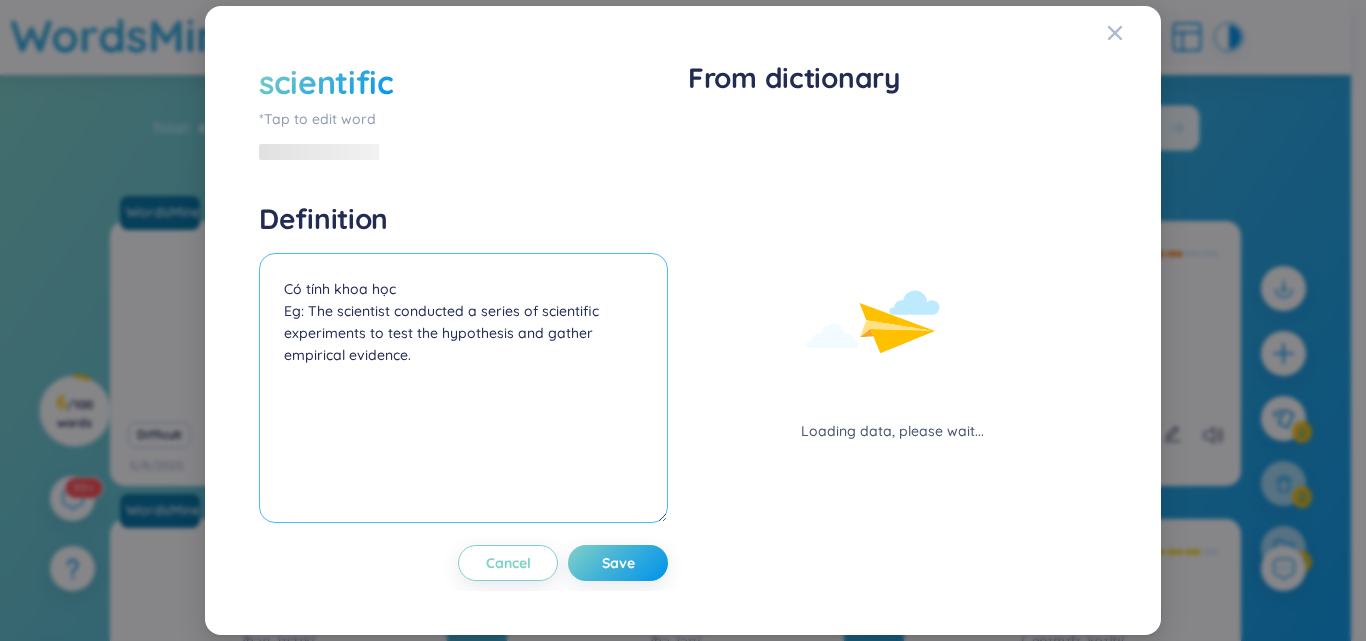 click on "Có tính khoa học
Eg: The scientist conducted a series of scientific experiments to test the hypothesis and gather empirical evidence." at bounding box center [463, 388] 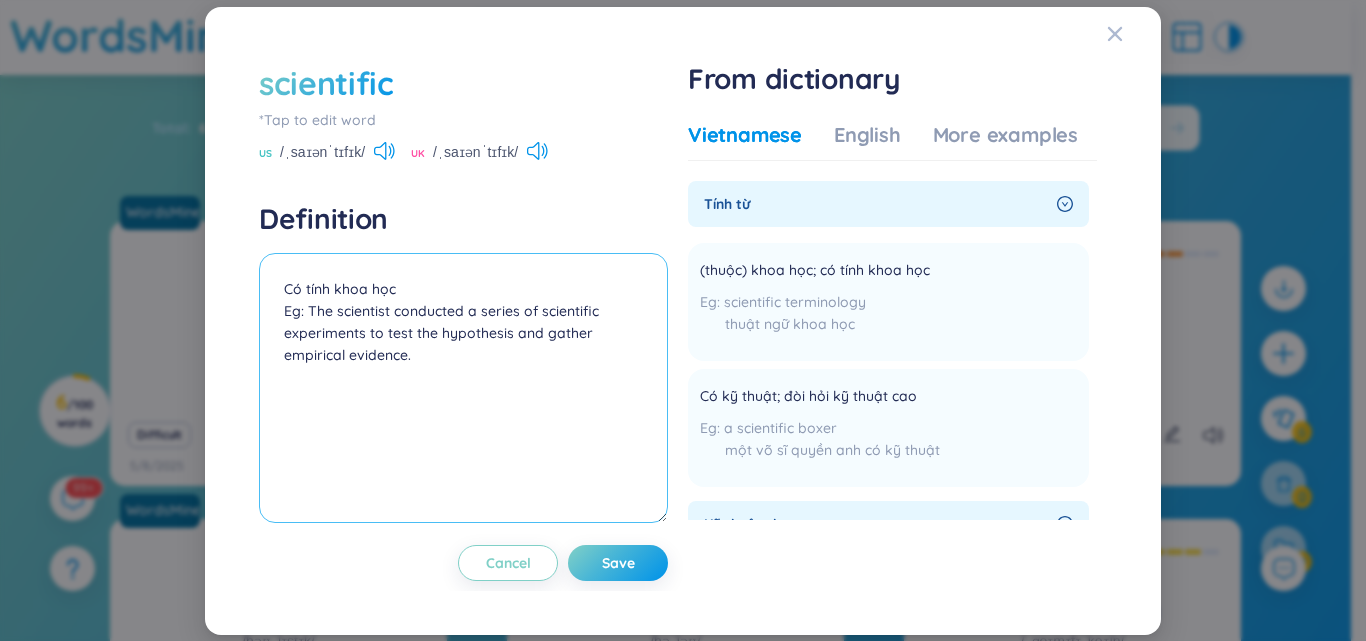 click on "Có tính khoa học
Eg: The scientist conducted a series of scientific experiments to test the hypothesis and gather empirical evidence." at bounding box center (463, 388) 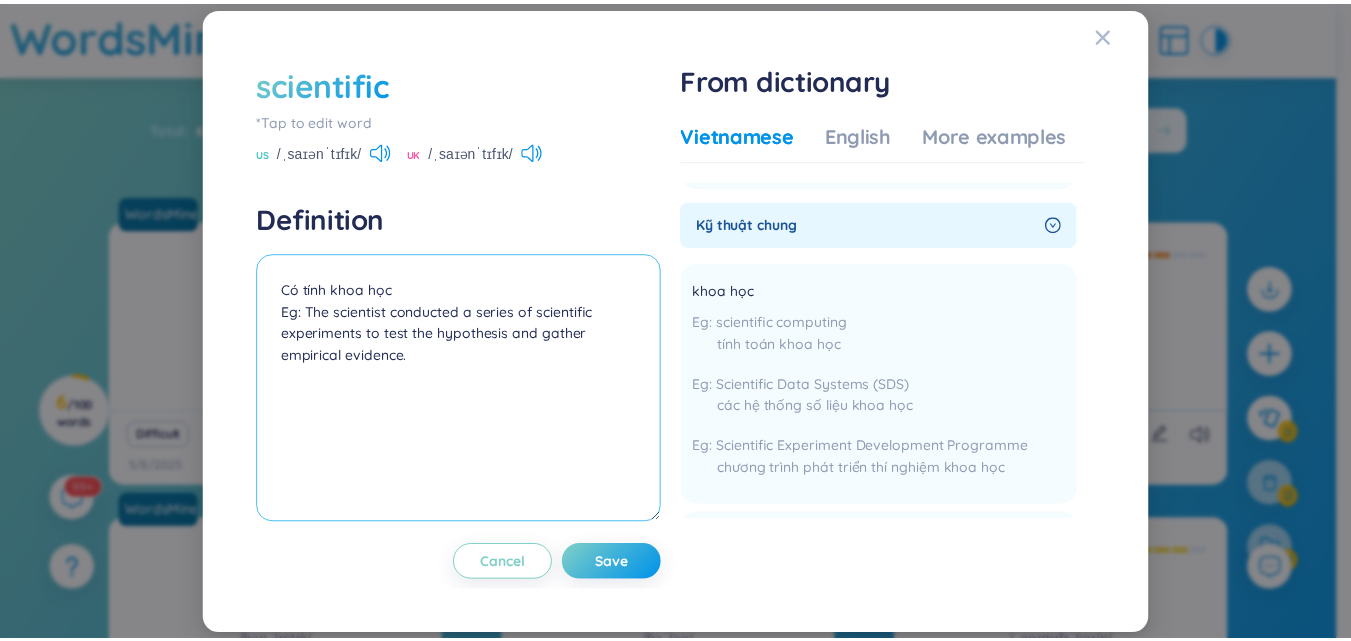scroll, scrollTop: 0, scrollLeft: 0, axis: both 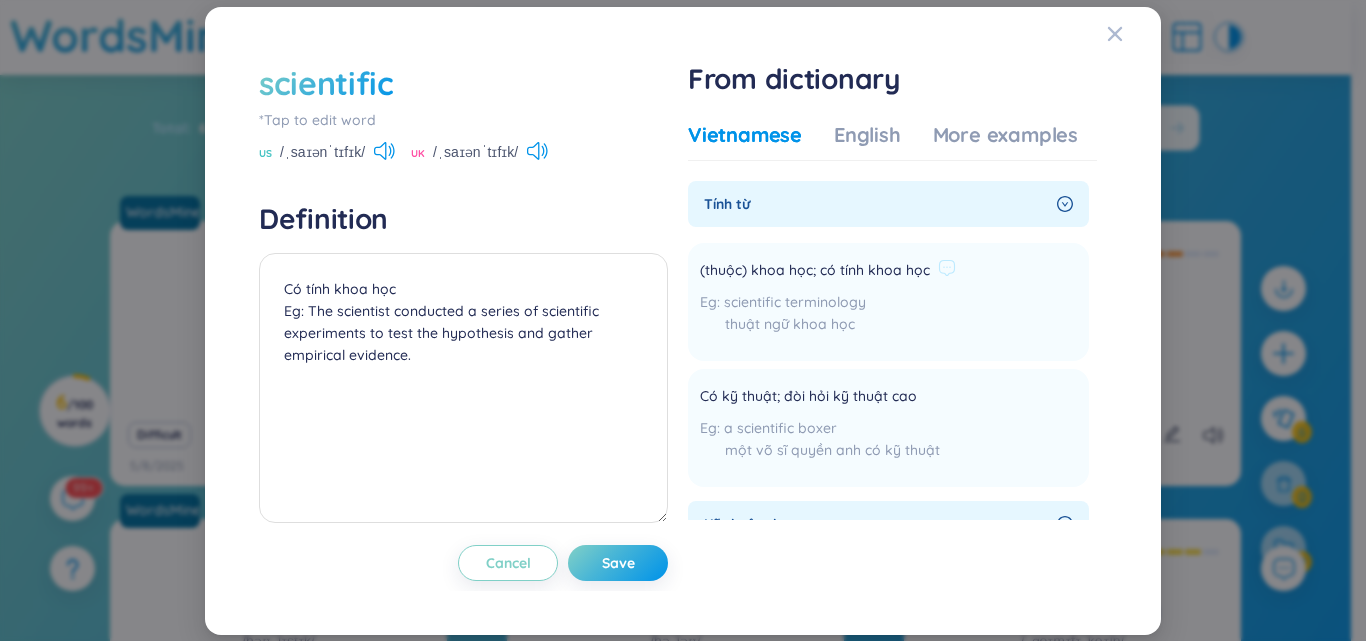 click on "(thuộc) khoa học; có tính khoa học" at bounding box center [815, 271] 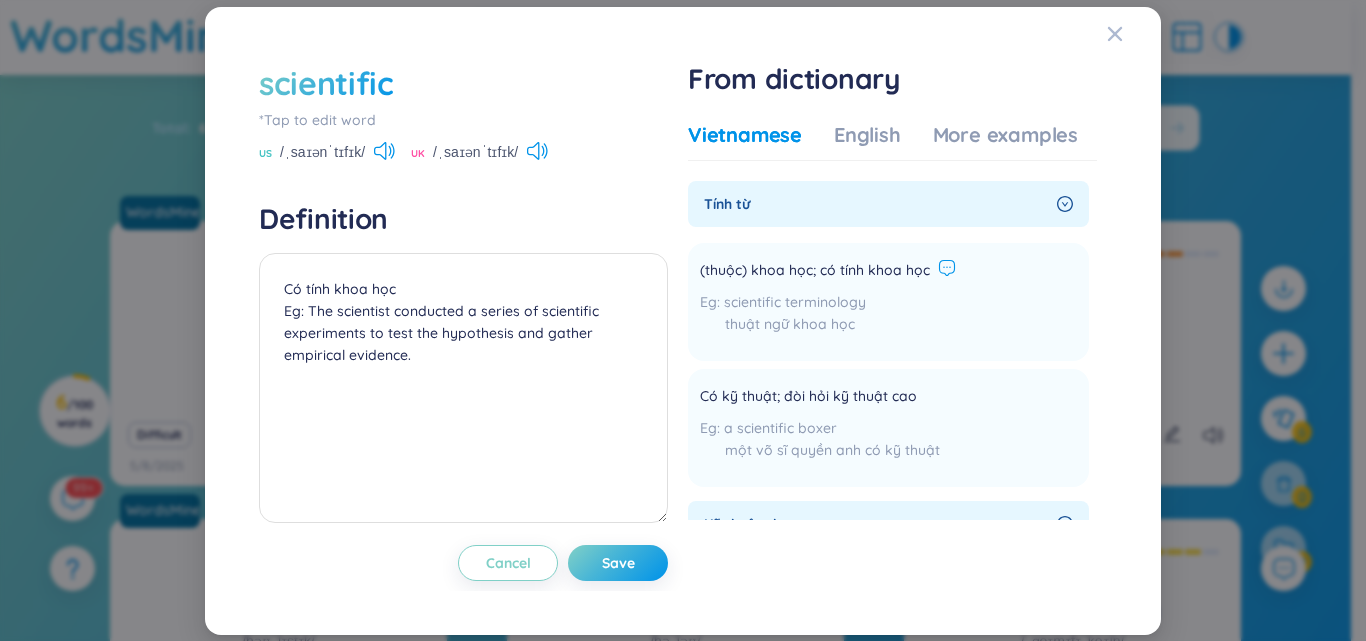 click 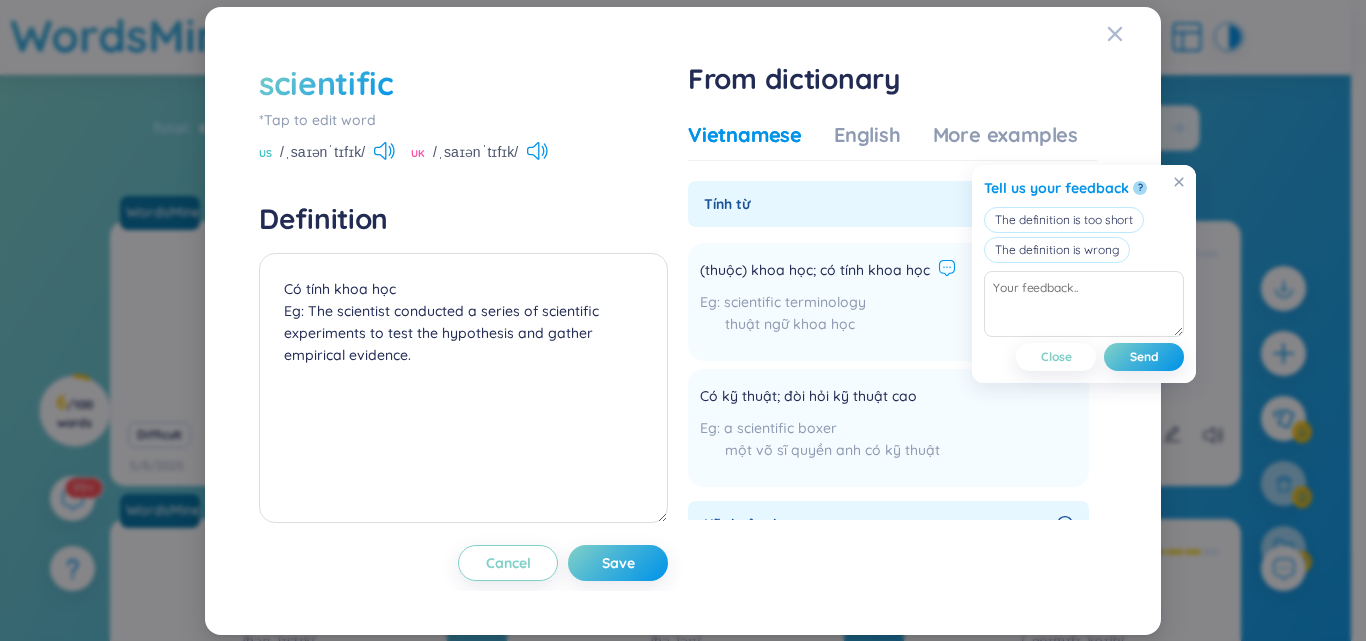 click on "scientific terminology thuật ngữ khoa học" at bounding box center [828, 318] 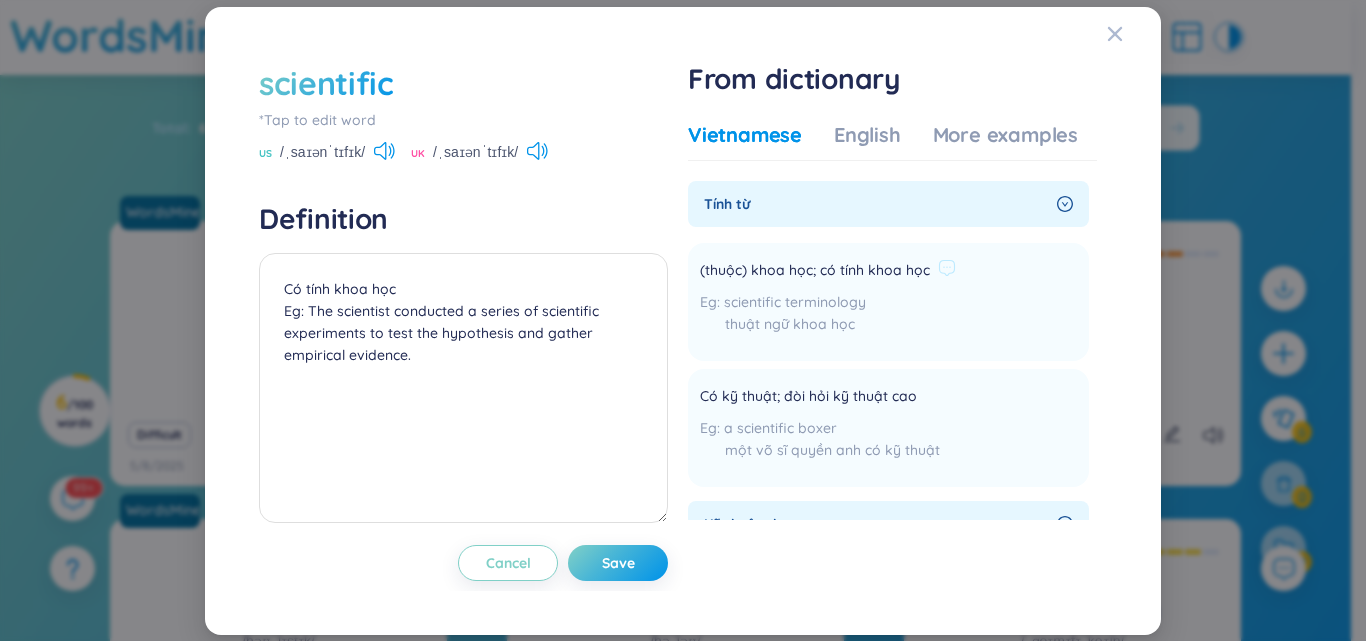 click on "(thuộc) khoa học; có tính khoa học" at bounding box center (815, 271) 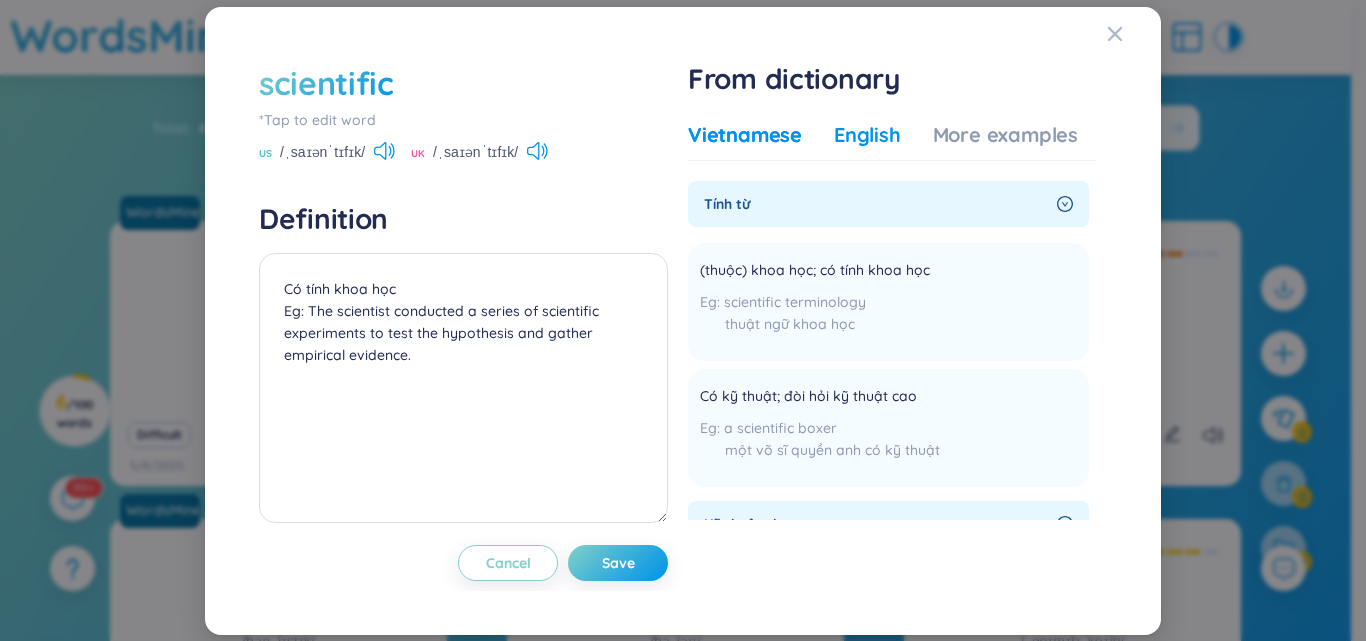click on "English" at bounding box center [867, 135] 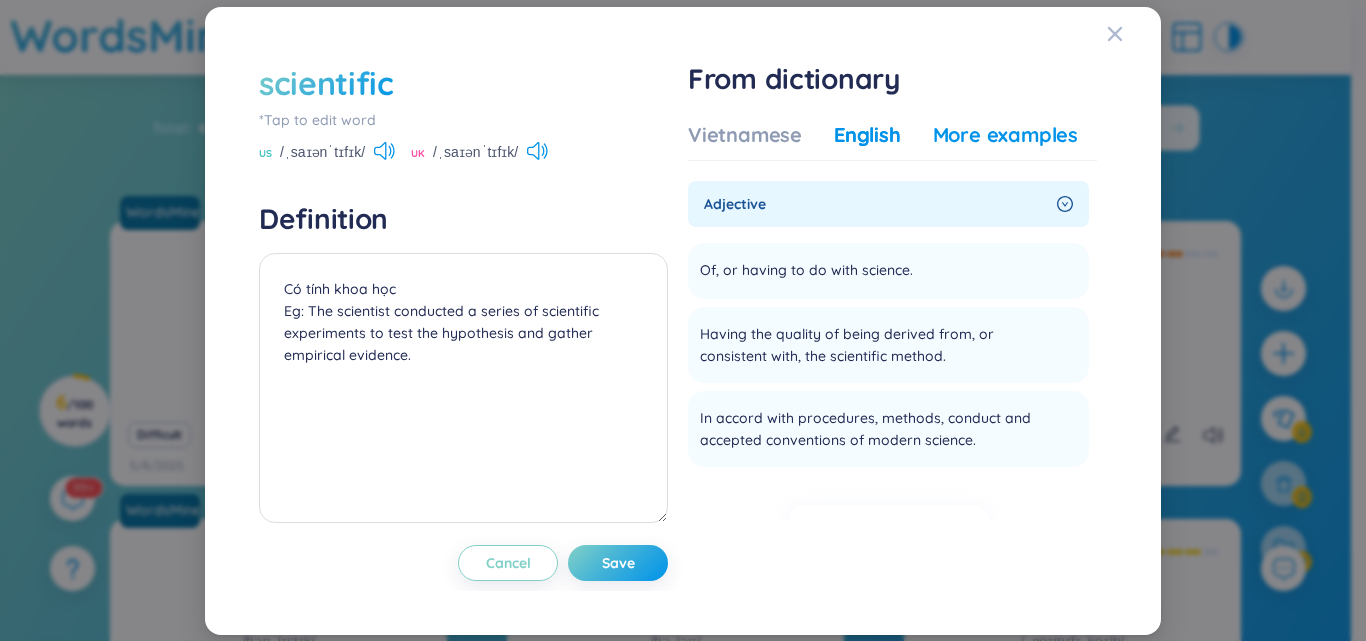 click on "More examples" at bounding box center [1005, 135] 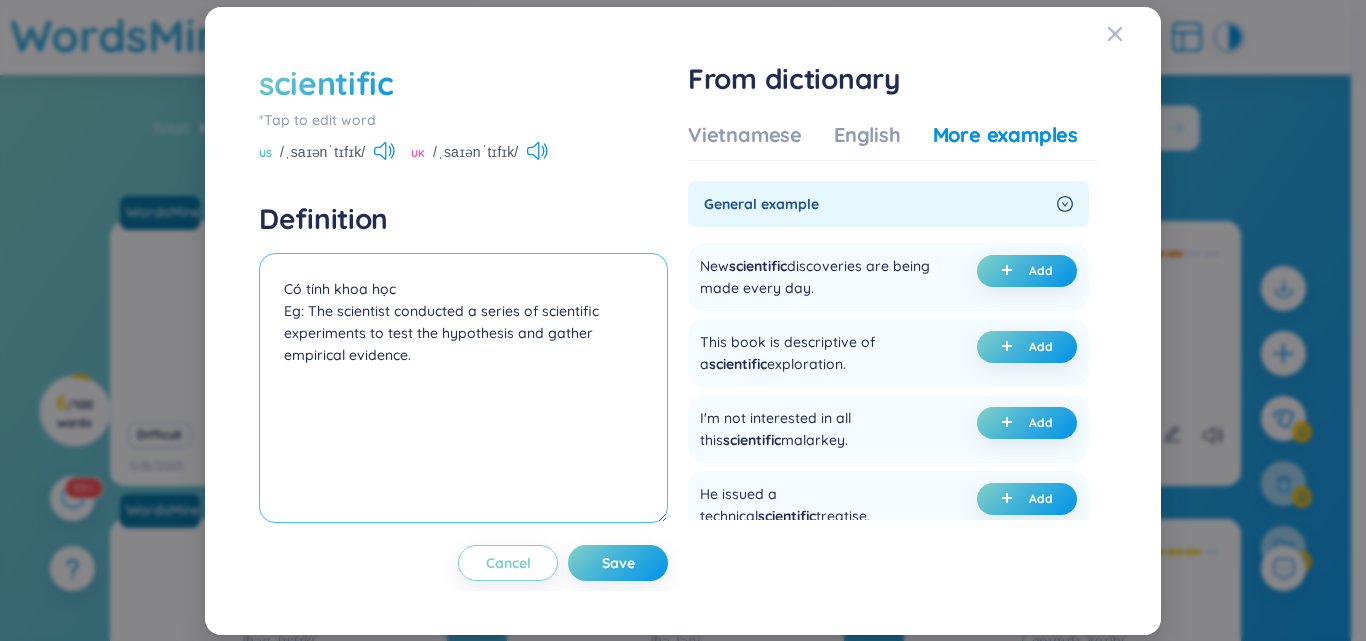 click on "Có tính khoa học
Eg: The scientist conducted a series of scientific experiments to test the hypothesis and gather empirical evidence." at bounding box center [463, 388] 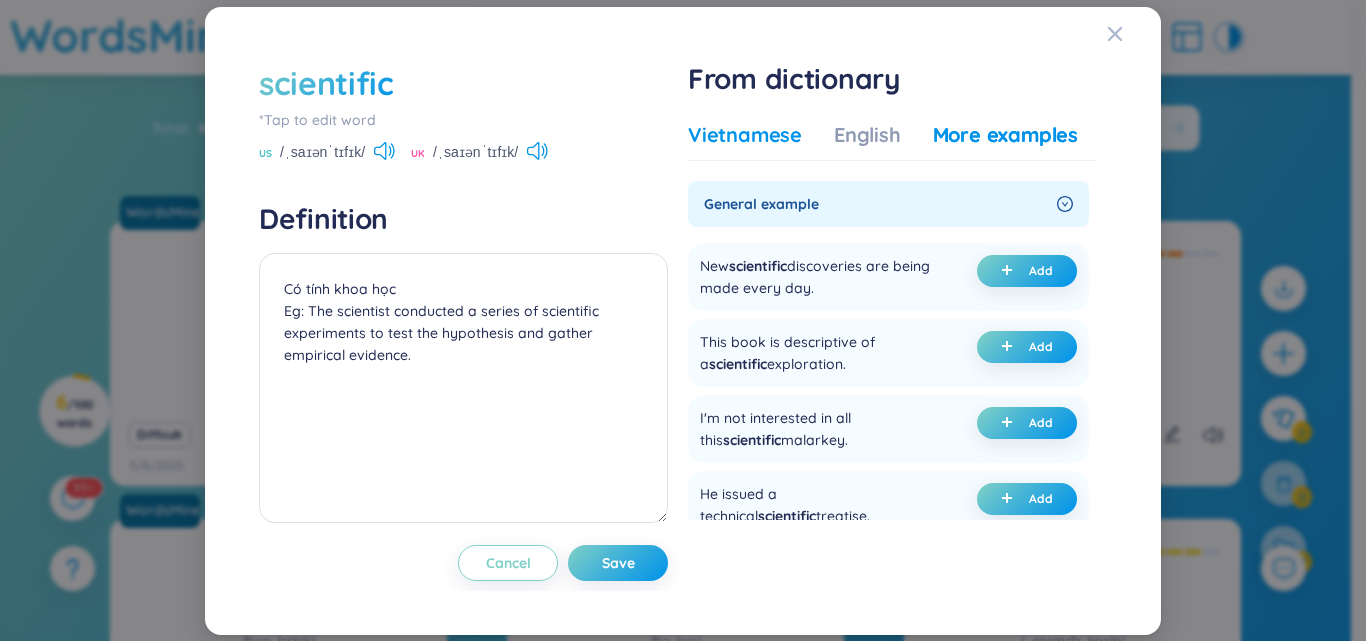 click on "Vietnamese" at bounding box center (745, 135) 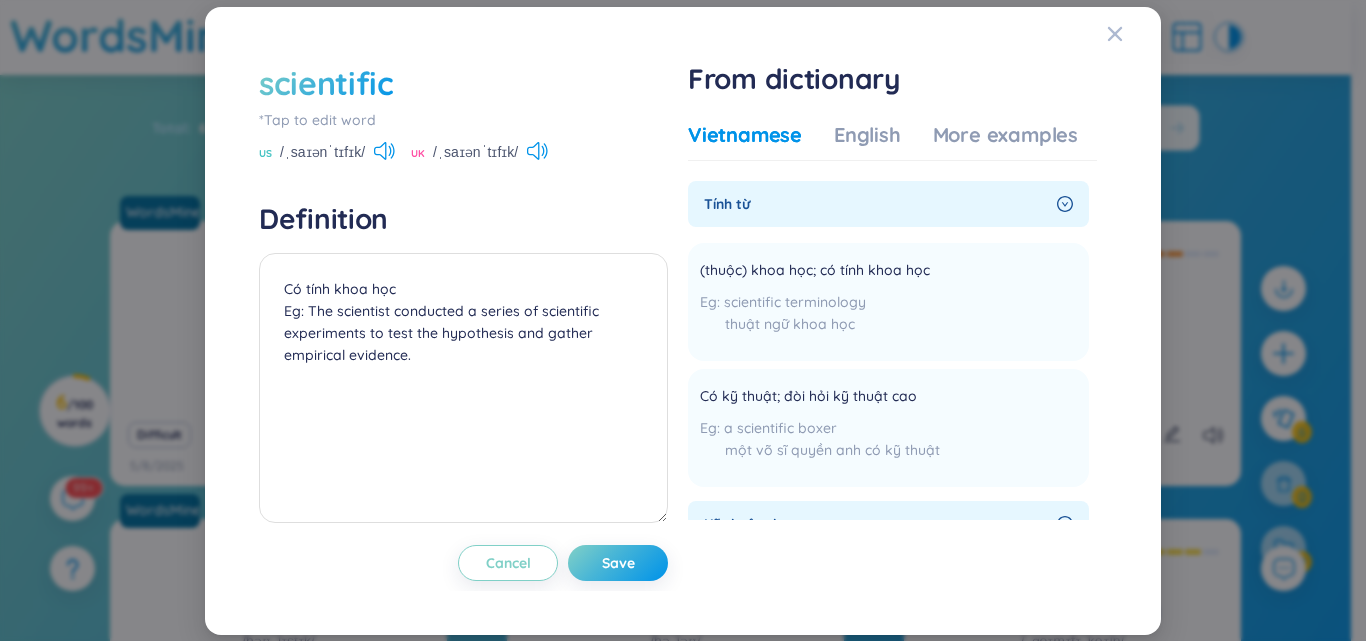 click on "scientific *Tap to edit word US /ˌsaɪənˈtɪfɪk/ UK /ˌsaɪənˈtɪfɪk/ Definition Có tính khoa học
Eg: The scientist conducted a series of scientific experiments to test the hypothesis and gather empirical evidence. Cancel Save From dictionary Vietnamese English More examples Tính từ (thuộc) khoa học; có tính khoa học scientific terminology thuật ngữ khoa học Add Có kỹ thuật; đòi hỏi kỹ thuật cao a scientific boxer một võ sĩ quyền anh có kỹ thuật Add Kỹ thuật chung khoa học scientific computing tính toán khoa học Scientific Data Systems (SDS) các hệ thống số liệu khoa học Scientific Experiment Development Programme chương trình phát triển thí nghiệm khoa học Add về khoa học Add Kinh tế có tính khoa học scientific tariff thuế quan có tính khoa học Added hợp khoa học Add thuộc về khoa học Add về mặt khoa học Add Premium  Feature Upgrade to view No data to display adjective Add Add Add Premium New" at bounding box center (683, 321) 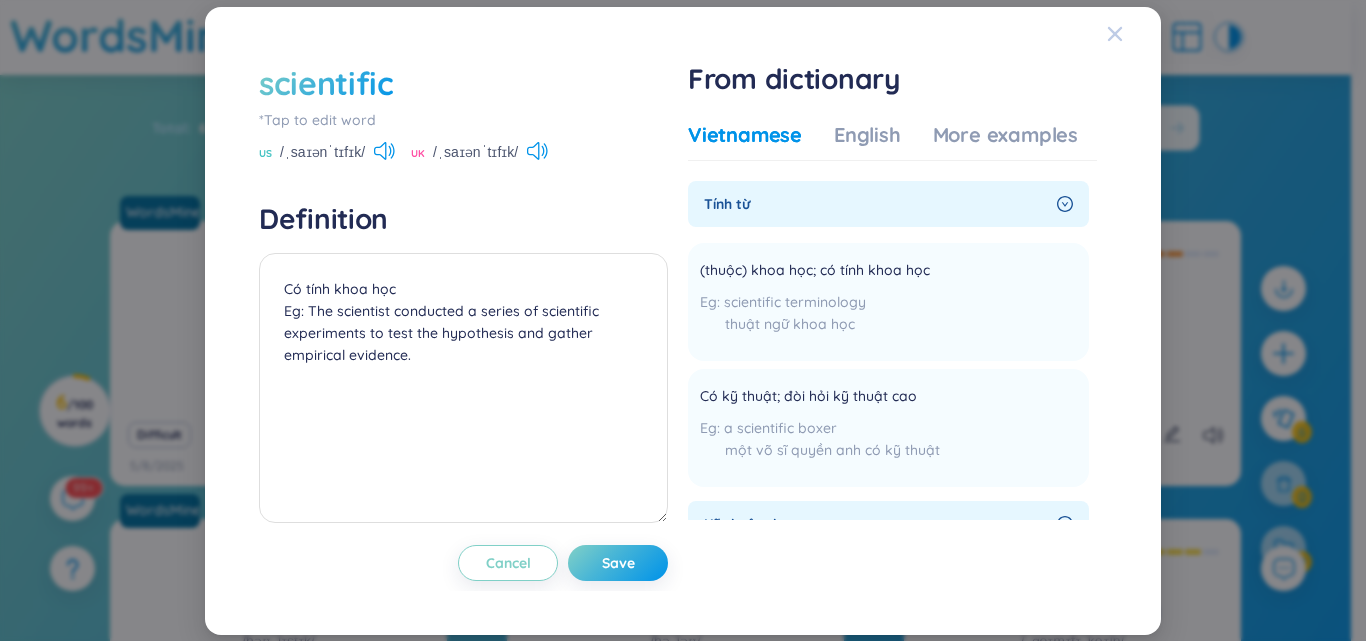 click 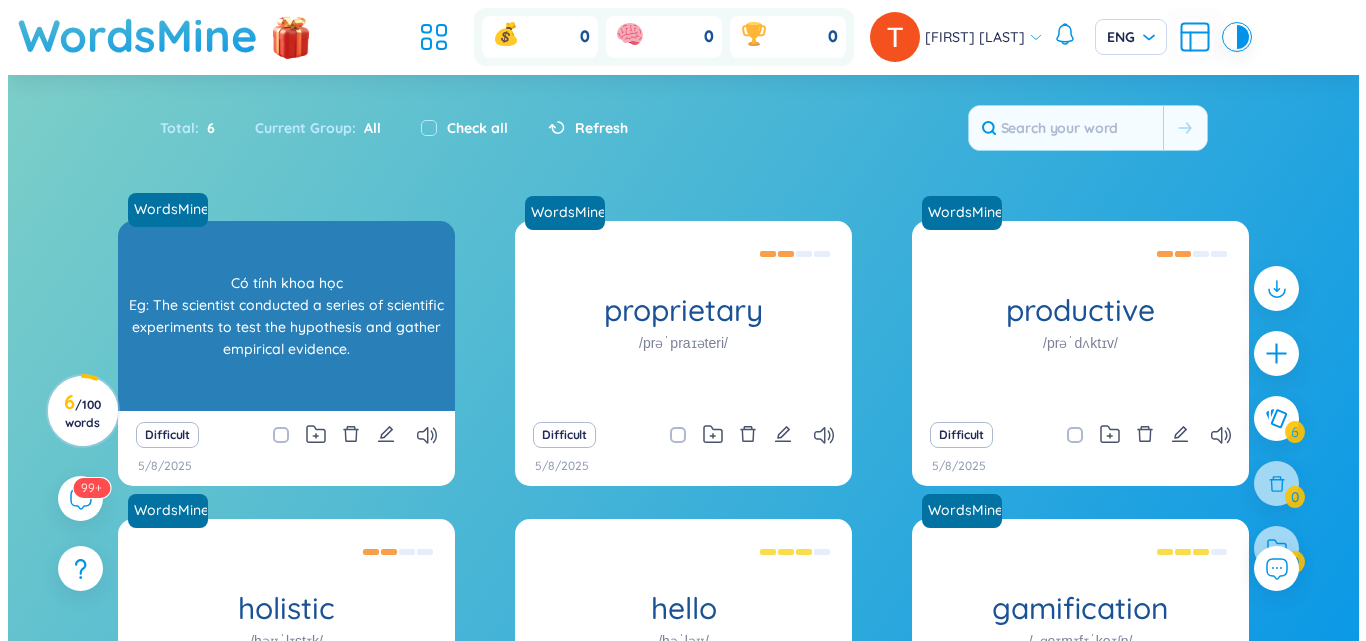 scroll, scrollTop: 200, scrollLeft: 0, axis: vertical 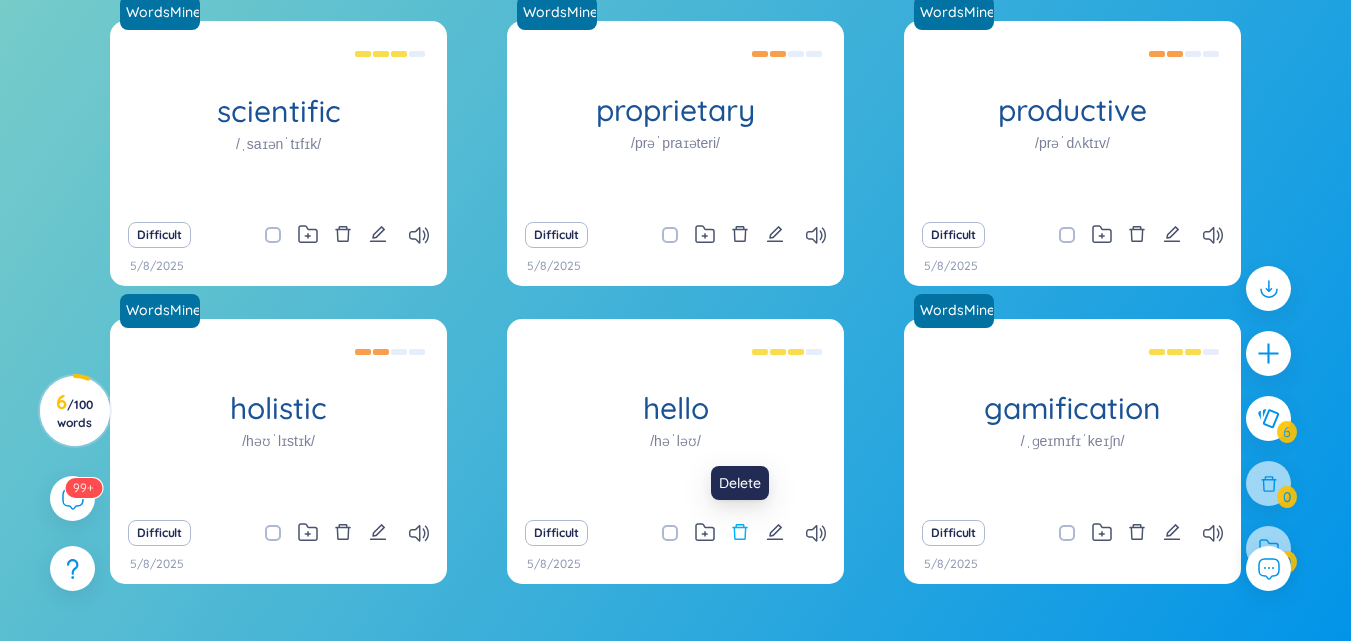 click 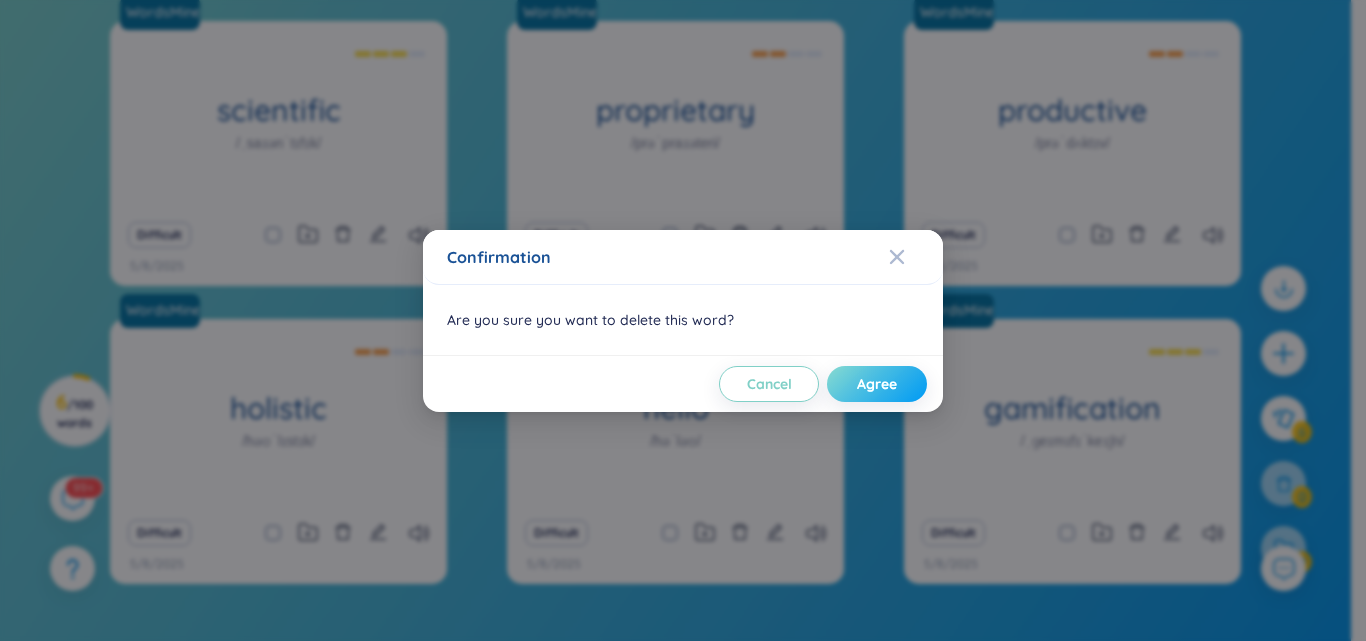 click on "Agree" at bounding box center (877, 384) 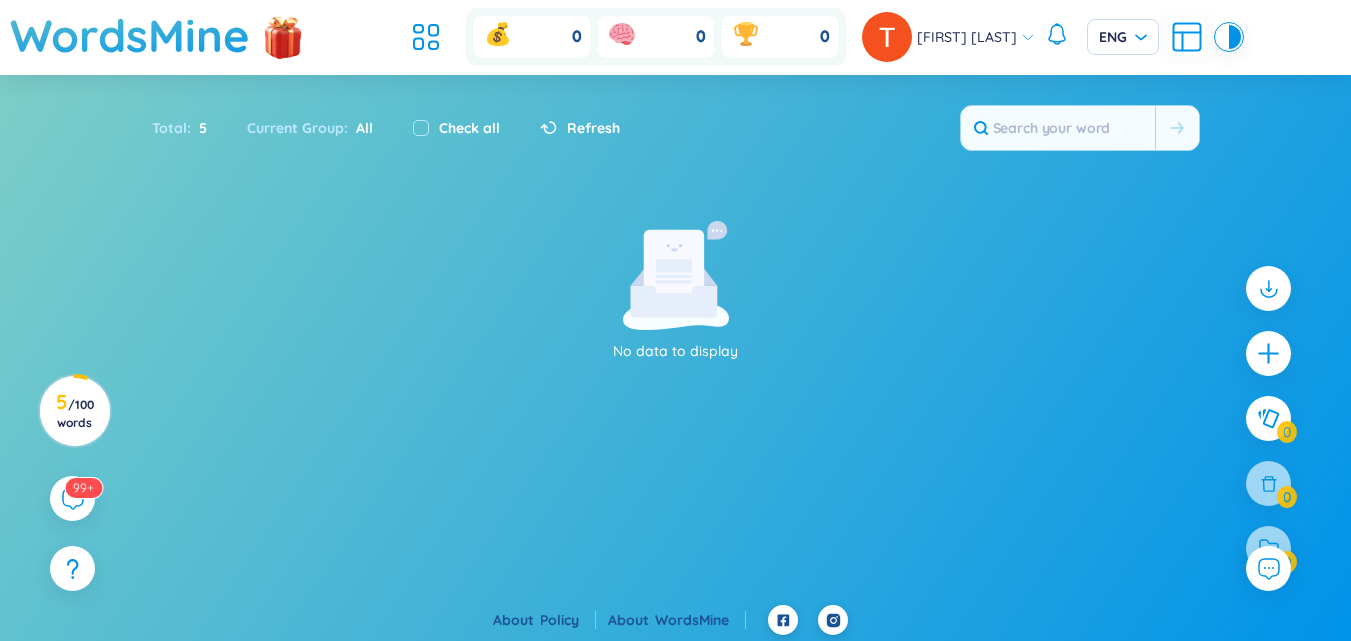 scroll, scrollTop: 4, scrollLeft: 0, axis: vertical 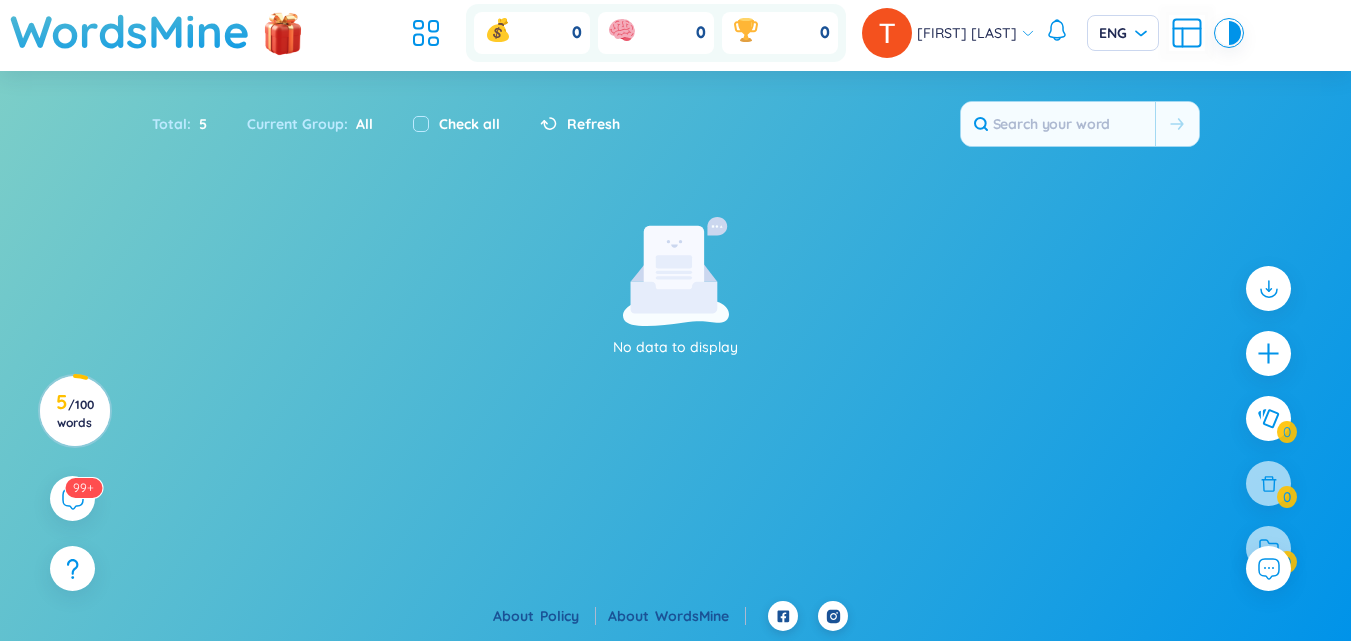 click on "Current Group :     All" at bounding box center (310, 124) 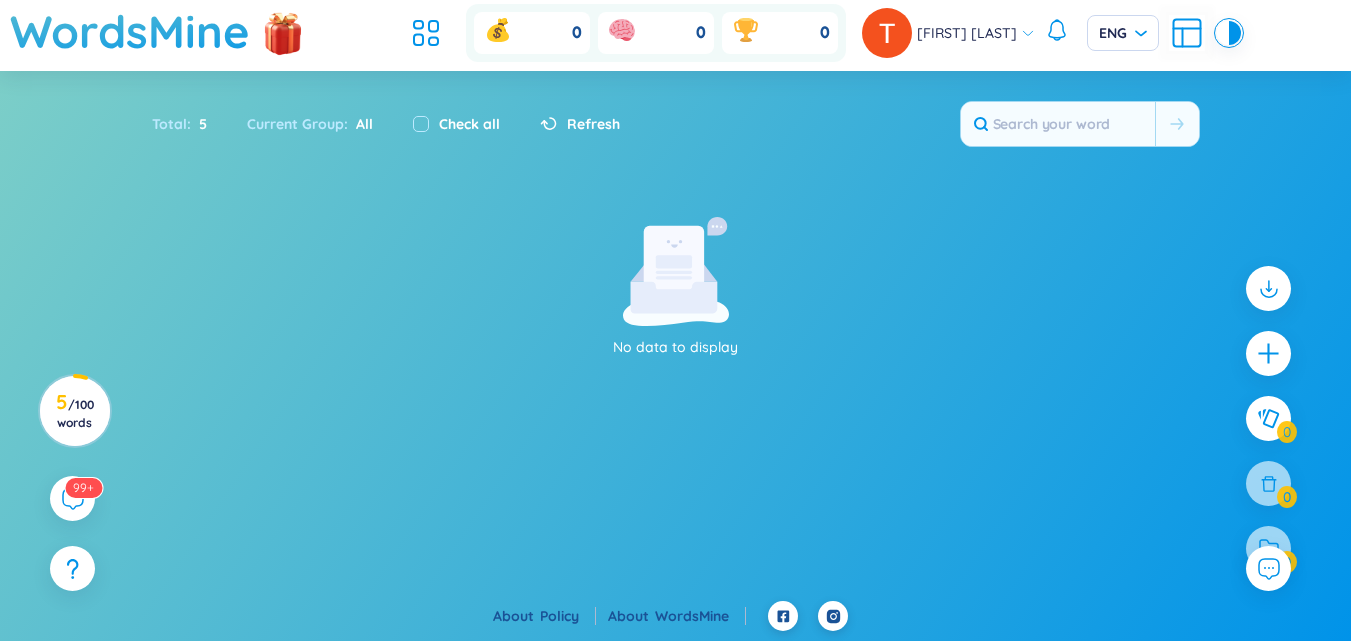 click on "Check all" at bounding box center (456, 124) 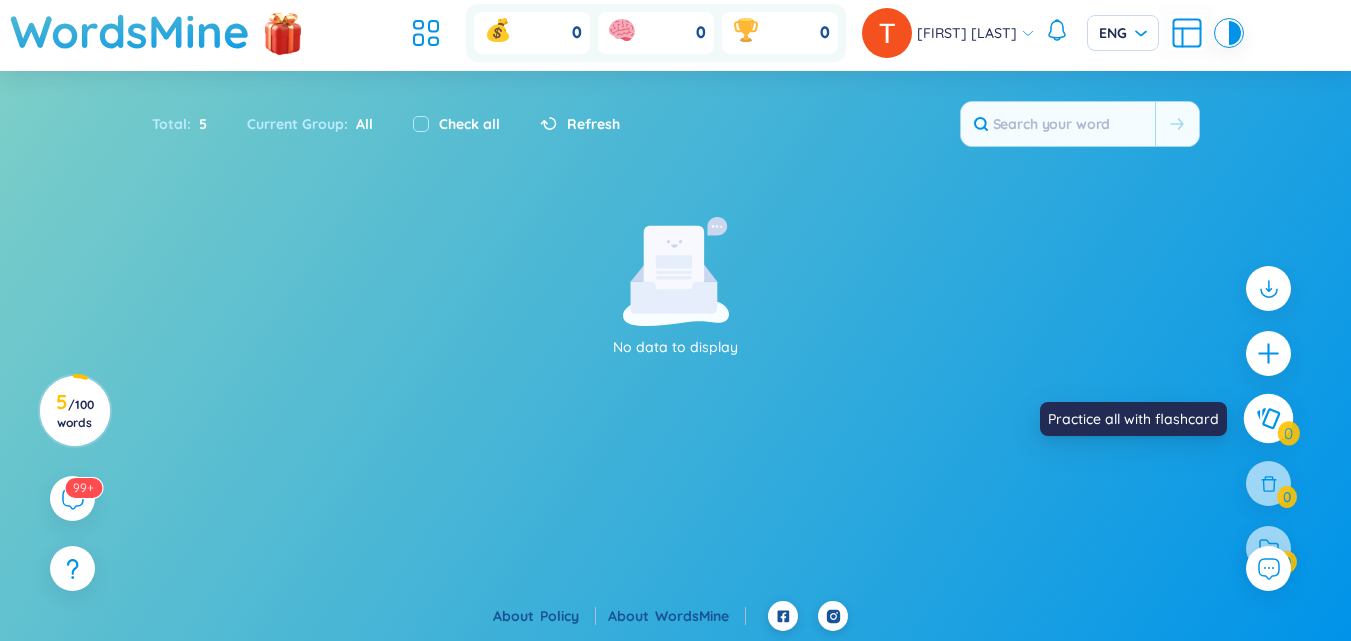 click at bounding box center [1269, 419] 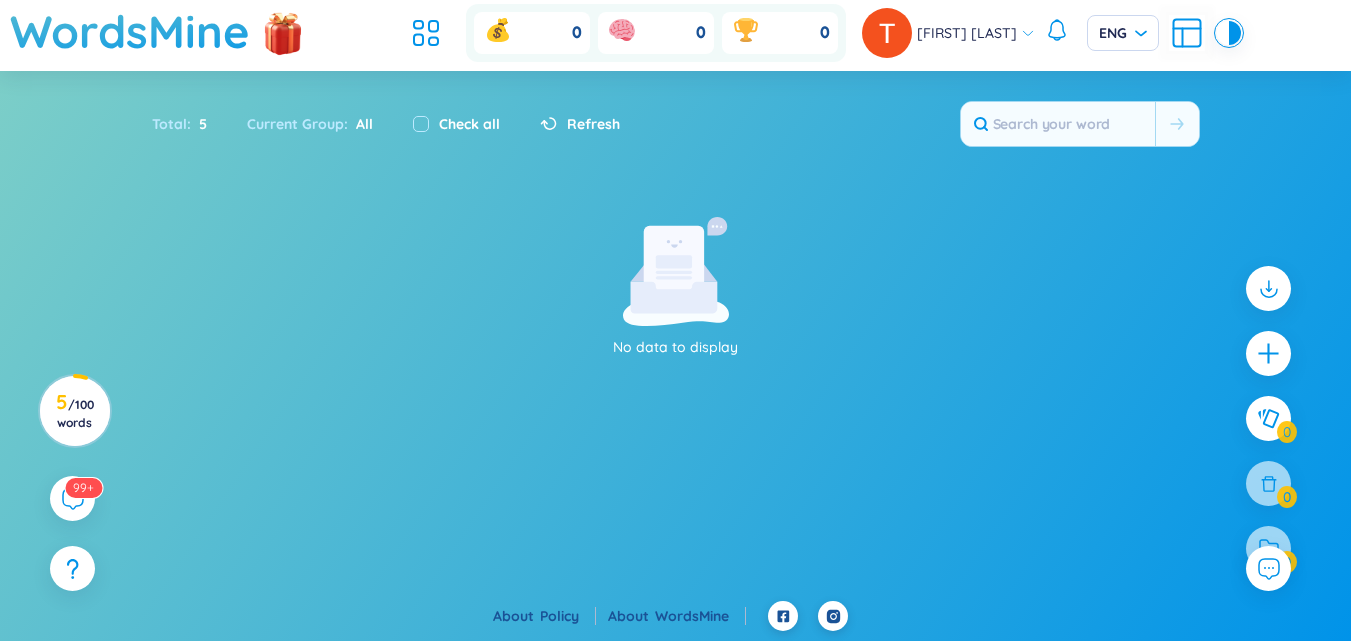 click on "No data to display" at bounding box center (676, 287) 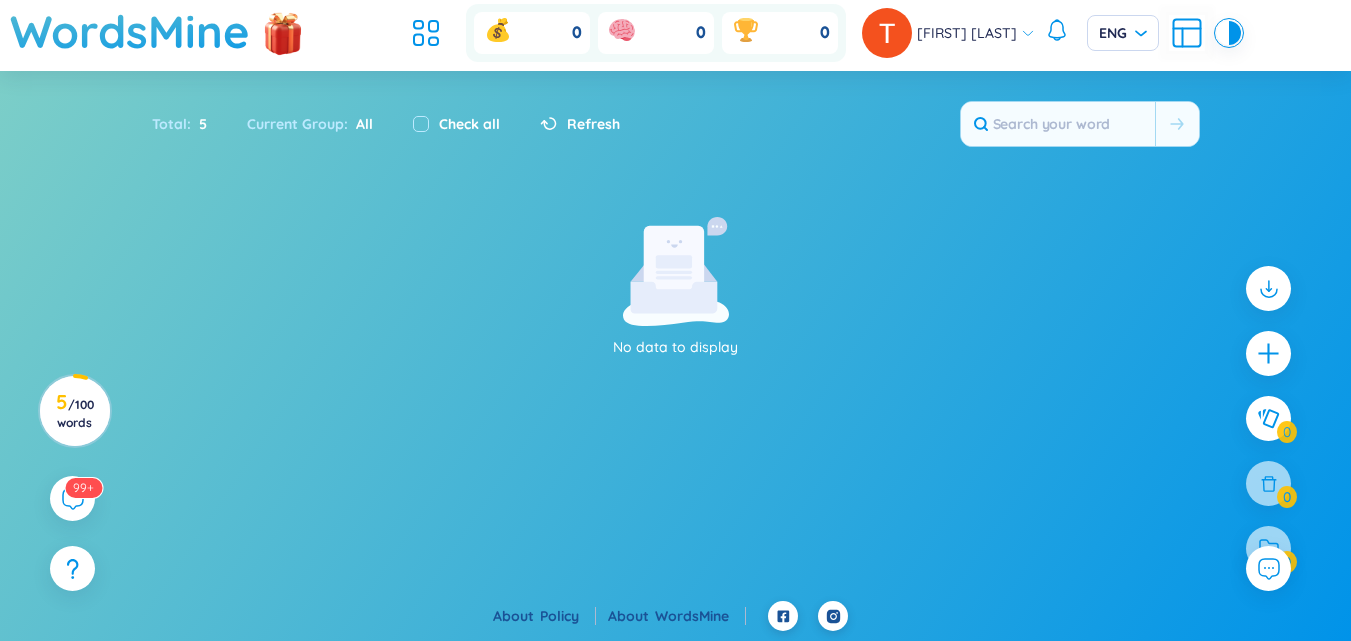 click on "No data to display" at bounding box center (676, 287) 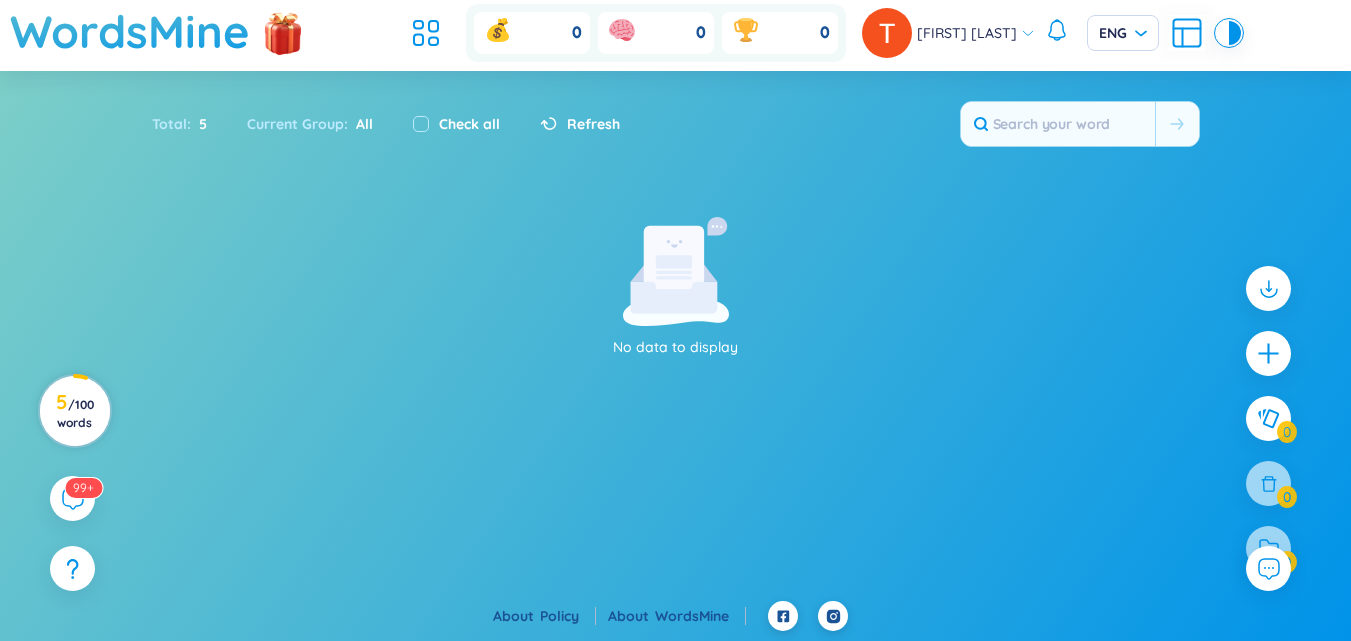click on "/ 100   words" at bounding box center (75, 413) 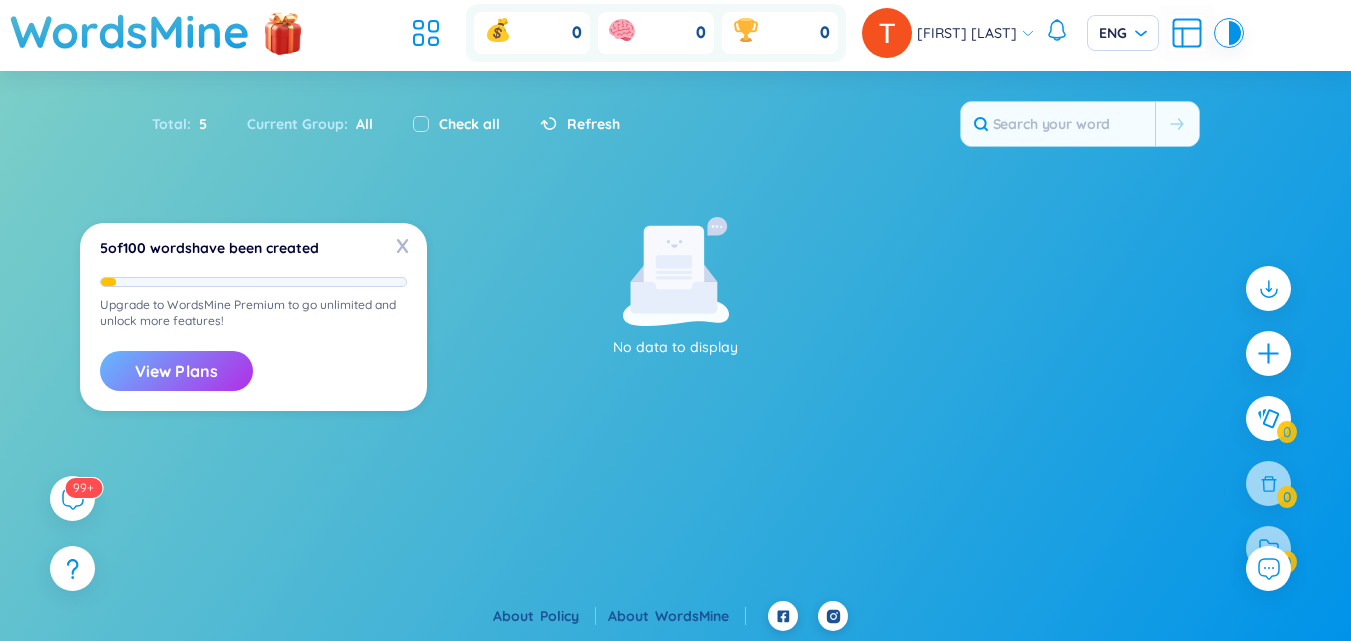click on "View Plans" at bounding box center (176, 371) 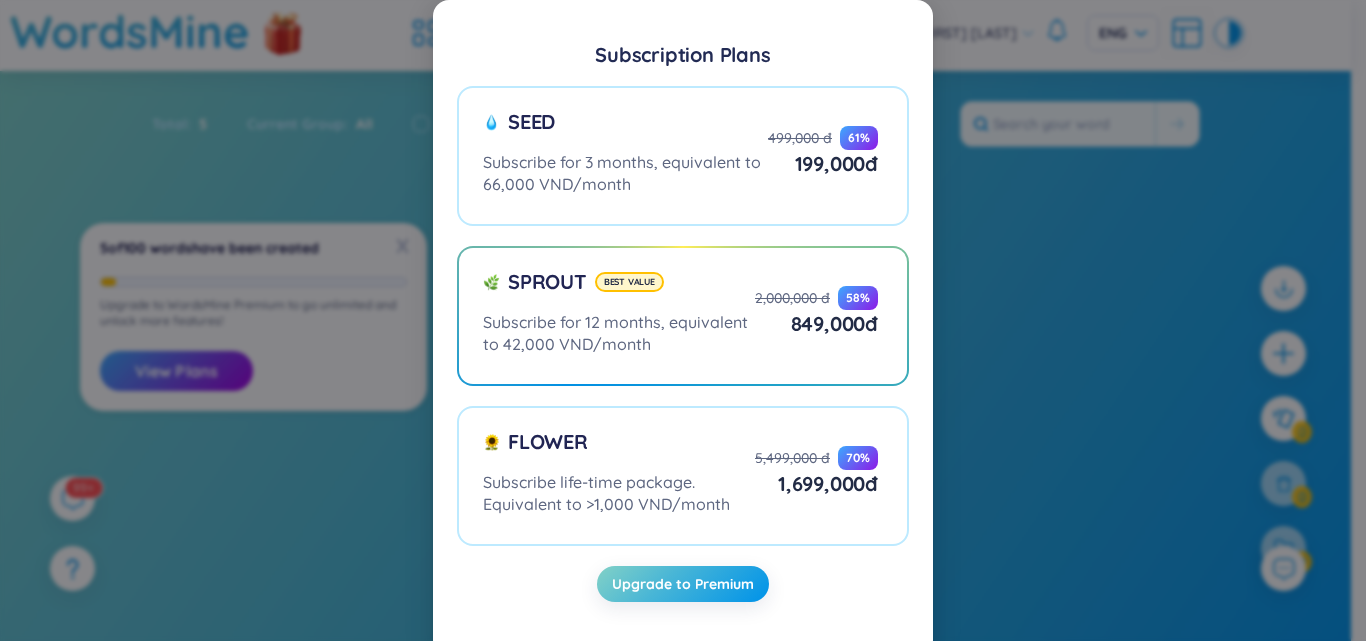 drag, startPoint x: 969, startPoint y: 246, endPoint x: 958, endPoint y: 283, distance: 38.600517 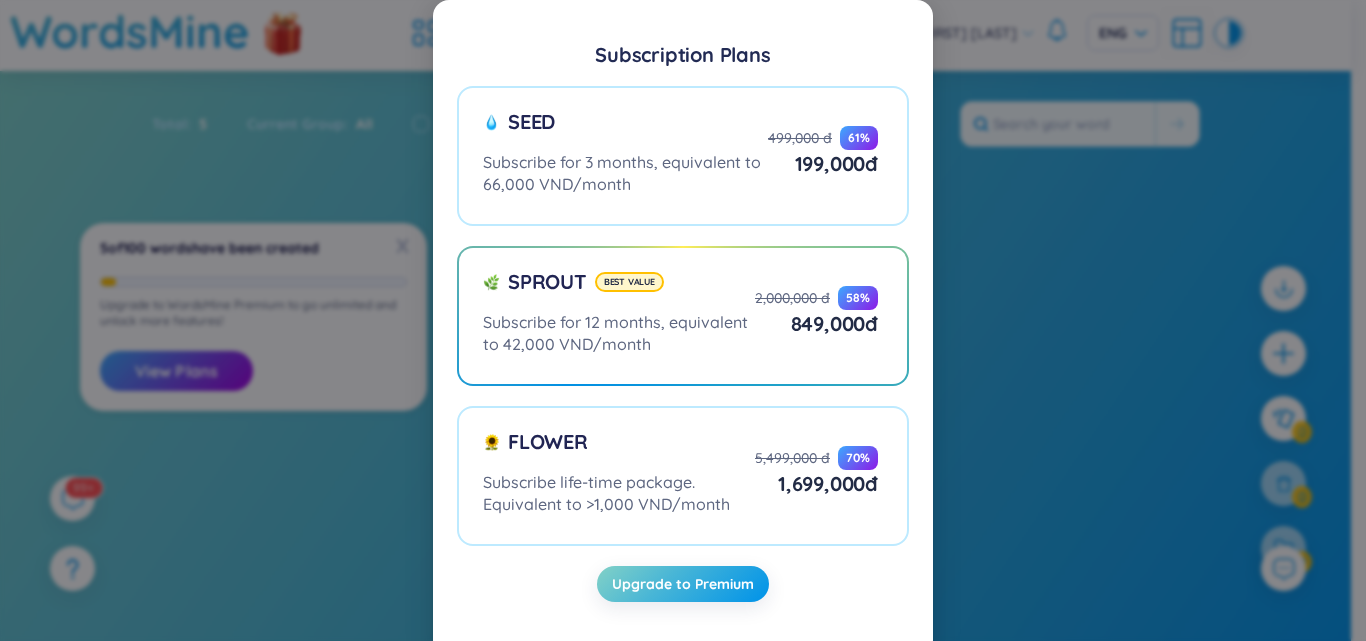 click on "Subscription Plans Seed Subscribe for 3 months, equivalent to 66,000 VND/month 499,000 đ 61 % 199,000 đ Sprout Best value Subscribe for 12 months, equivalent to 42,000 VND/month 2,000,000 đ 58 % 849,000  đ Flower Subscribe life-time package. Equivalent to >1,000 VND/month 5,499,000 đ 70 % 1,699,000  đ Upgrade to Premium" at bounding box center (683, 320) 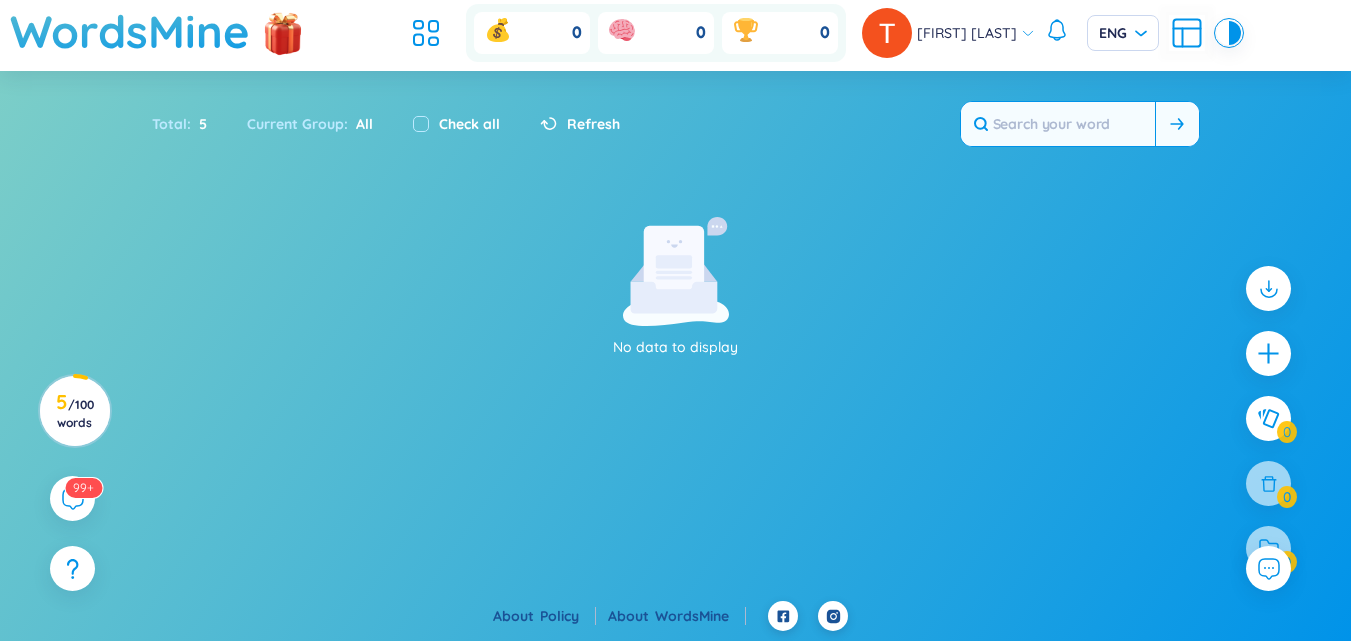 click at bounding box center [1058, 124] 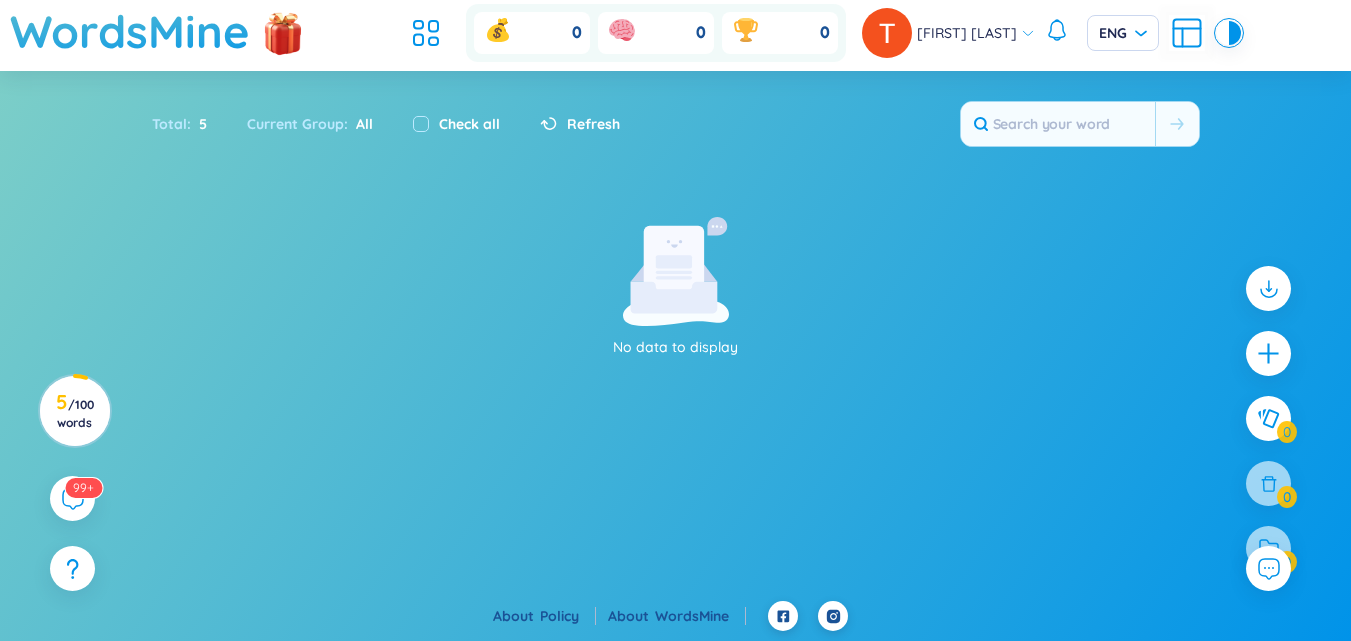 click on "Current Group :     All" at bounding box center [310, 124] 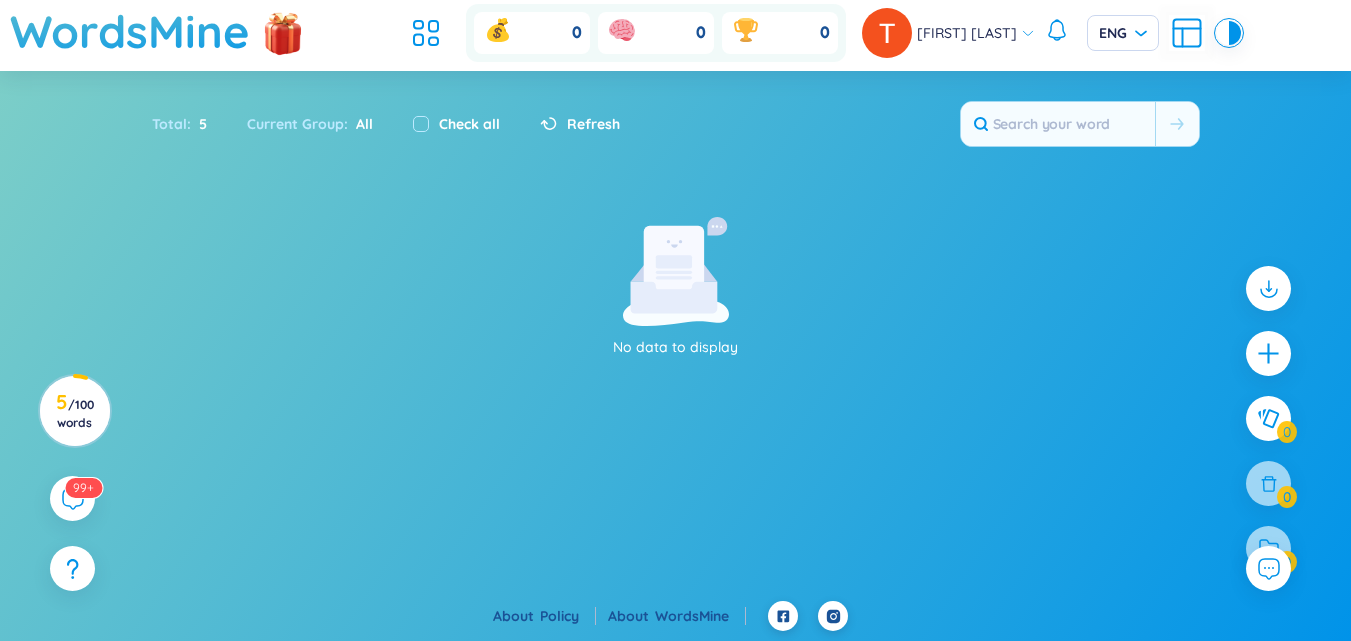 drag, startPoint x: 212, startPoint y: 125, endPoint x: 182, endPoint y: 124, distance: 30.016663 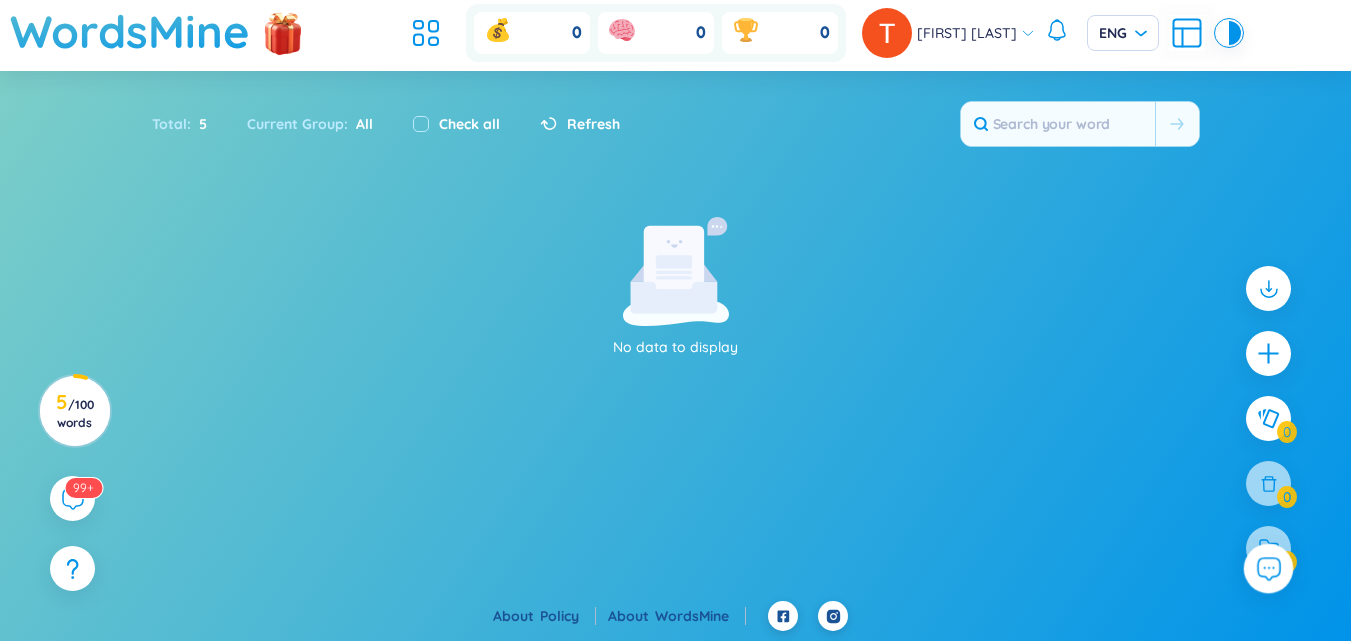click 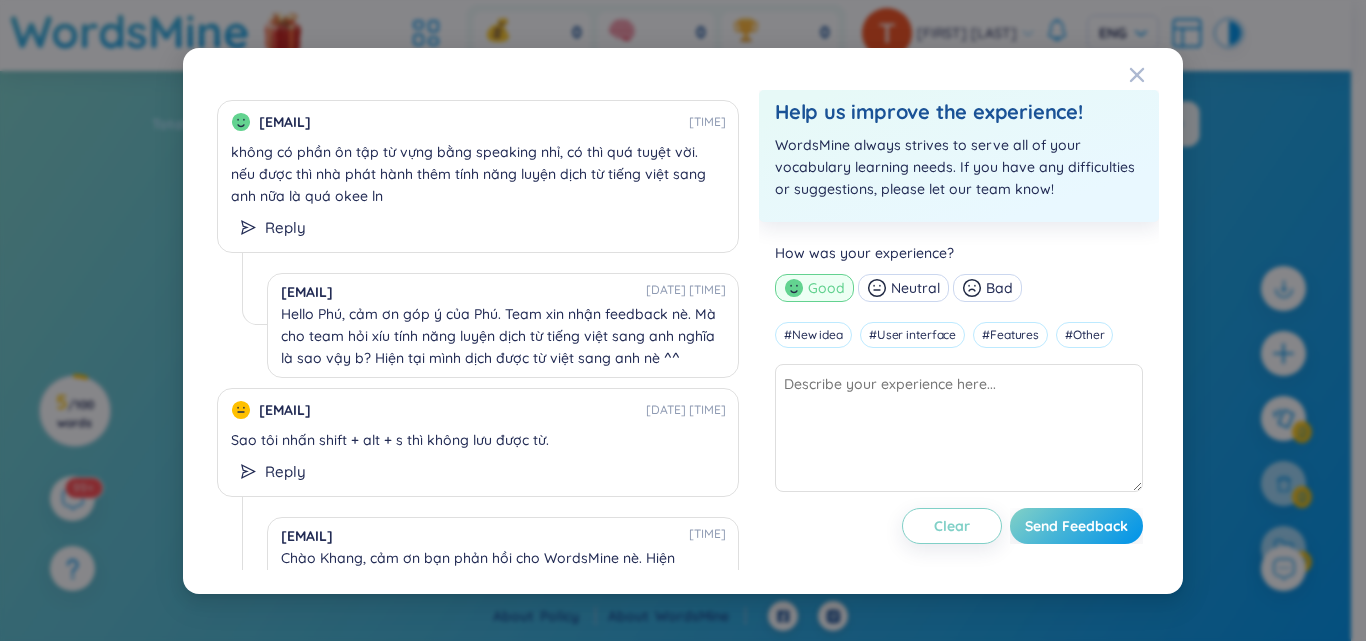 click on "[EMAIL] [DATE] [TIME] không có phần ôn tập từ vựng bằng speaking nhỉ, có thì quá tuyệt vời.
nếu được thì nhà phát hành thêm tính năng luyện dịch từ tiếng việt sang anh nữa là quá okee ln   Reply [EMAIL] [DATE] [TIME] Hello Phú, cảm ơn góp ý của Phú. Team xin nhận feedback nè. Mà cho team hỏi xíu tính năng luyện dịch từ tiếng việt sang anh nghĩa là sao vậy b? Hiện tại mình dịch được từ việt sang anh nè ^^   [EMAIL] [DATE] [TIME] Sao tôi nhấn shift + alt + s thì không lưu được từ.   Reply [EMAIL] [DATE] [TIME]   [EMAIL] [DATE] [TIME] Cho thêm action chọn để thêm vào mô tả nữa thì tuyệt luôn   Reply [EMAIL] [DATE] [TIME]   [EMAIL] [DATE] [TIME]   Reply [EMAIL] [DATE] [TIME]   [EMAIL] [DATE] [TIME]   Reply [EMAIL] [DATE] [TIME]   [EMAIL] [DATE] [TIME]   Reply [EMAIL]" at bounding box center (683, 321) 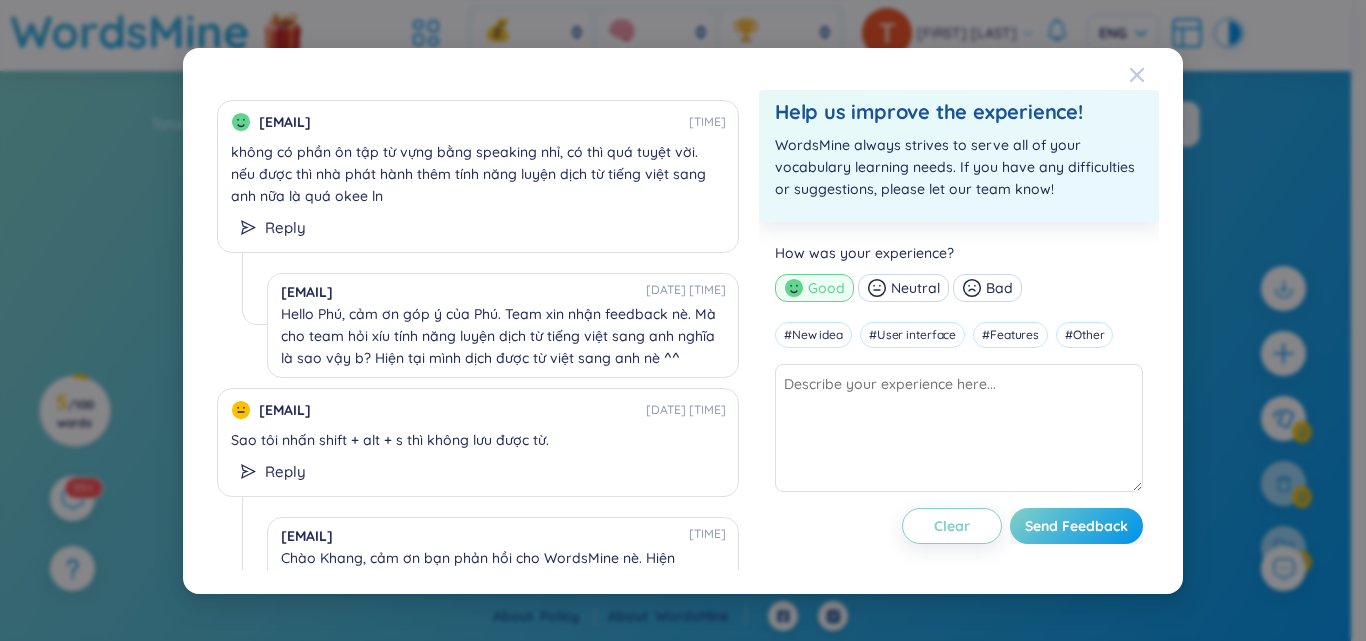 click at bounding box center [1137, 75] 